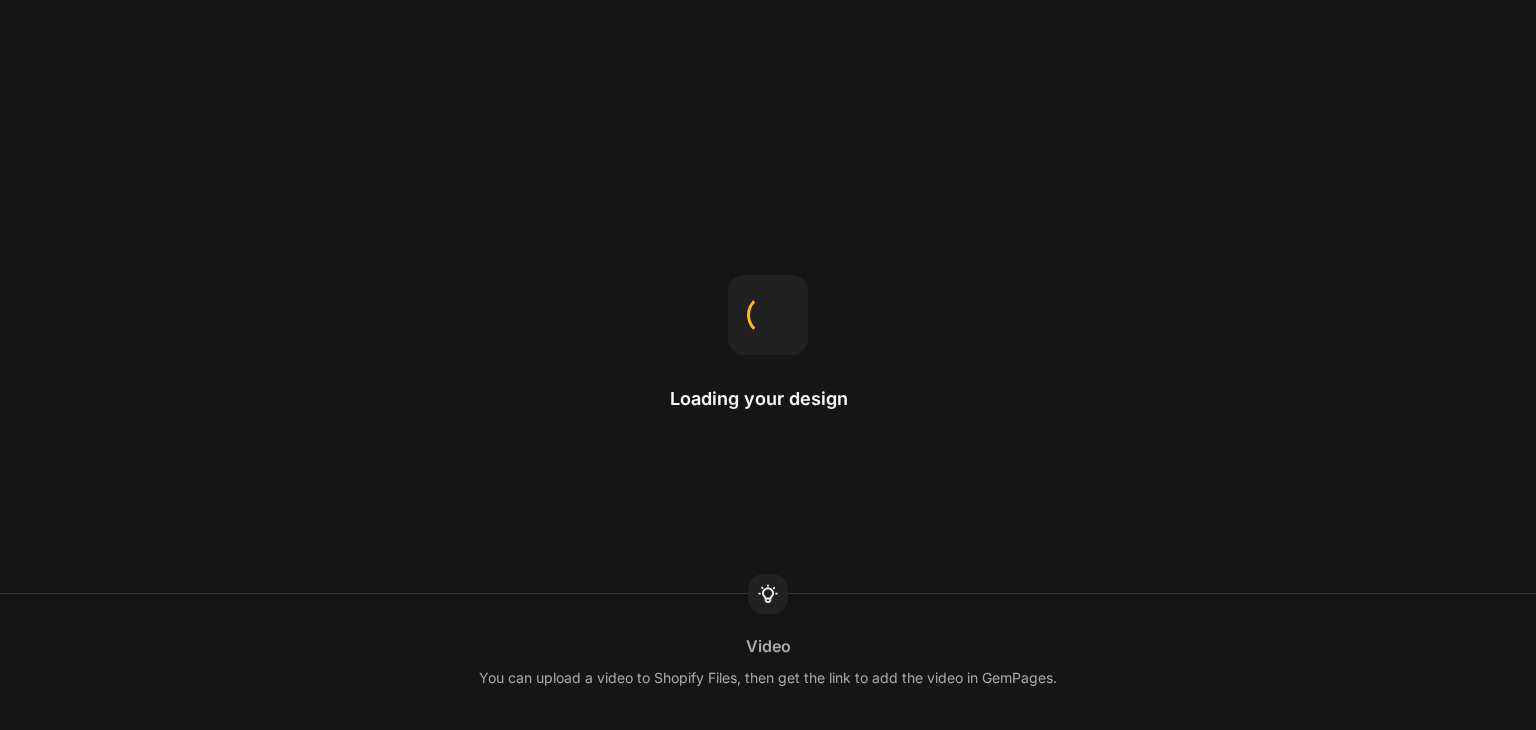 scroll, scrollTop: 0, scrollLeft: 0, axis: both 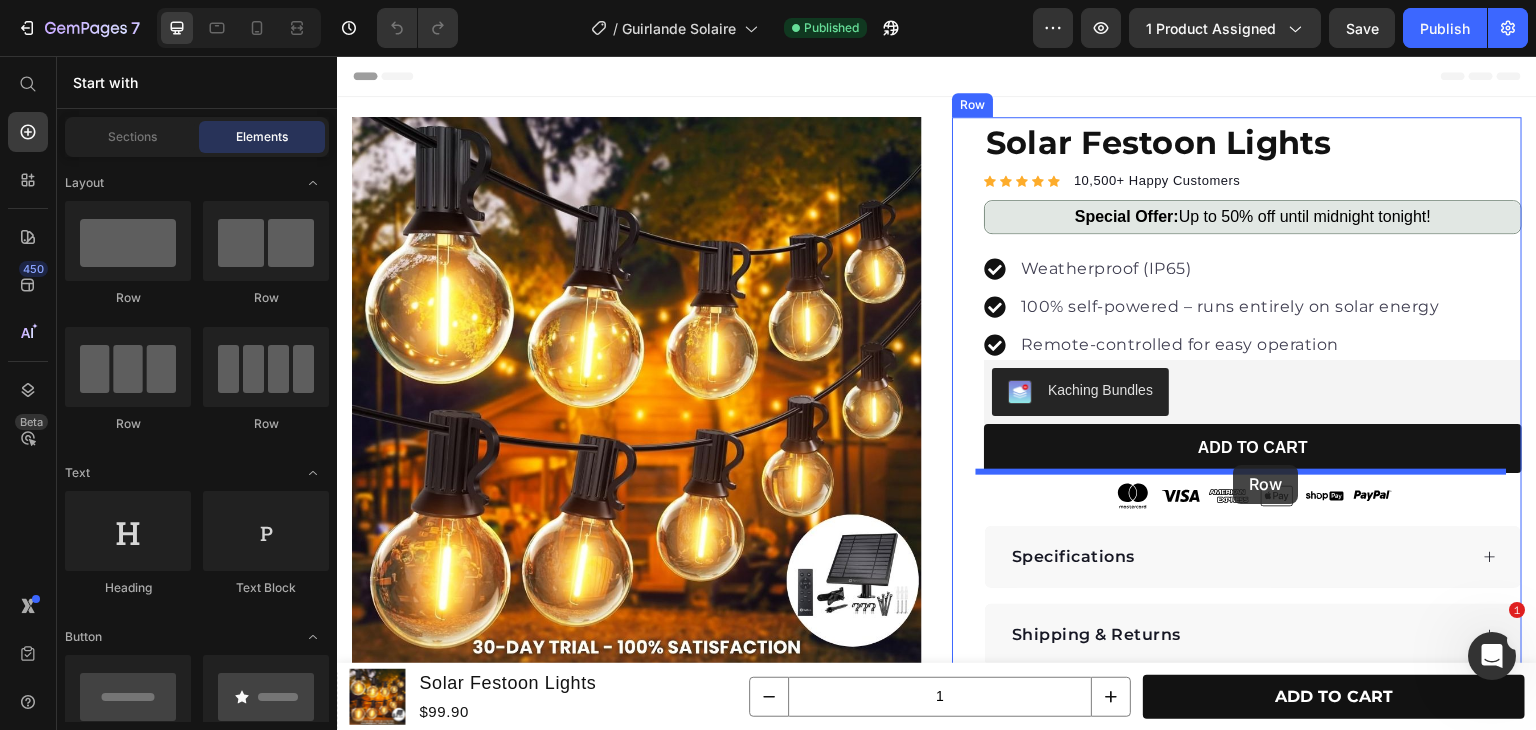 drag, startPoint x: 609, startPoint y: 337, endPoint x: 1234, endPoint y: 465, distance: 637.9726 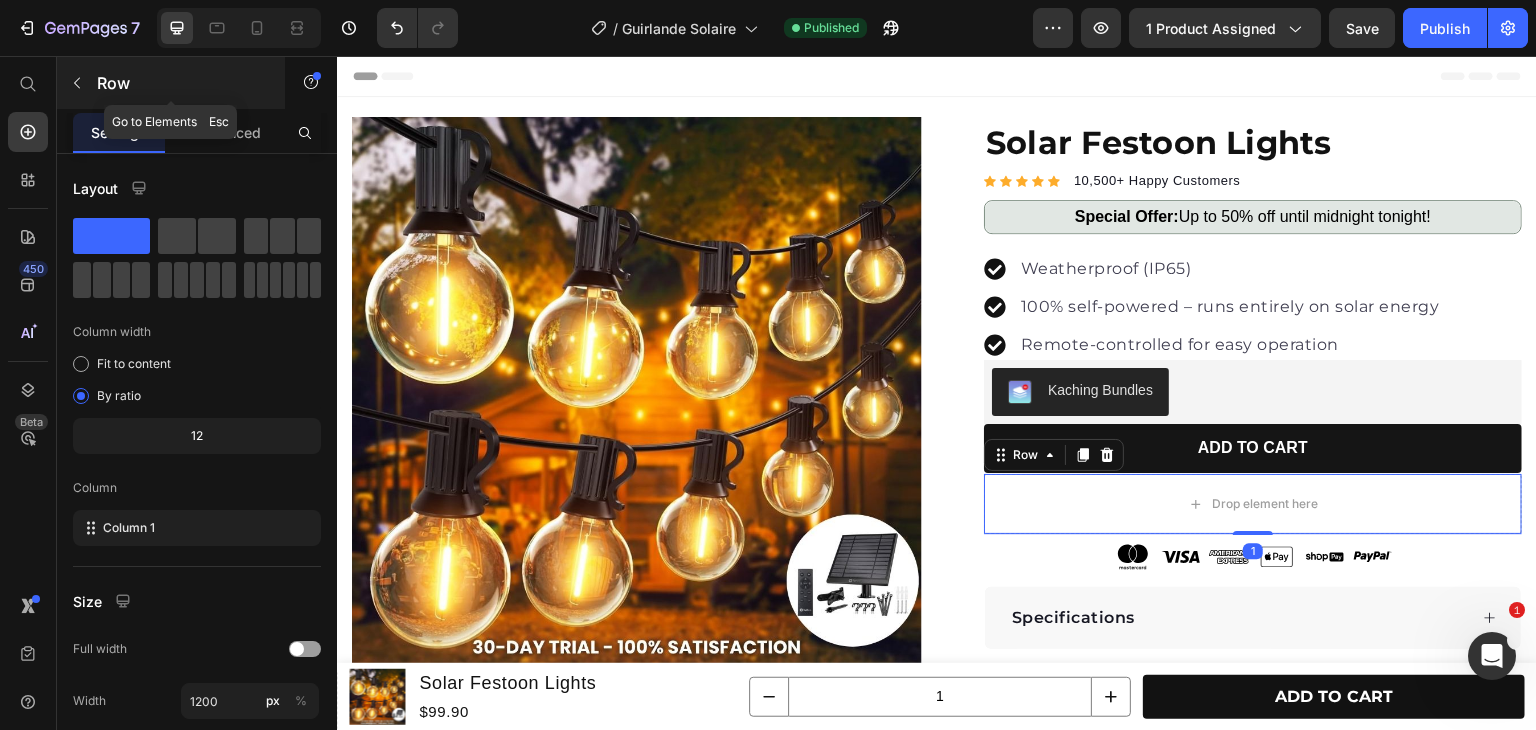 click at bounding box center (77, 83) 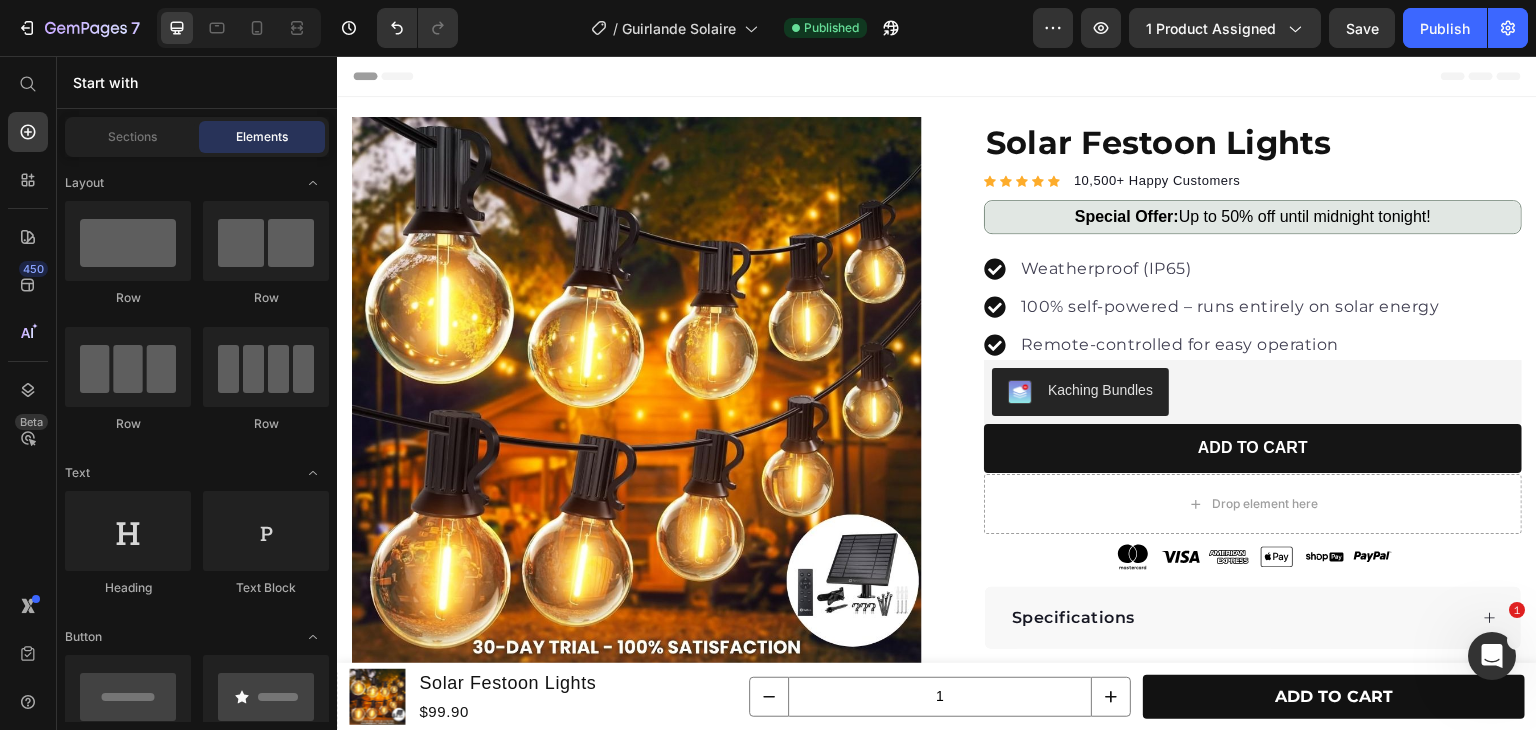 scroll, scrollTop: 100, scrollLeft: 0, axis: vertical 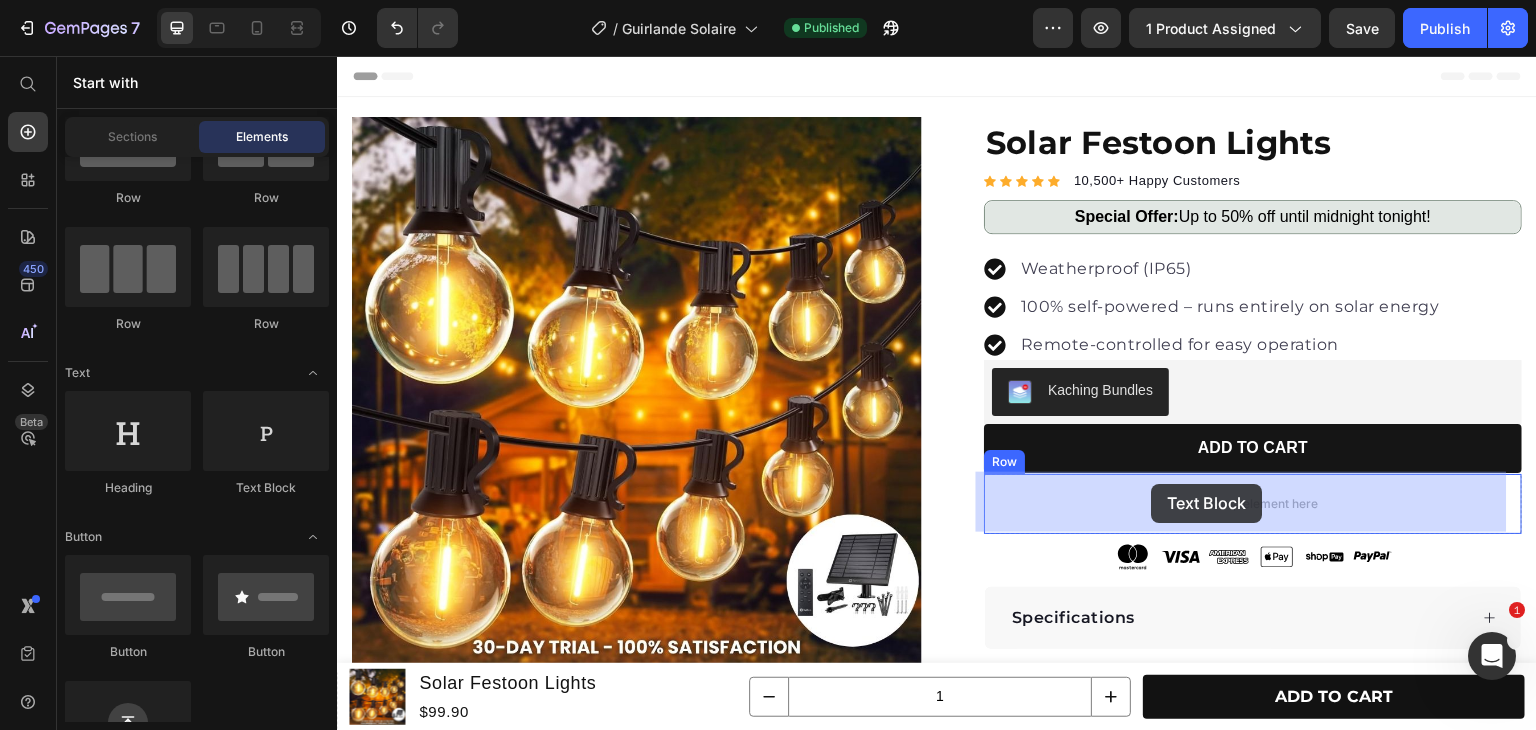 drag, startPoint x: 641, startPoint y: 485, endPoint x: 1152, endPoint y: 484, distance: 511.00098 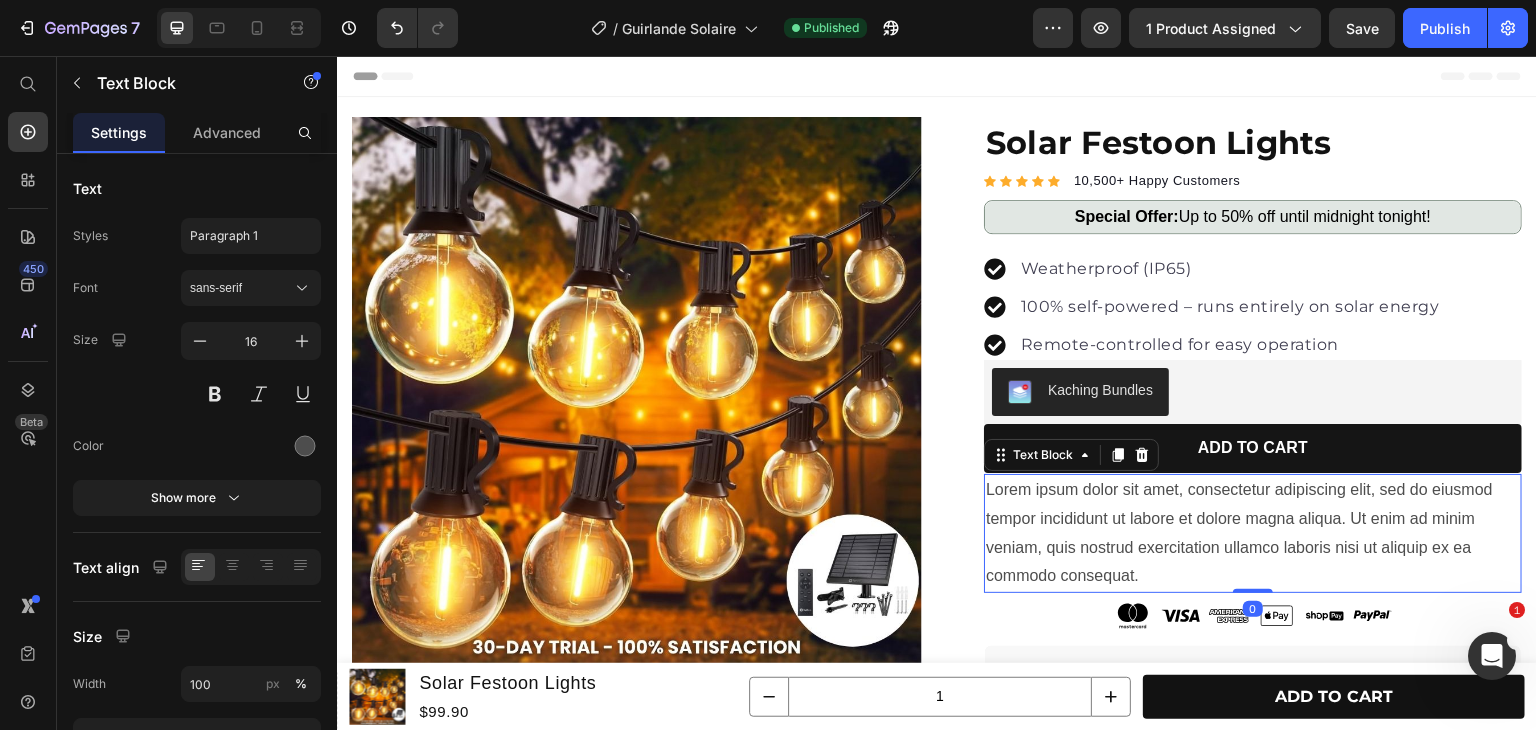 click on "Lorem ipsum dolor sit amet, consectetur adipiscing elit, sed do eiusmod tempor incididunt ut labore et dolore magna aliqua. Ut enim ad minim veniam, quis nostrud exercitation ullamco laboris nisi ut aliquip ex ea commodo consequat." at bounding box center [1253, 533] 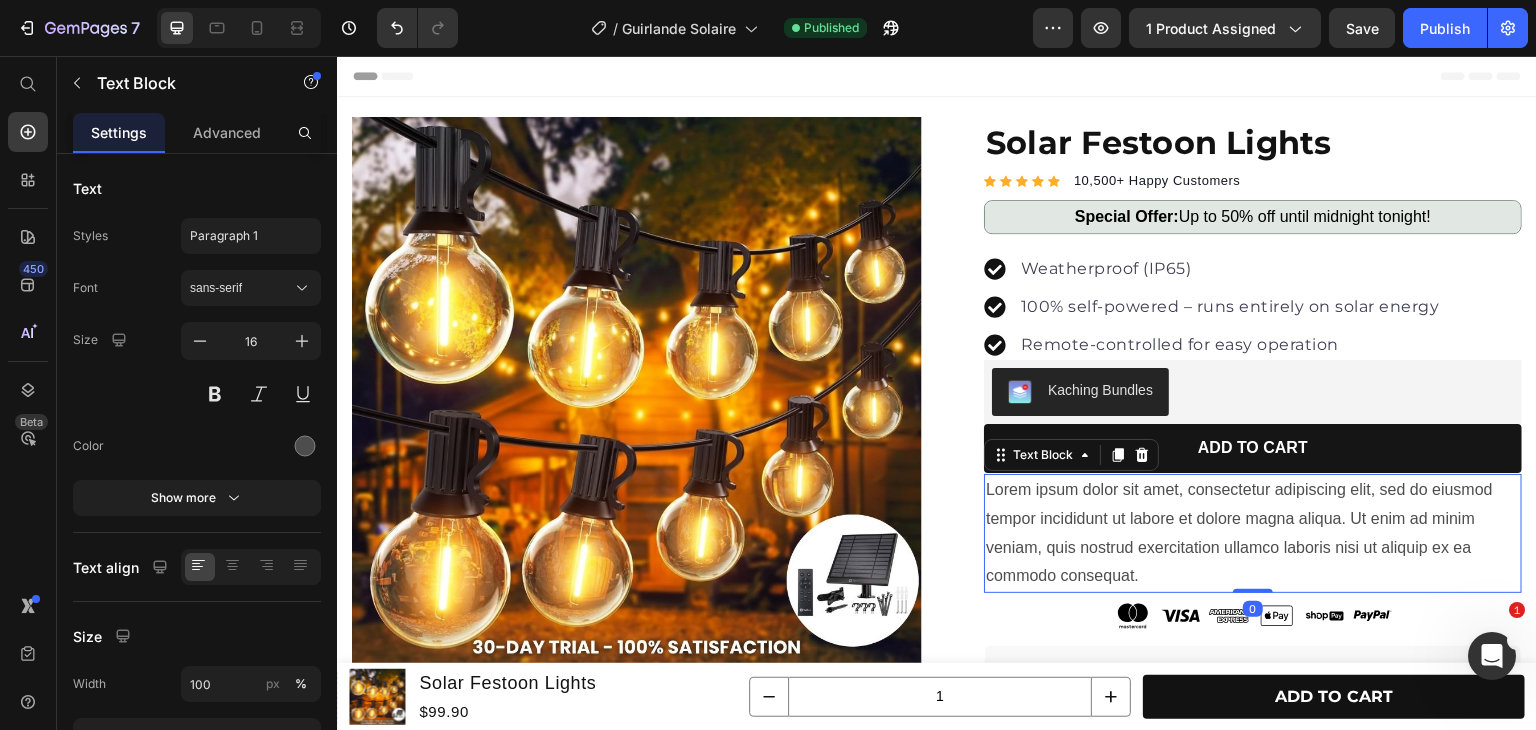 click on "Lorem ipsum dolor sit amet, consectetur adipiscing elit, sed do eiusmod tempor incididunt ut labore et dolore magna aliqua. Ut enim ad minim veniam, quis nostrud exercitation ullamco laboris nisi ut aliquip ex ea commodo consequat." at bounding box center (1253, 533) 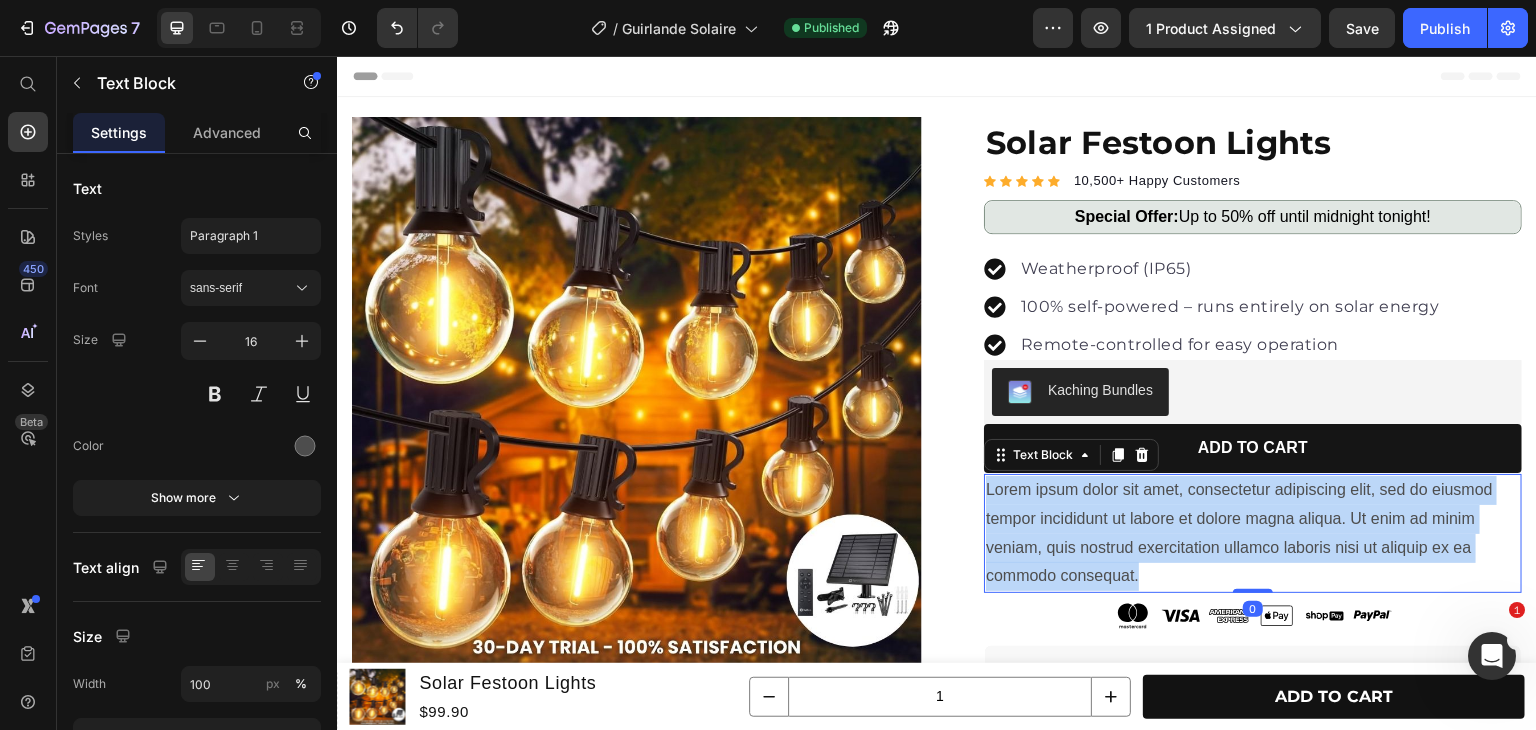 click on "Lorem ipsum dolor sit amet, consectetur adipiscing elit, sed do eiusmod tempor incididunt ut labore et dolore magna aliqua. Ut enim ad minim veniam, quis nostrud exercitation ullamco laboris nisi ut aliquip ex ea commodo consequat." at bounding box center [1253, 533] 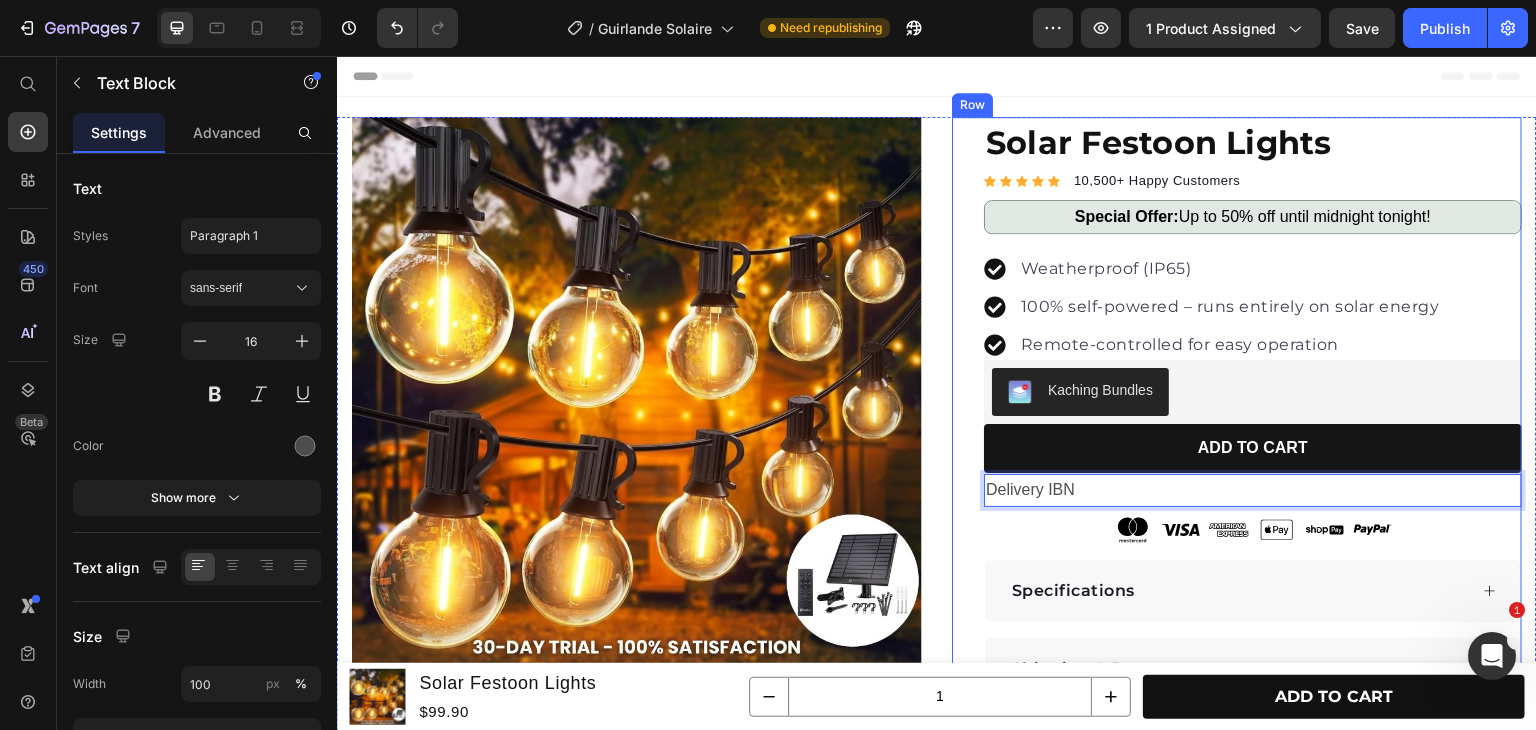 click on "Solar Festoon Lights Product Title Icon Icon Icon Icon Icon Icon List Hoz 10,500+ Happy Customers Text block Row Special Offer: Up to 50% off until midnight tonight! Text Block Row Weatherproof (IP65) 100% self-powered – runs entirely on solar energy Remote-controlled for easy operation Item list
Weatherproof (IP65)
100% self-powered – runs entirely on solar energy
Remote-controlled for easy operation Item list Kaching Bundles Kaching Bundles ADD TO CART Add to Cart Delivery IBN Text Block   0 Row Image Image Image Image Image Image Row
Specifications
Shipping & Returns
What is included ? Accordion Row" at bounding box center (1237, 447) 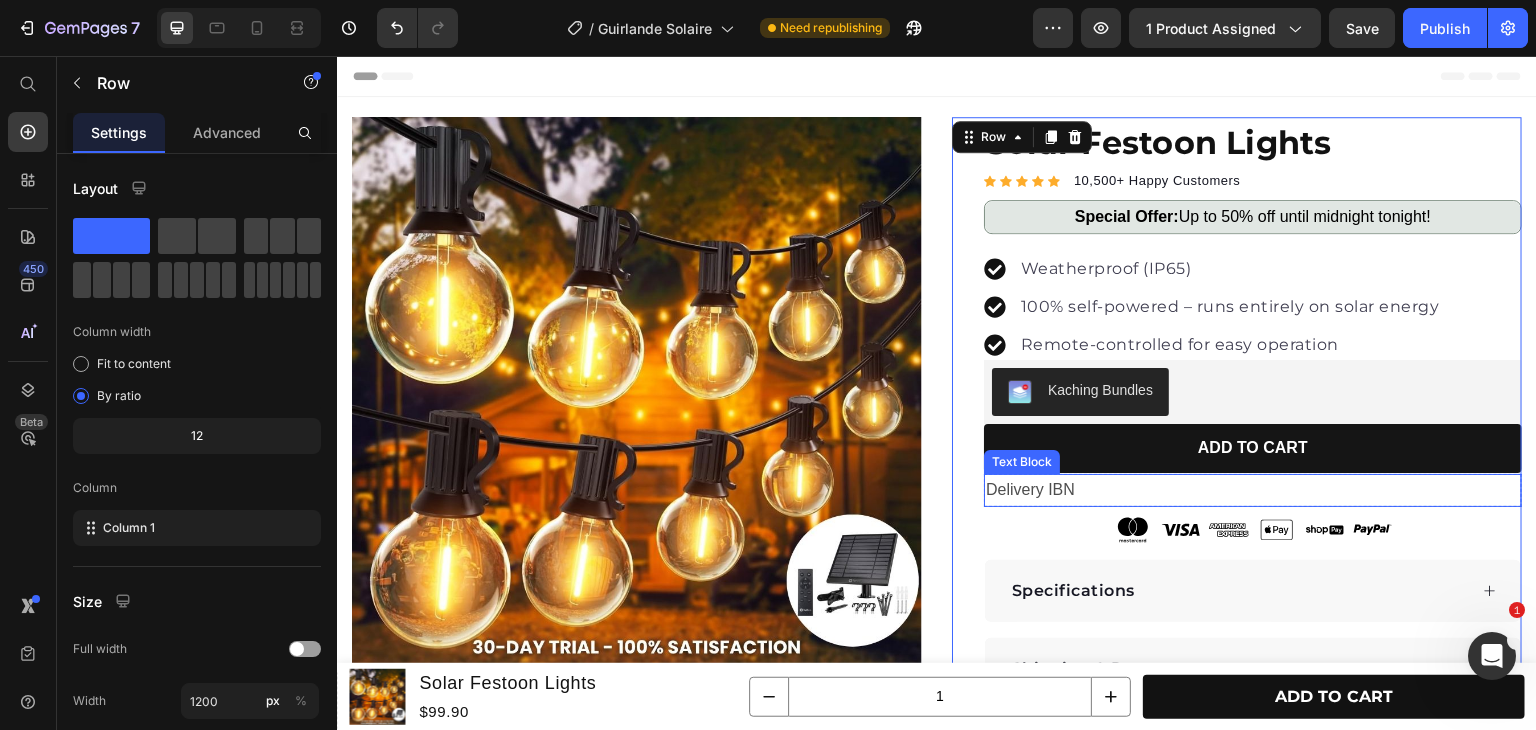 click on "Delivery IBN" at bounding box center (1253, 490) 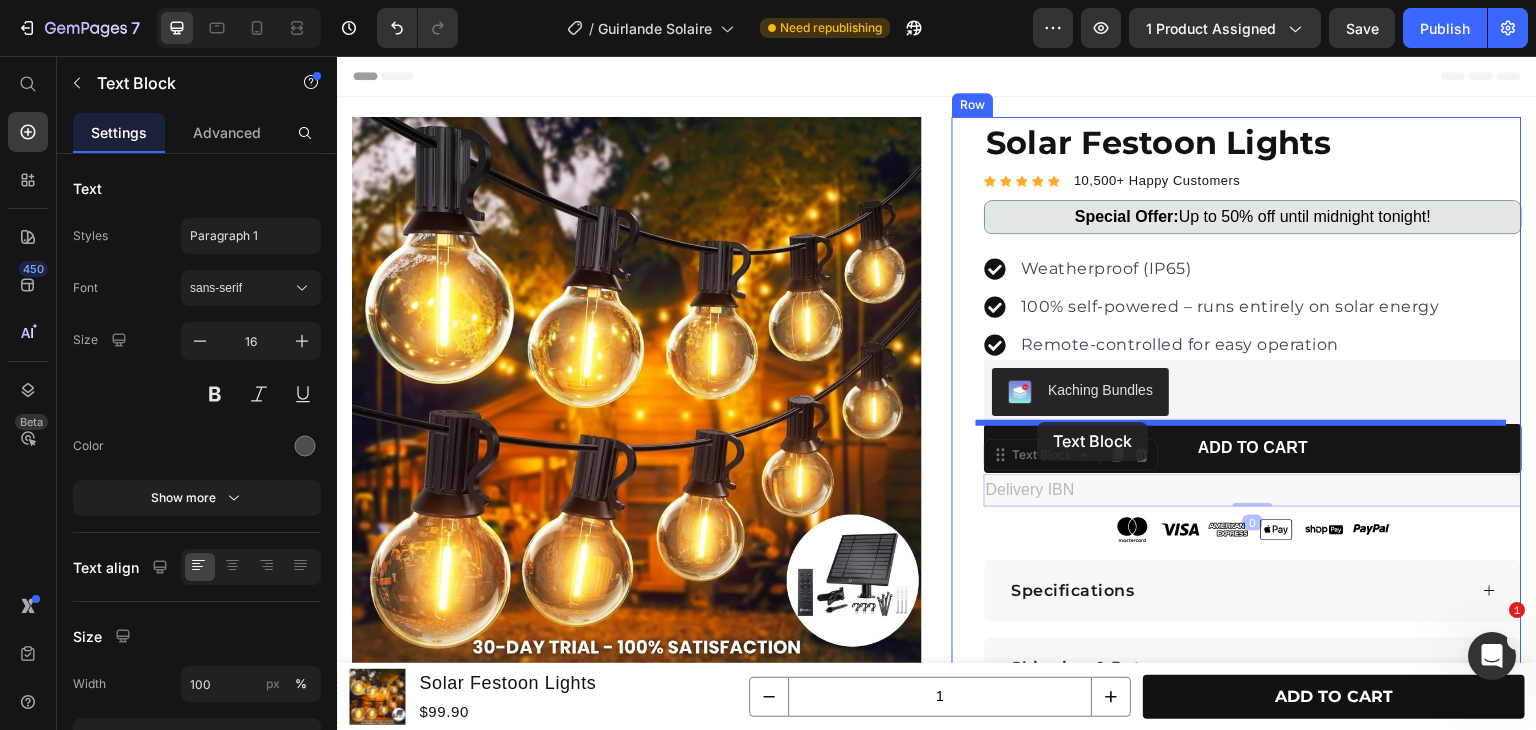 drag, startPoint x: 1019, startPoint y: 462, endPoint x: 1038, endPoint y: 422, distance: 44.28318 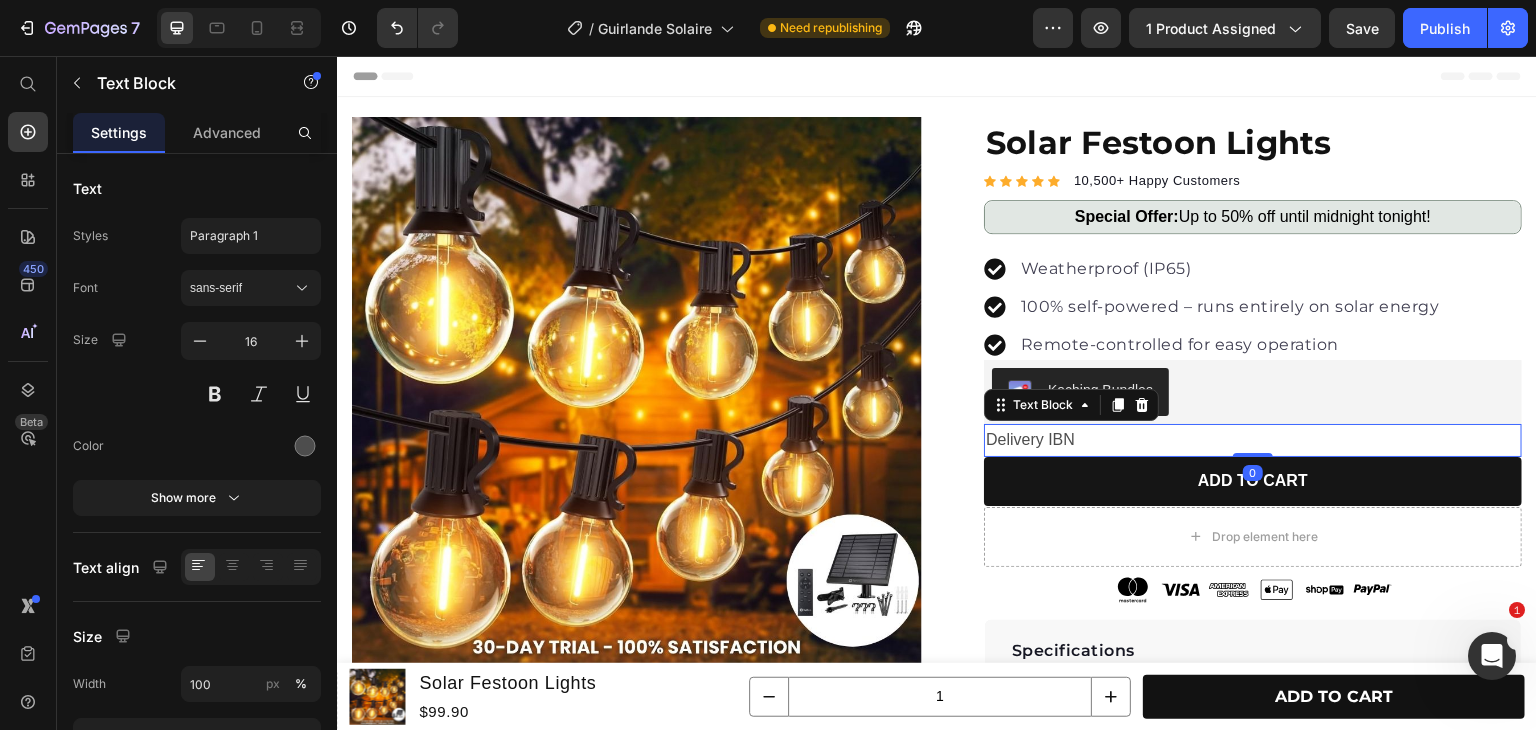 click on "Delivery IBN" at bounding box center [1253, 440] 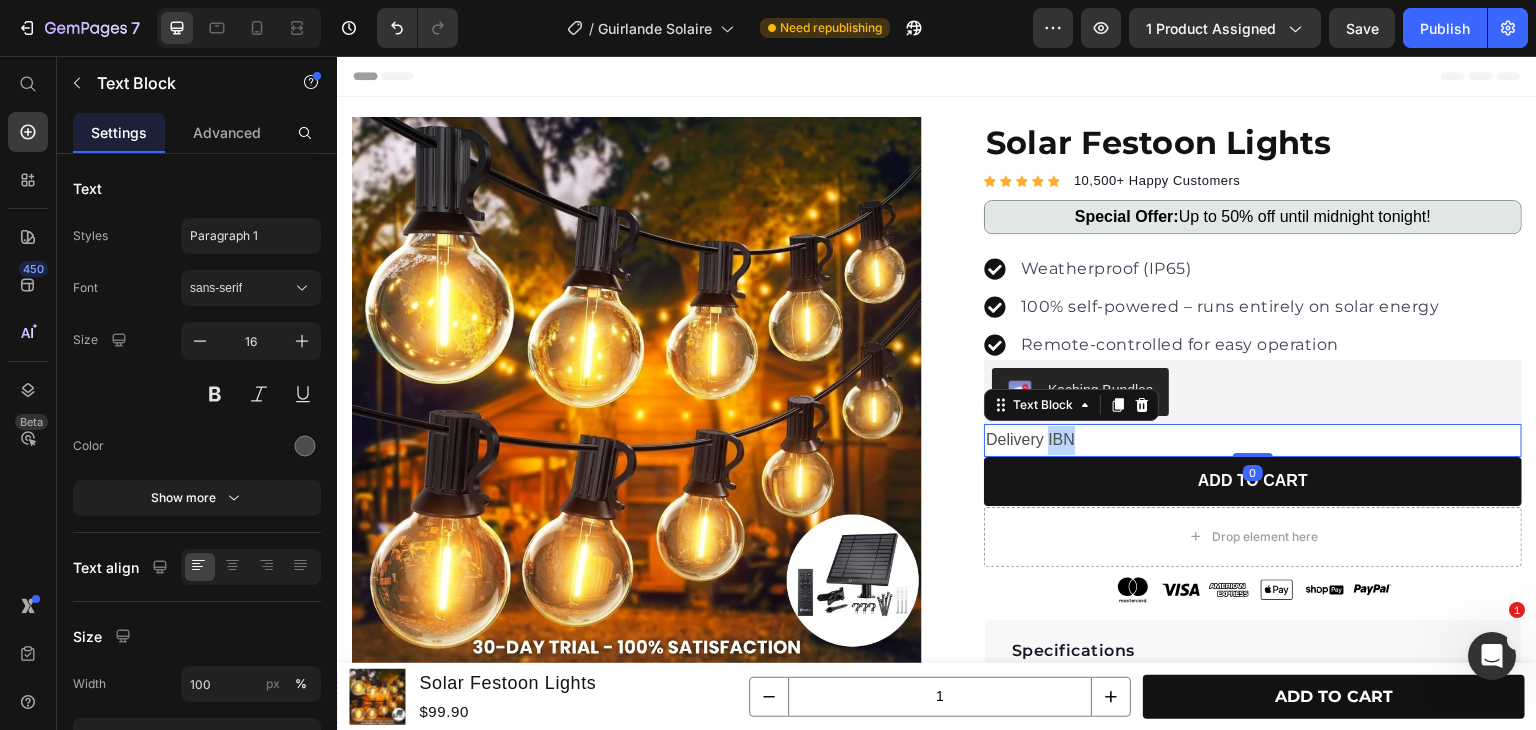 click on "Delivery IBN" at bounding box center [1253, 440] 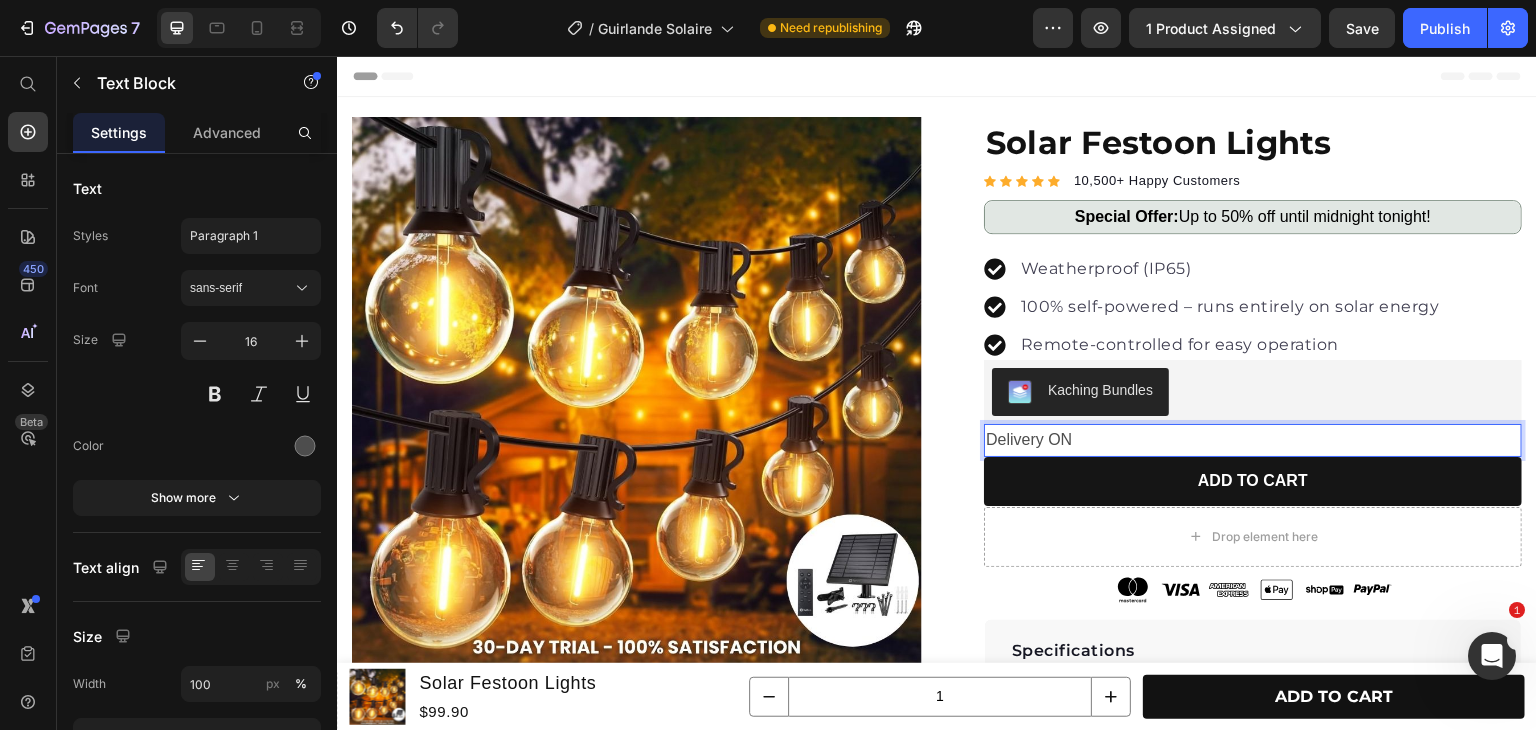 click on "Delivery ON" at bounding box center (1253, 440) 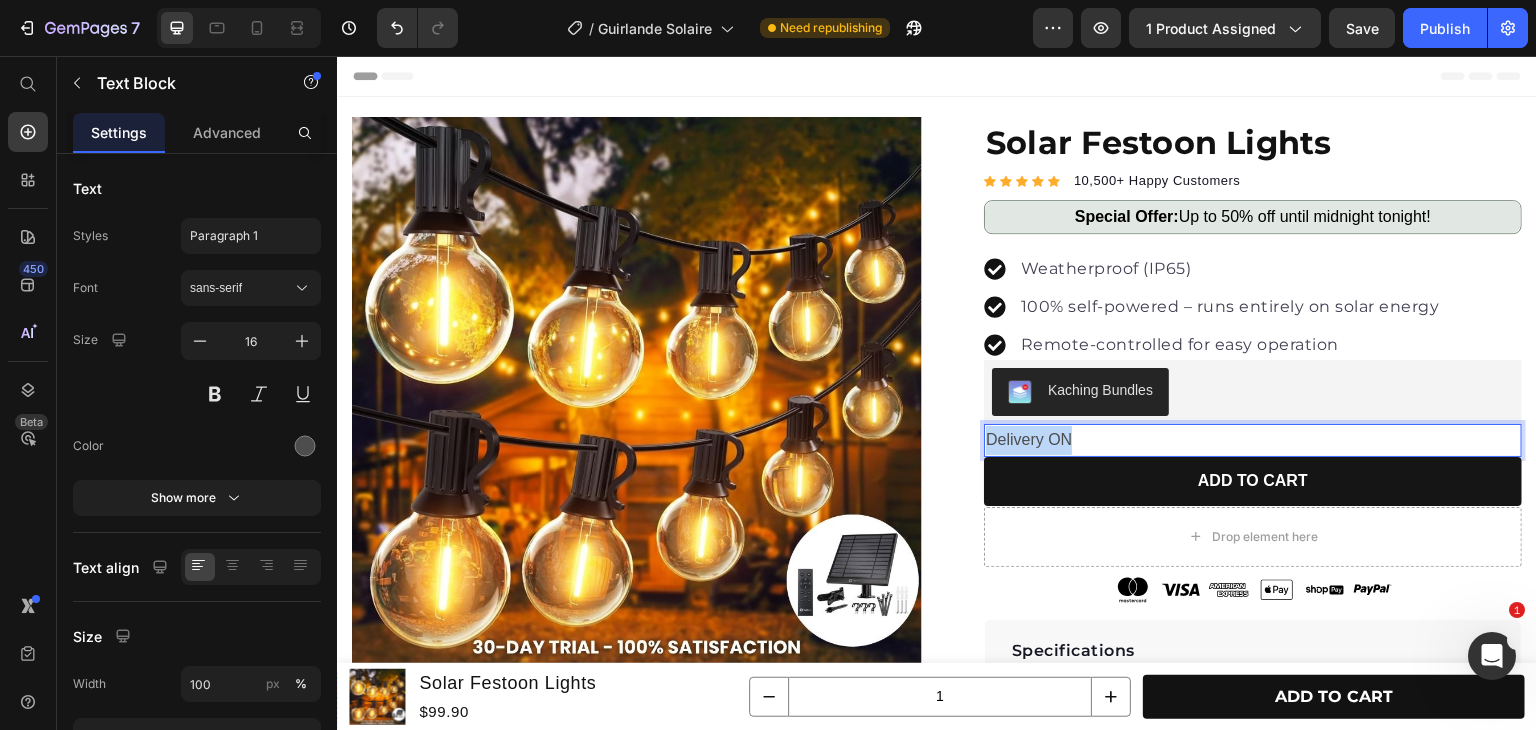 click on "Delivery ON" at bounding box center (1253, 440) 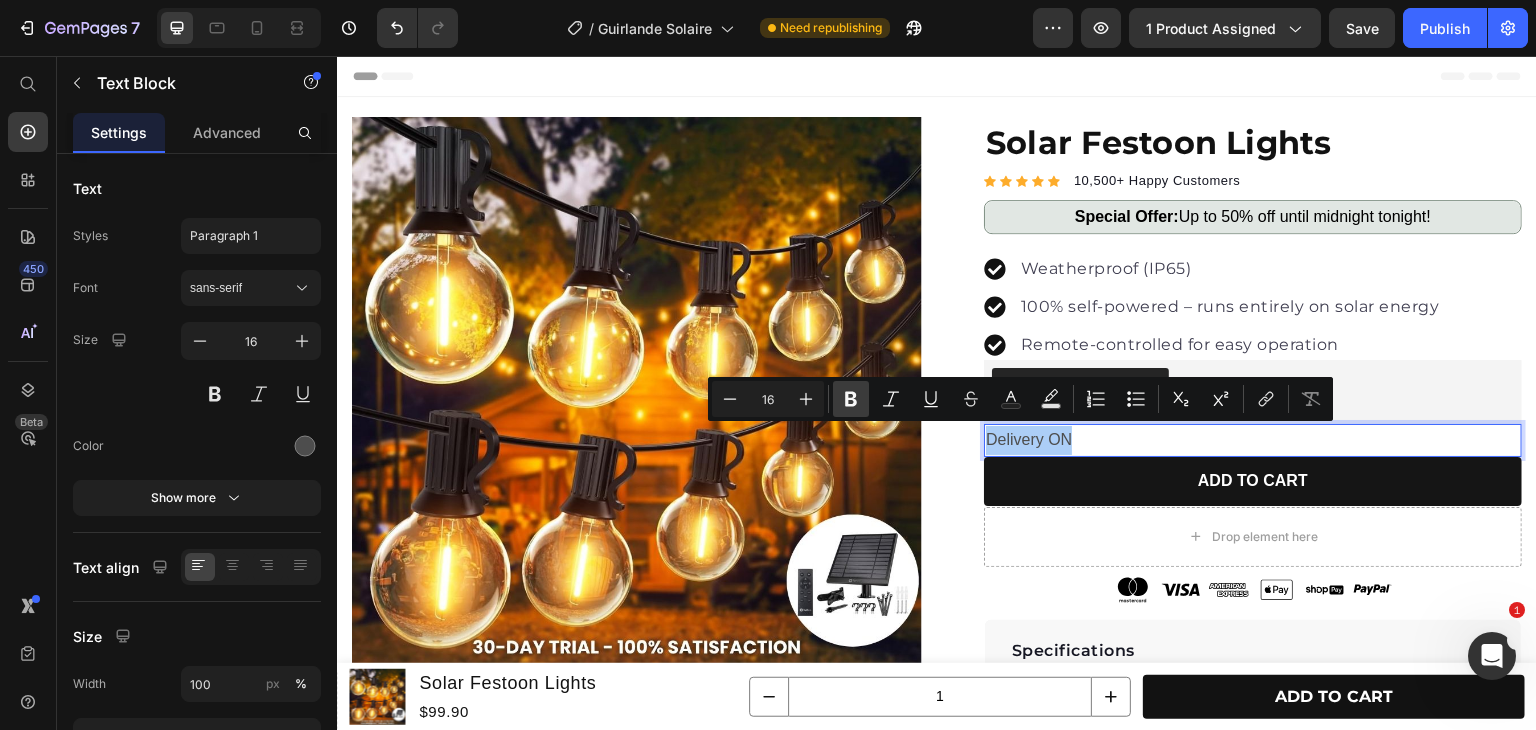 click 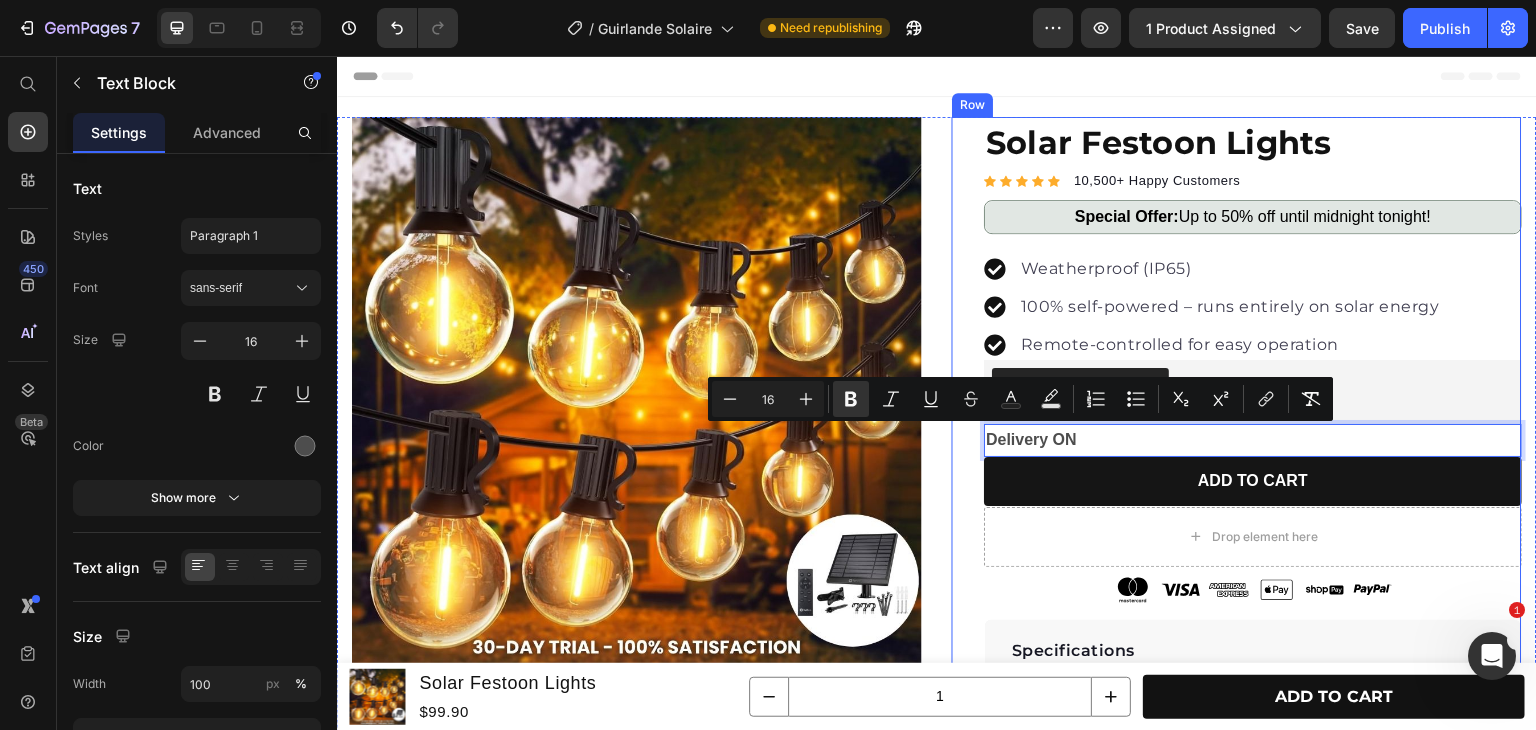 click on "Solar Festoon Lights Product Title Icon Icon Icon Icon Icon Icon List Hoz 10,500+ Happy Customers Text block Row Special Offer: Up to 50% off until midnight tonight! Text Block Row Weatherproof (IP65) 100% self-powered – runs entirely on solar energy Remote-controlled for easy operation Item list
Weatherproof (IP65)
100% self-powered – runs entirely on solar energy
Remote-controlled for easy operation Item list Kaching Bundles Kaching Bundles Delivery ON Text Block   0 ADD TO CART Add to Cart
Drop element here Row Image Image Image Image Image Image Row
Specifications
Shipping & Returns
What is included ? Accordion Row" at bounding box center (1237, 477) 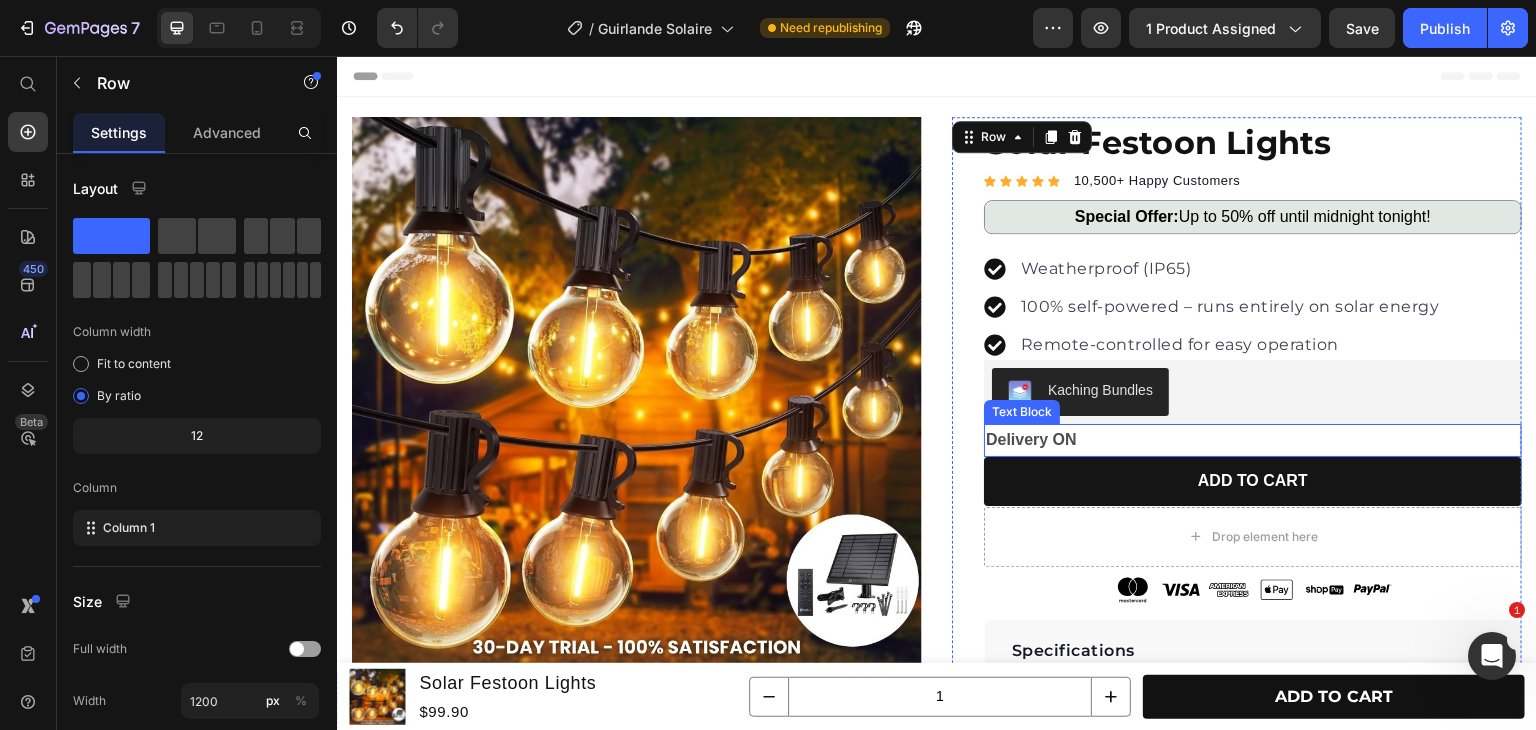 click on "Delivery ON" at bounding box center (1253, 440) 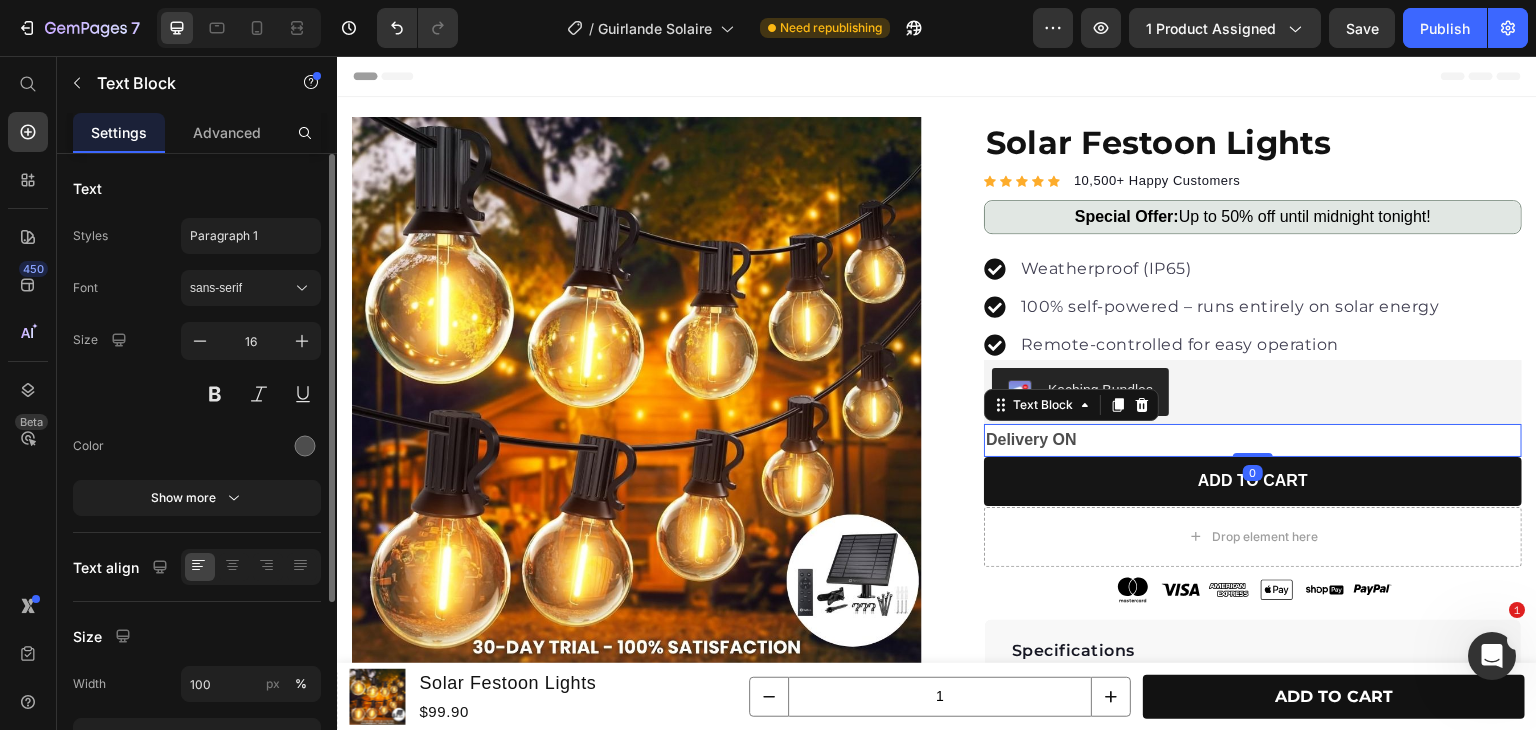 scroll, scrollTop: 200, scrollLeft: 0, axis: vertical 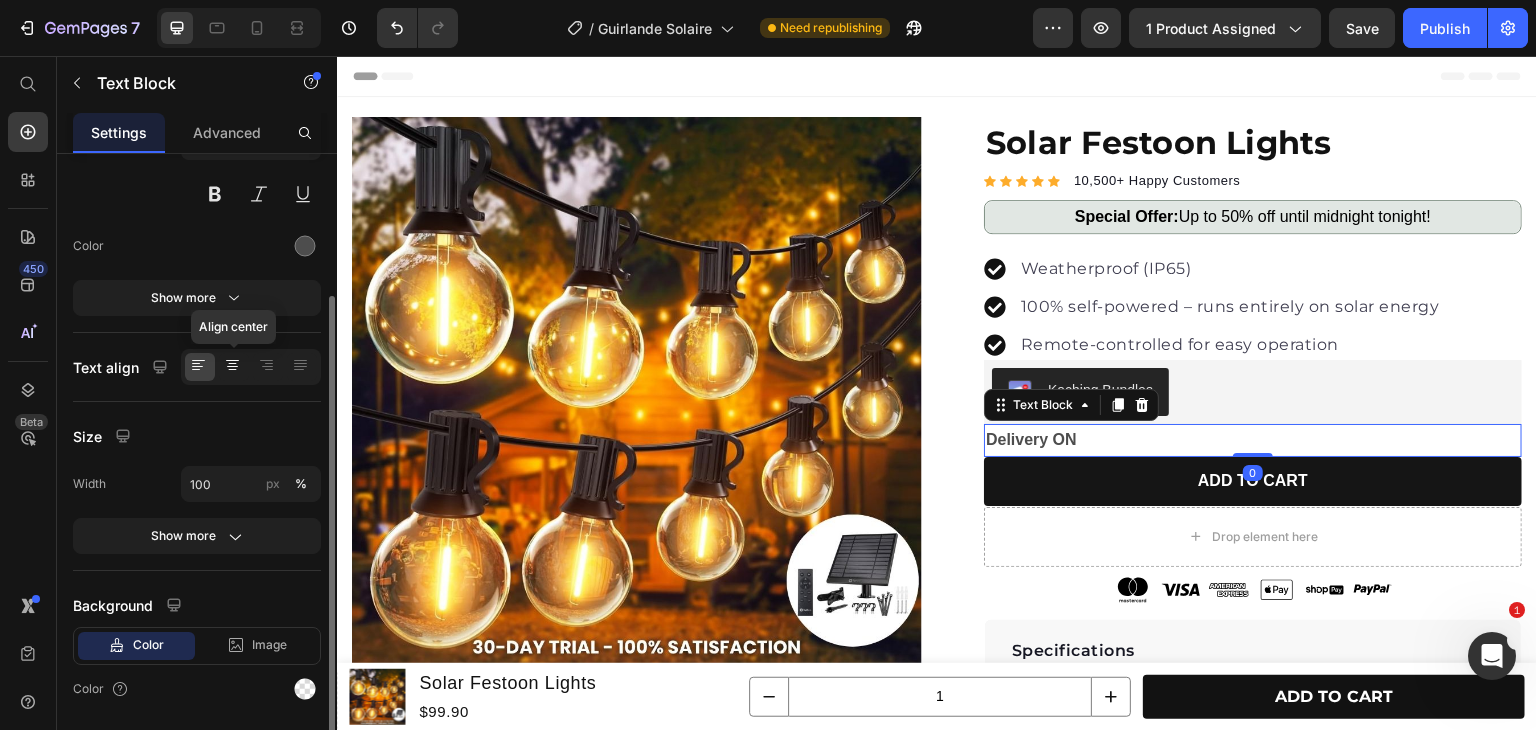 click 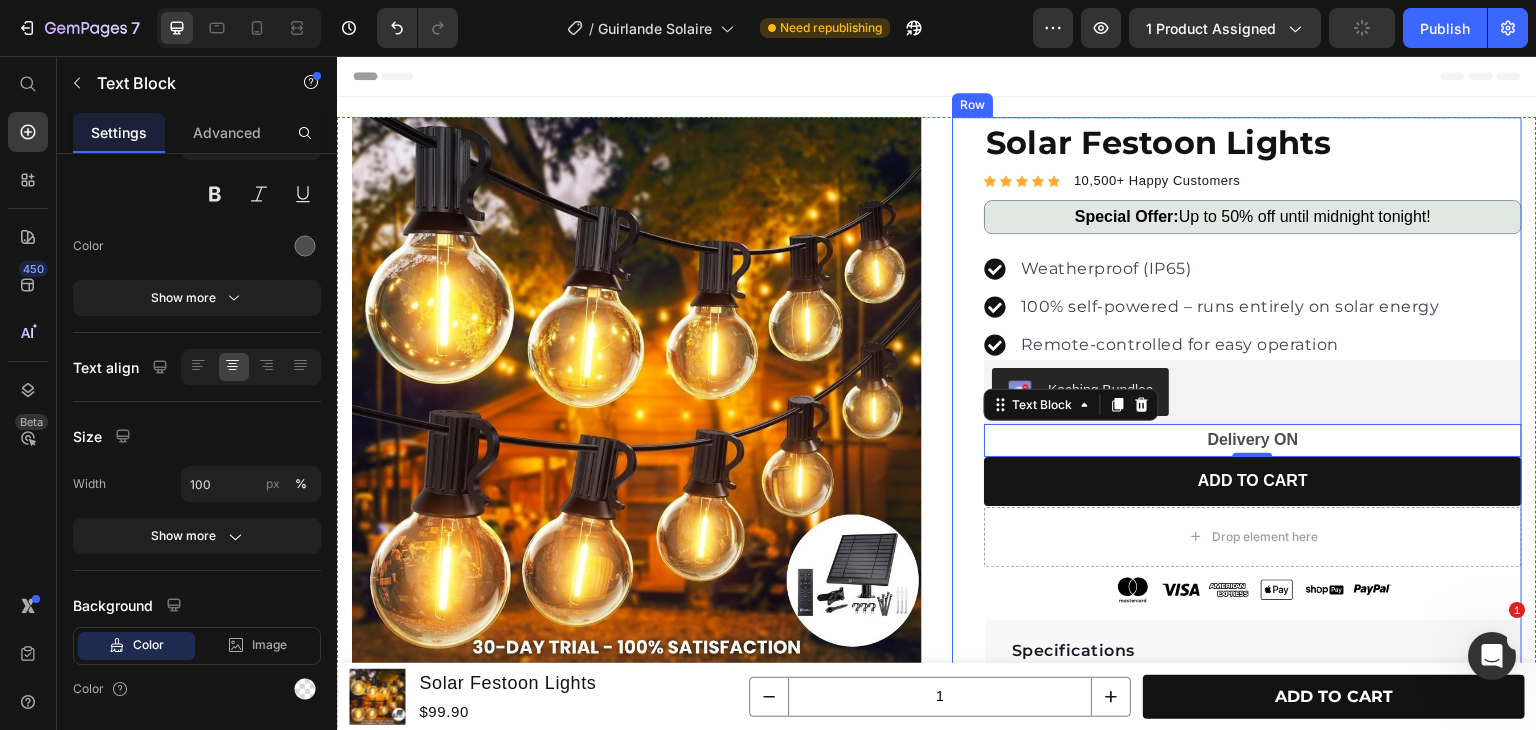 click on "Solar Festoon Lights Product Title Icon Icon Icon Icon Icon Icon List Hoz 10,500+ Happy Customers Text block Row Special Offer: Up to 50% off until midnight tonight! Text Block Row Weatherproof (IP65) 100% self-powered – runs entirely on solar energy Remote-controlled for easy operation Item list
Weatherproof (IP65)
100% self-powered – runs entirely on solar energy
Remote-controlled for easy operation Item list Kaching Bundles Kaching Bundles Delivery ON Text Block   0 ADD TO CART Add to Cart
Drop element here Row Image Image Image Image Image Image Row
Specifications
Shipping & Returns
What is included ? Accordion Row" at bounding box center [1237, 477] 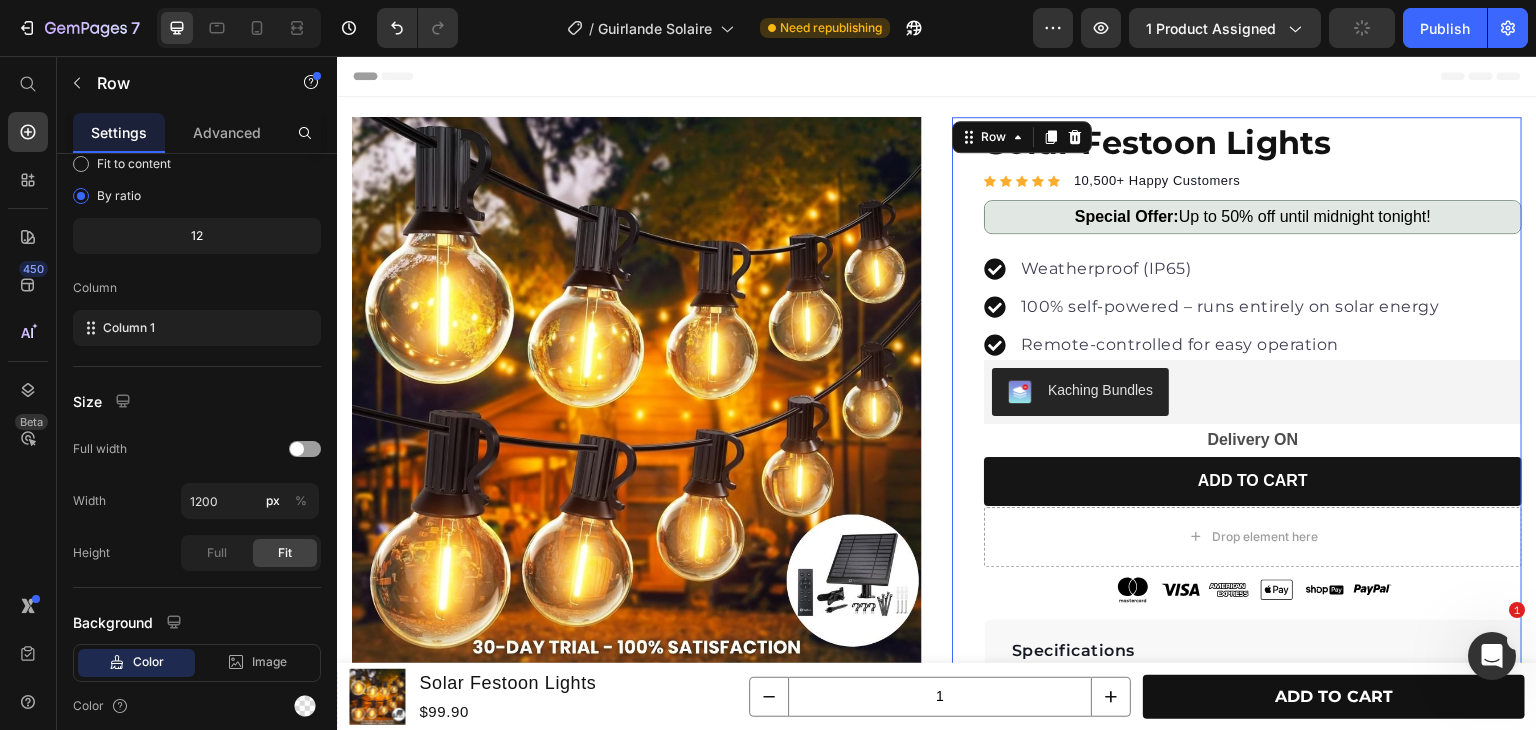 scroll, scrollTop: 0, scrollLeft: 0, axis: both 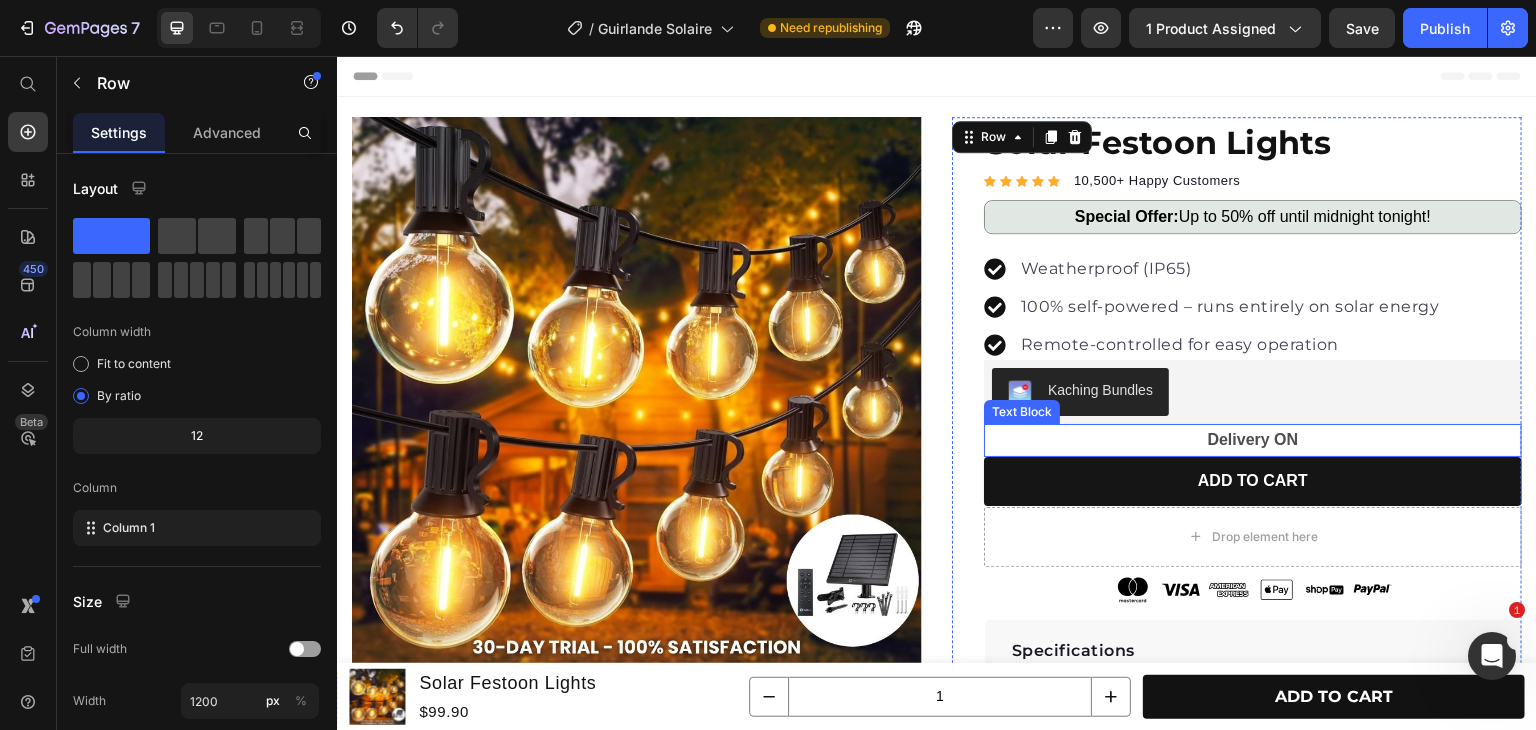 click on "Delivery ON" at bounding box center [1253, 439] 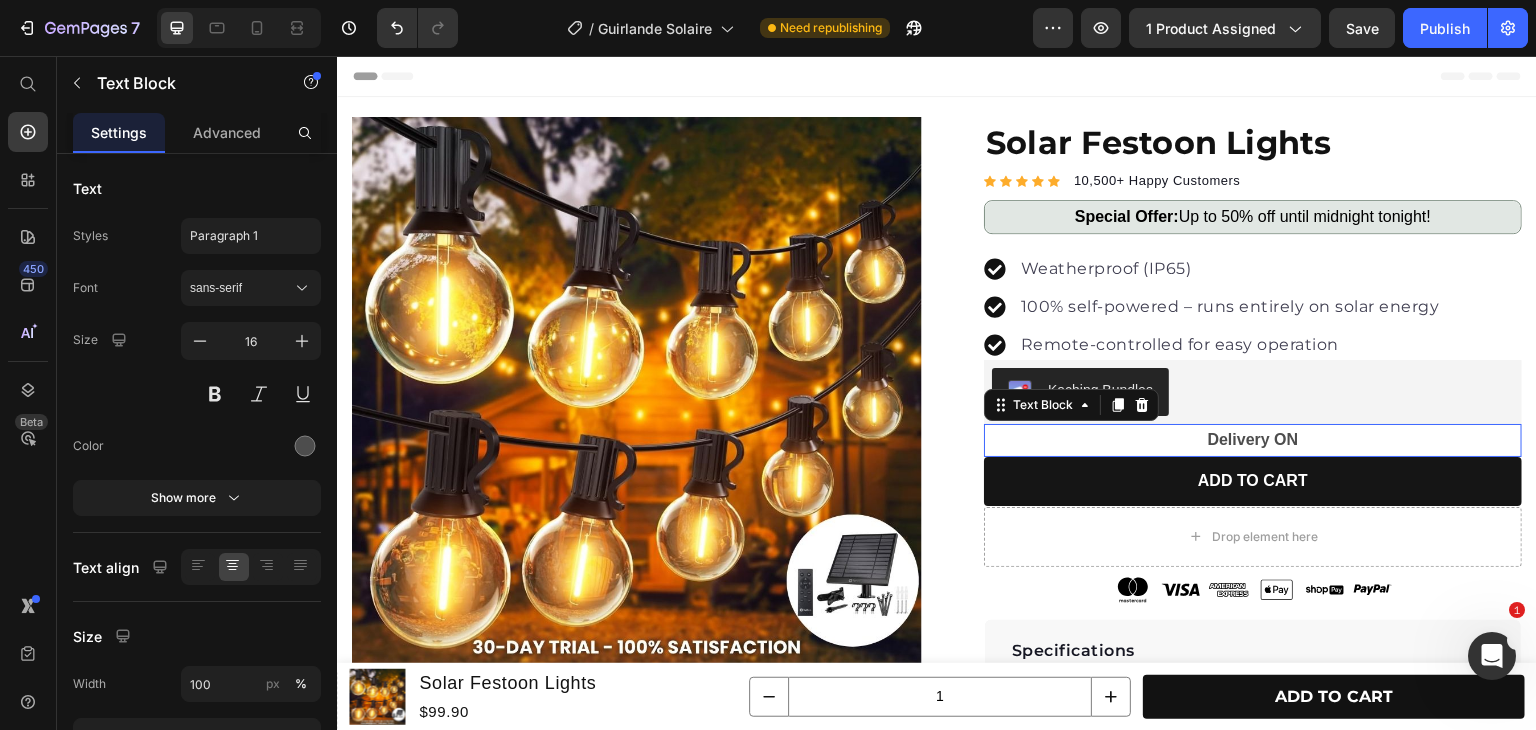 click on "Delivery ON" at bounding box center [1253, 439] 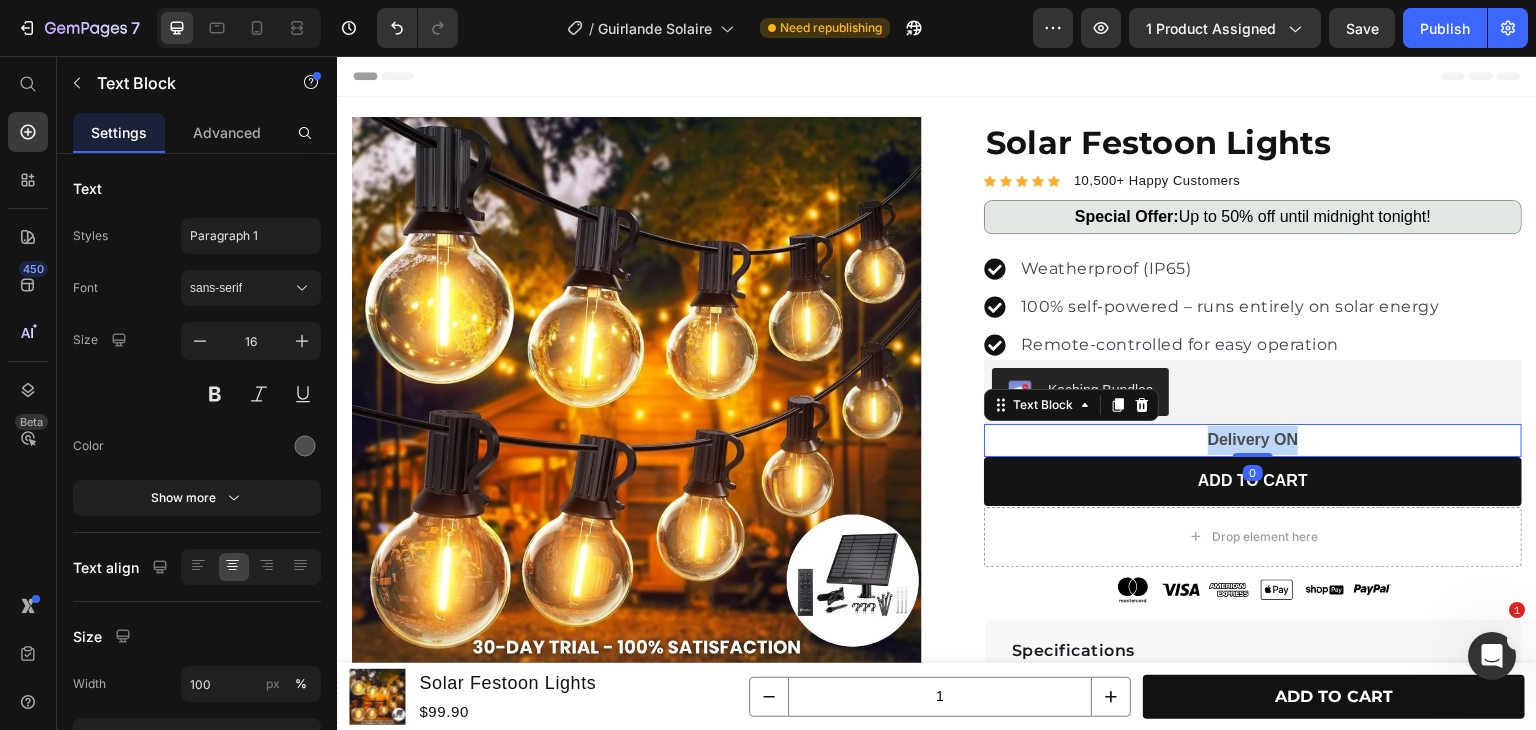 click on "Delivery ON" at bounding box center (1253, 439) 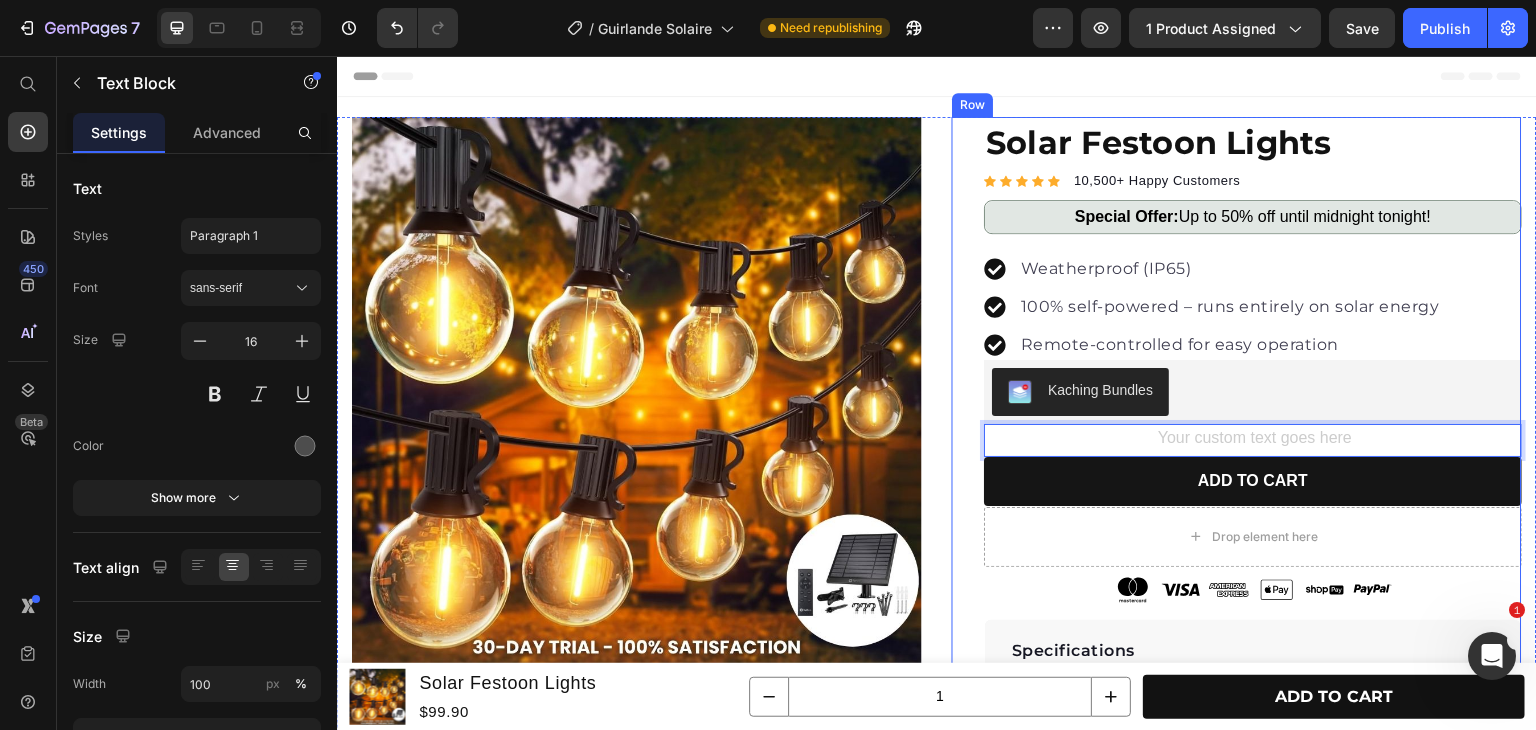 click on "Solar Festoon Lights Product Title Icon Icon Icon Icon Icon Icon List Hoz 10,500+ Happy Customers Text block Row Special Offer: Up to 50% off until midnight tonight! Text Block Row Weatherproof (IP65) 100% self-powered – runs entirely on solar energy Remote-controlled for easy operation Item list
Weatherproof (IP65)
100% self-powered – runs entirely on solar energy
Remote-controlled for easy operation Item list Kaching Bundles Kaching Bundles Text Block   0 ADD TO CART Add to Cart
Drop element here Row Image Image Image Image Image Image Row
Specifications
Shipping & Returns
What is included ? Accordion Row" at bounding box center [1237, 477] 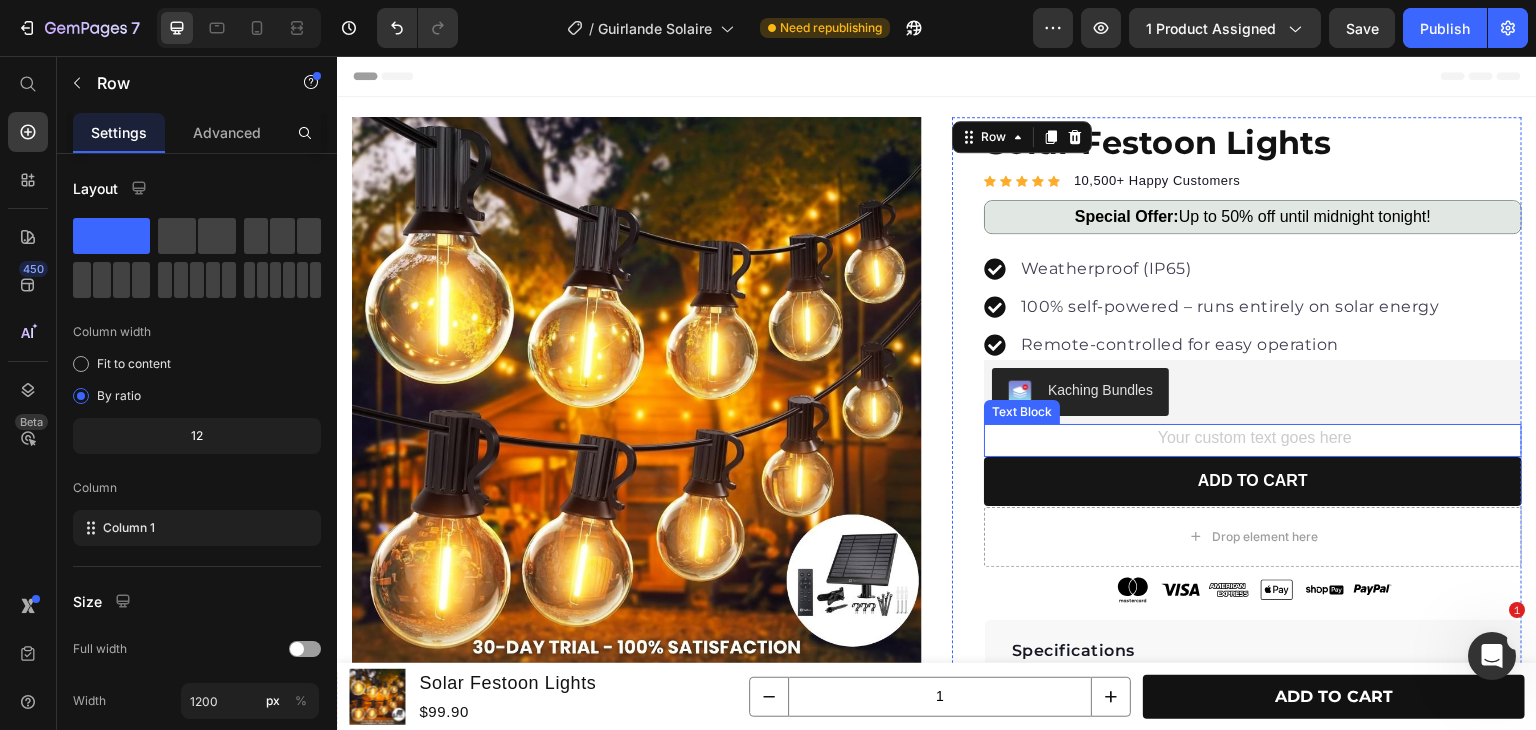 click at bounding box center [1253, 440] 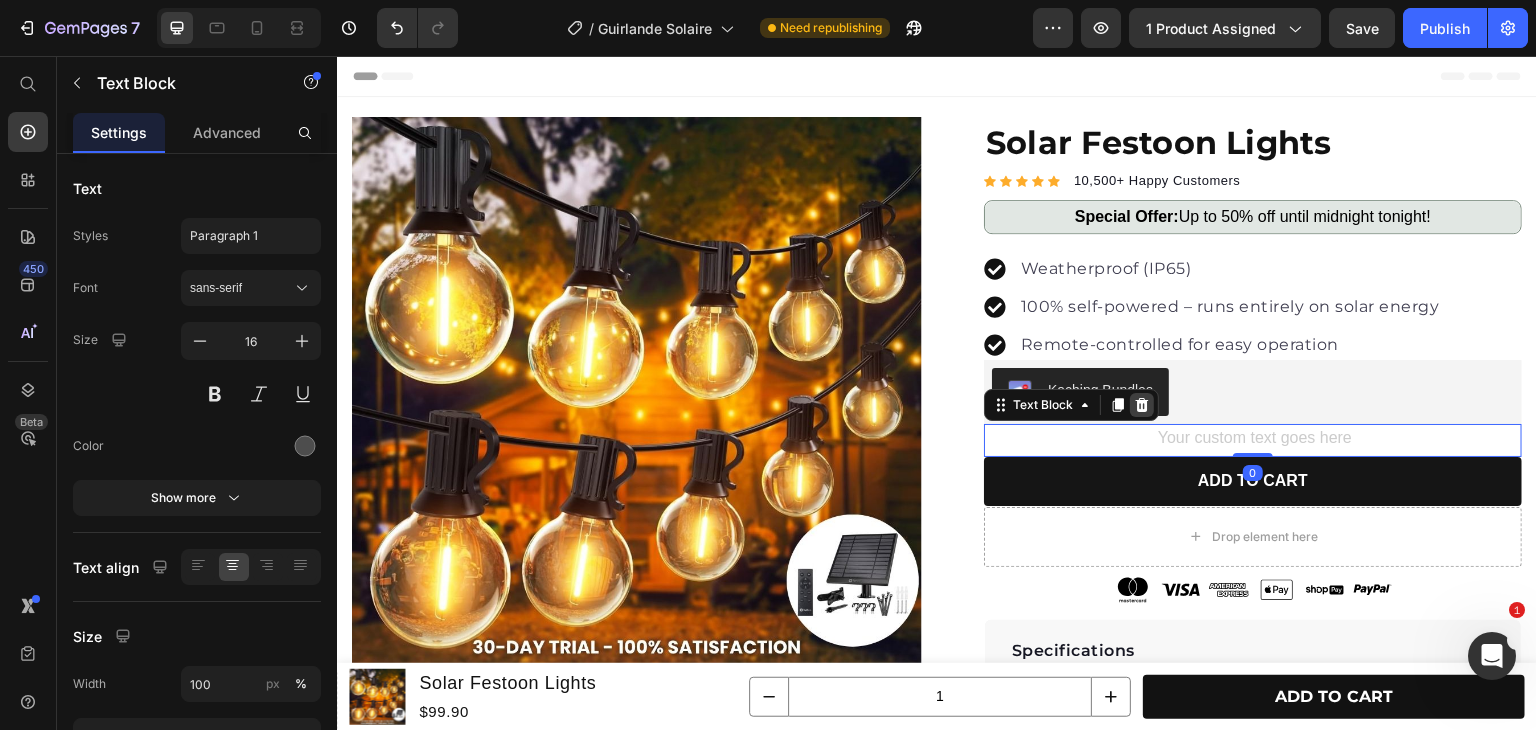 click 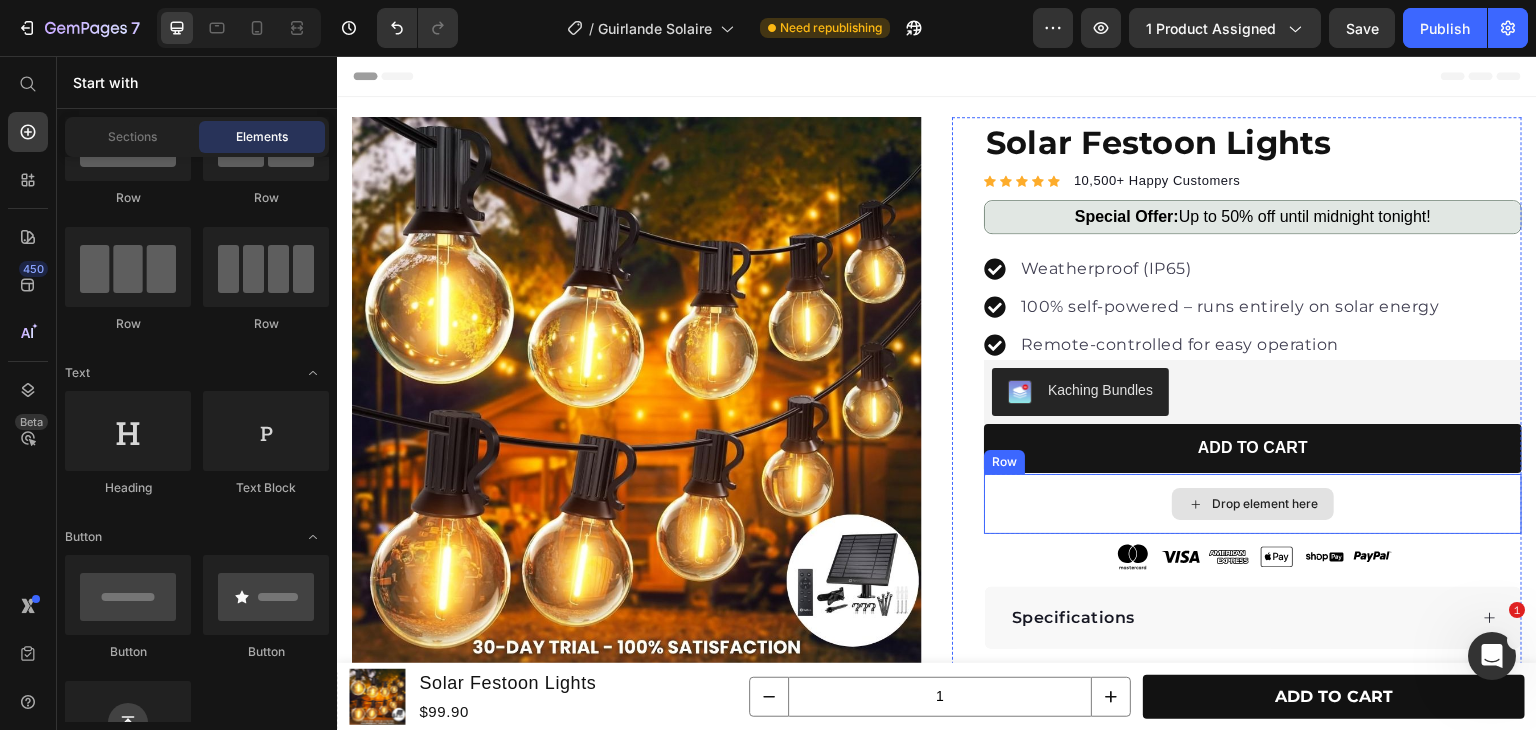 click on "Drop element here" at bounding box center [1253, 504] 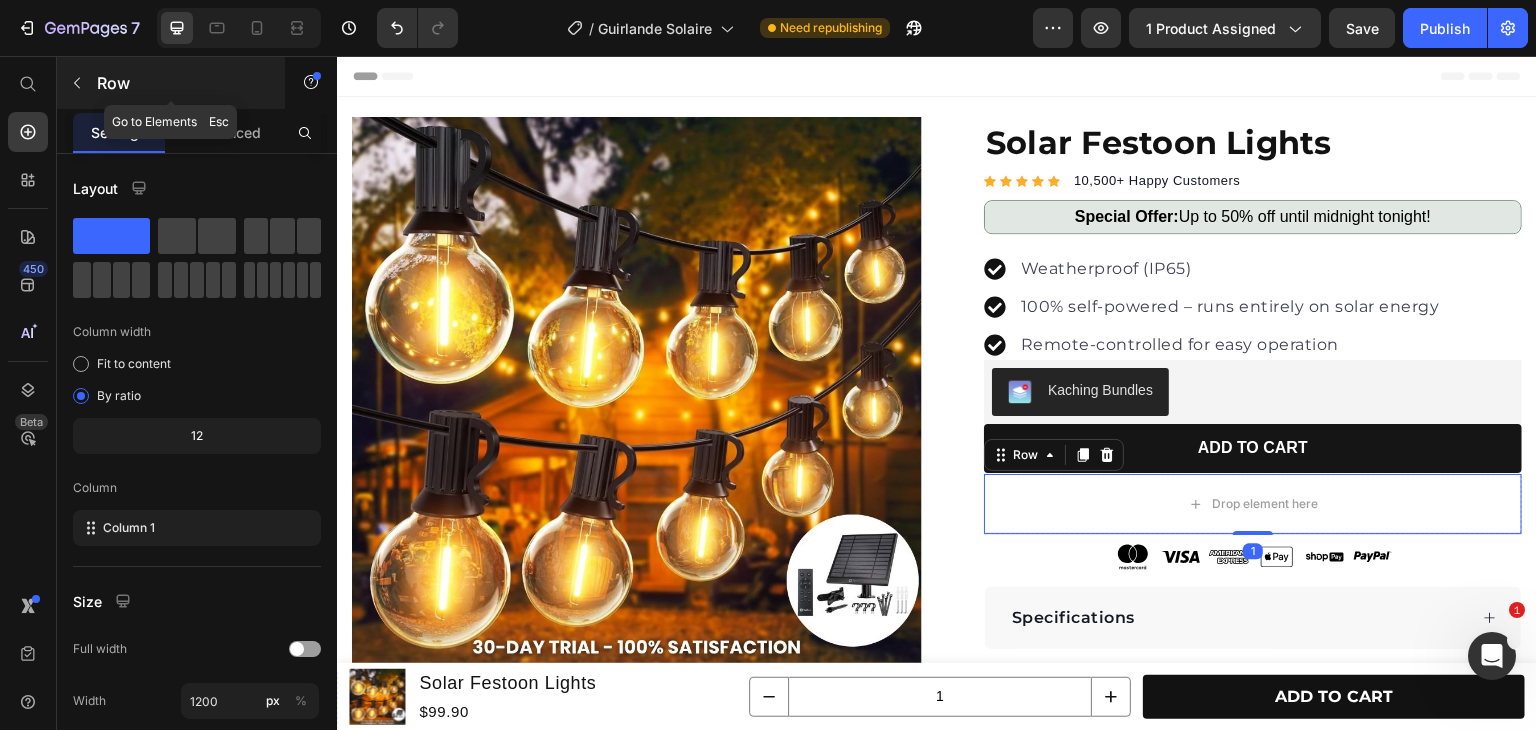 click 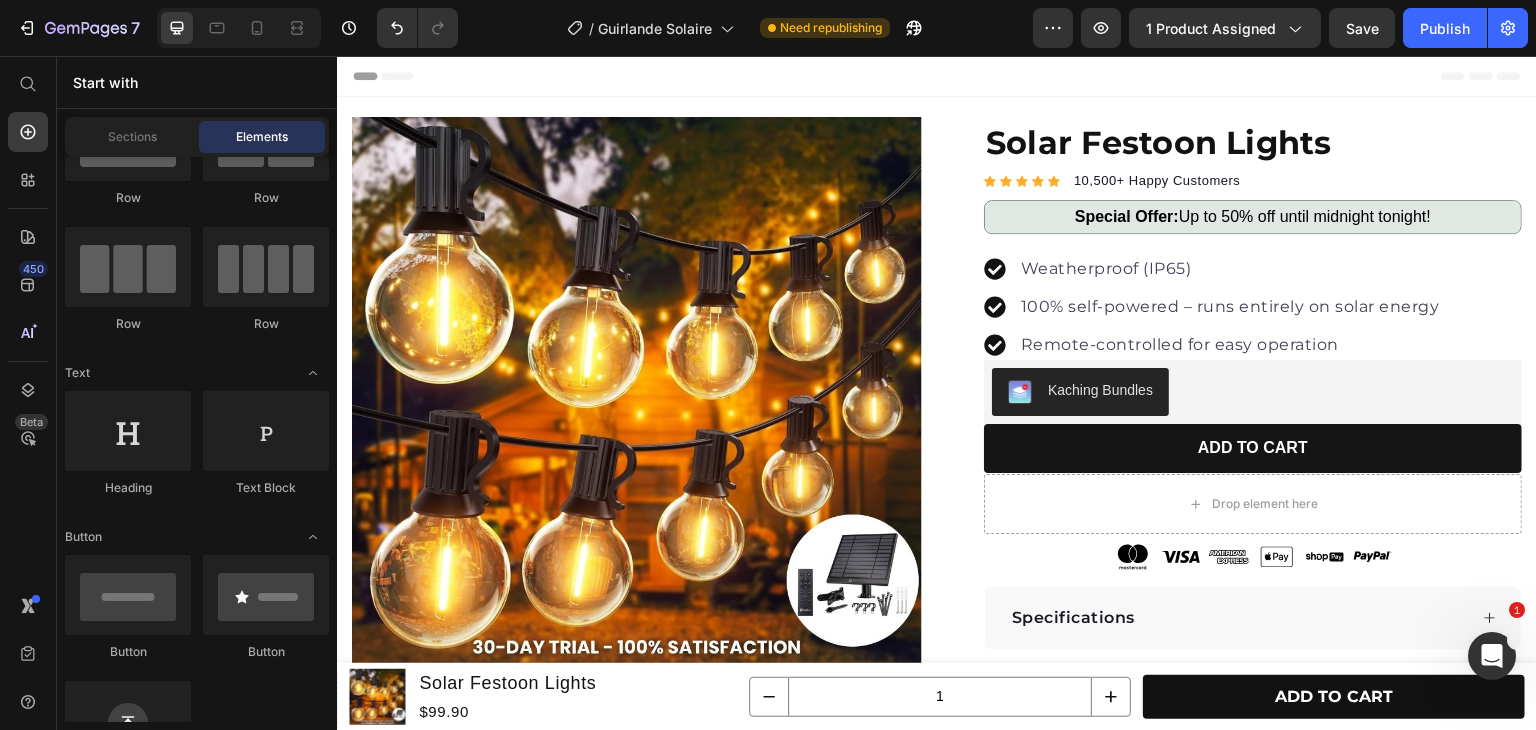 scroll, scrollTop: 0, scrollLeft: 0, axis: both 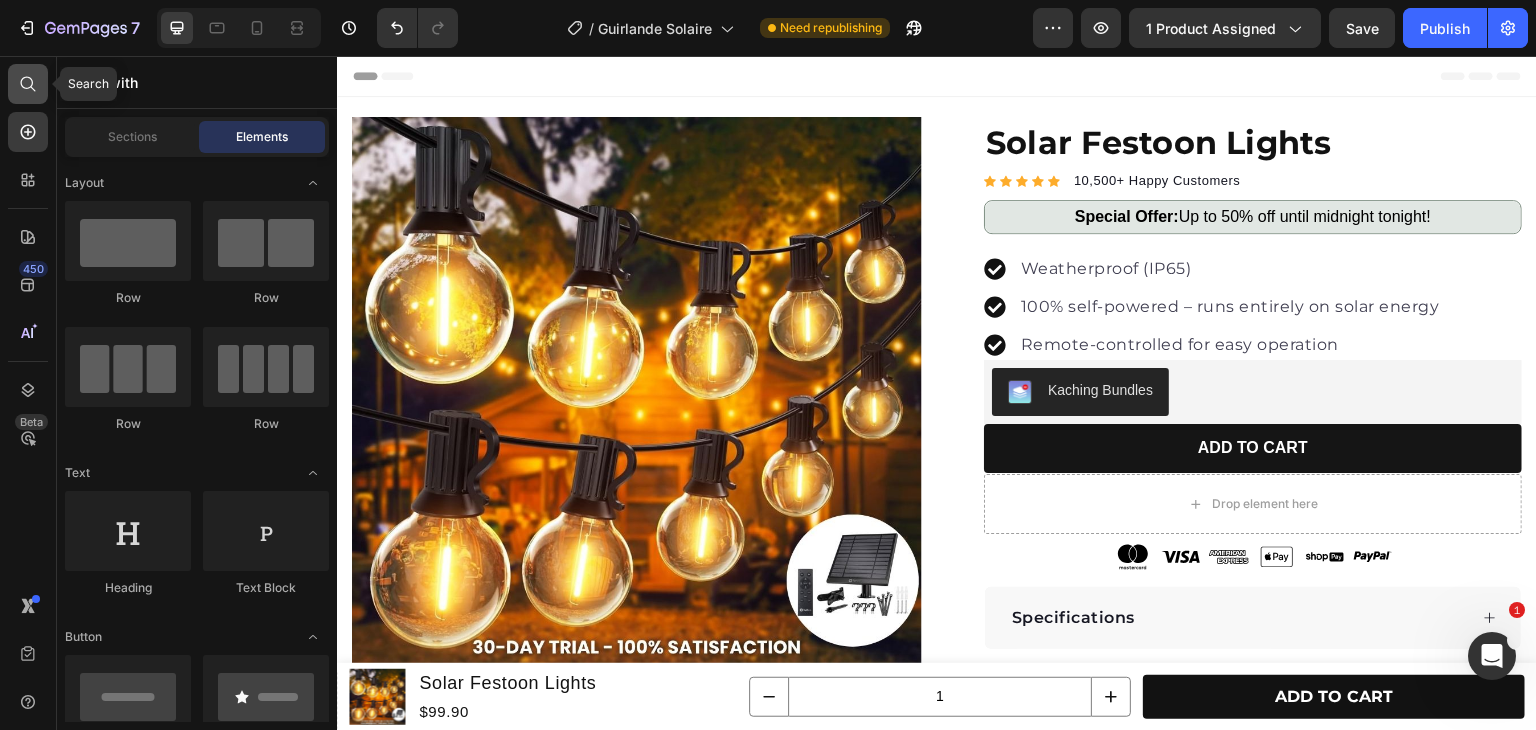 click 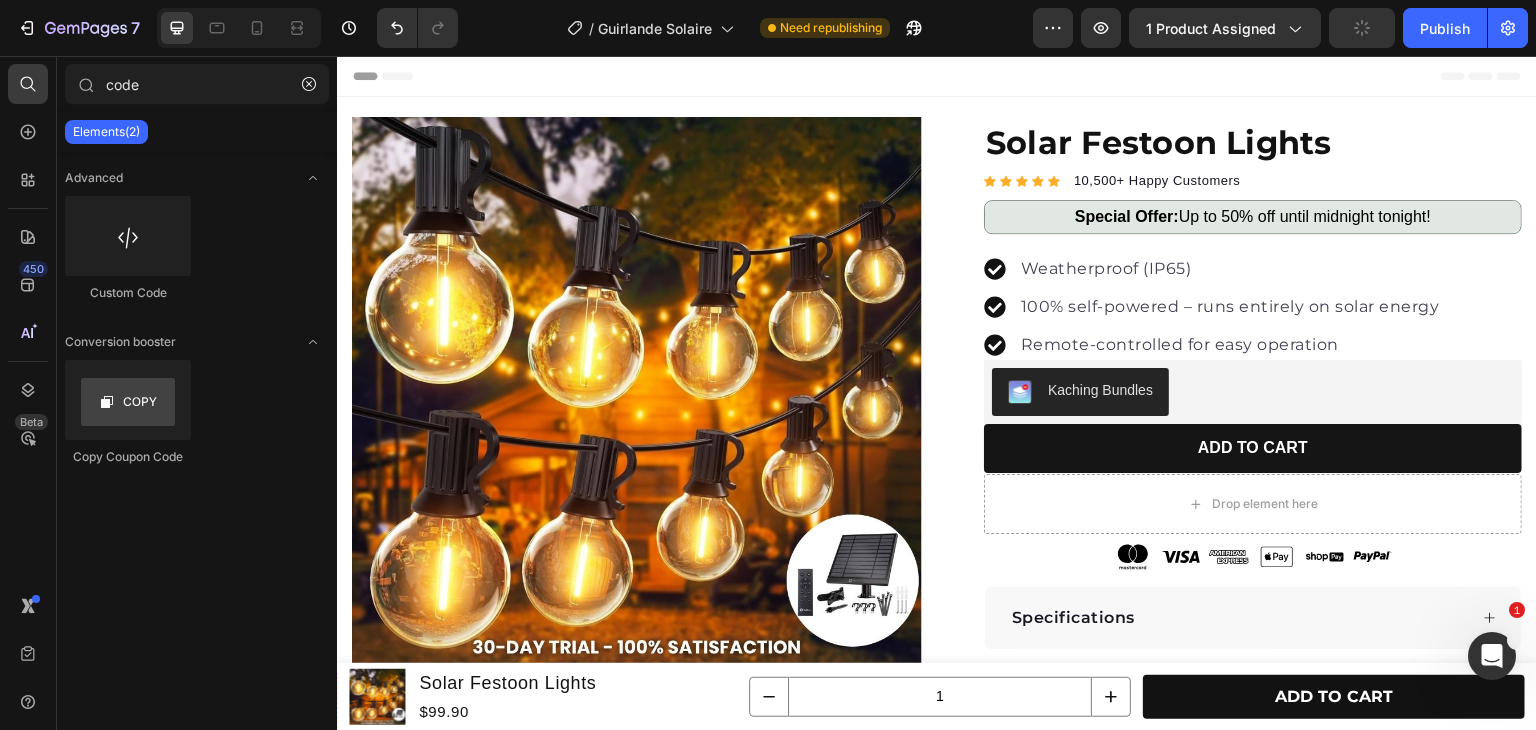 type on "code" 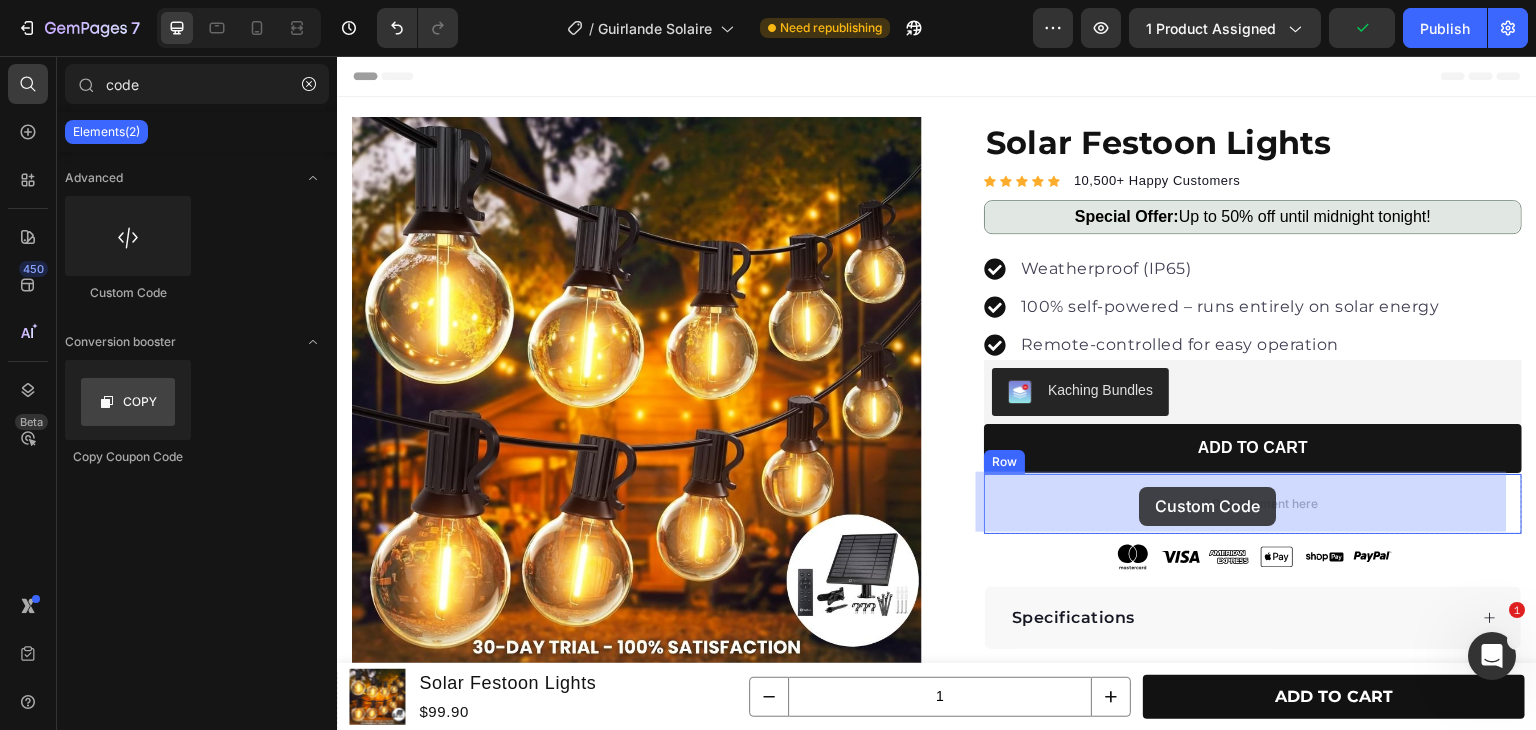 drag, startPoint x: 904, startPoint y: 363, endPoint x: 1140, endPoint y: 487, distance: 266.59332 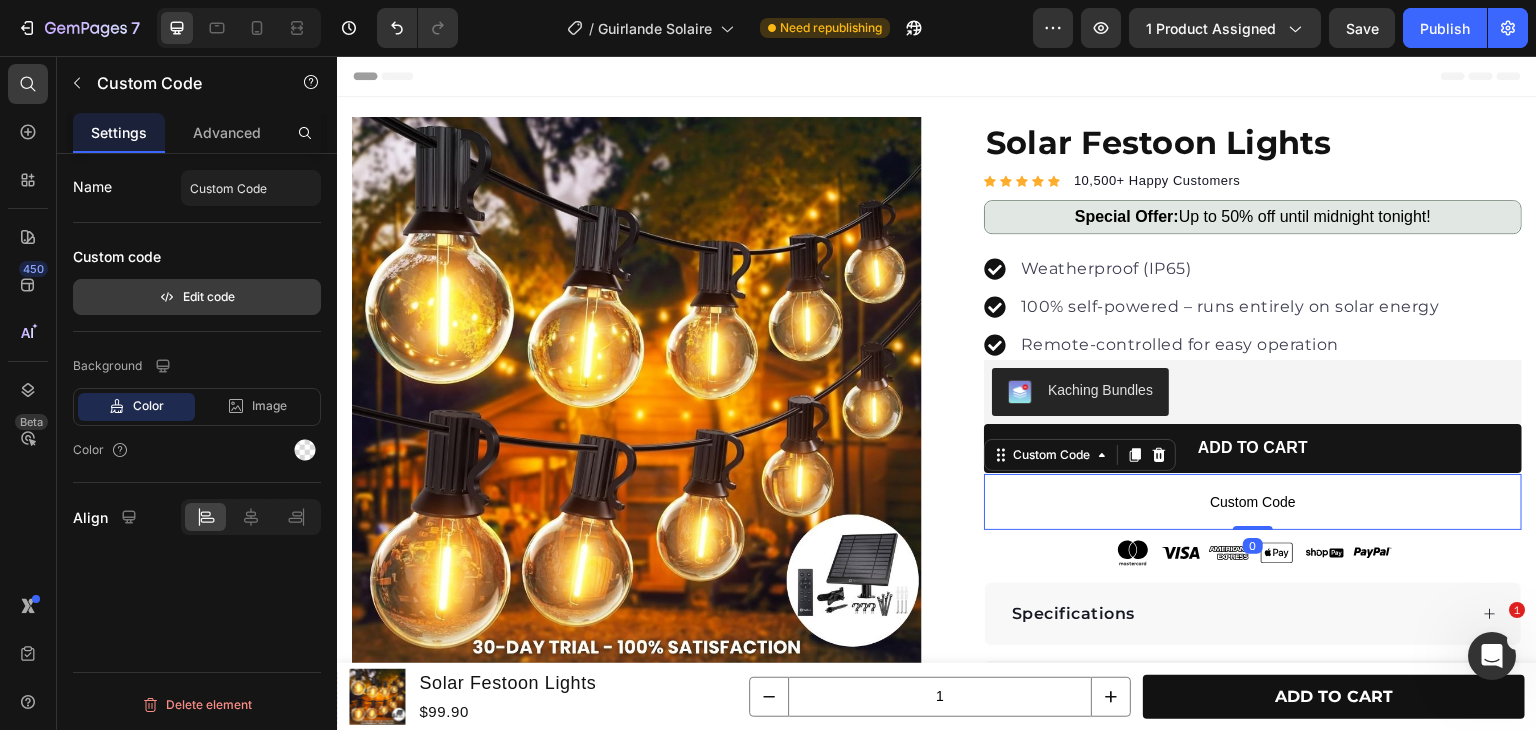 click on "Edit code" at bounding box center (197, 297) 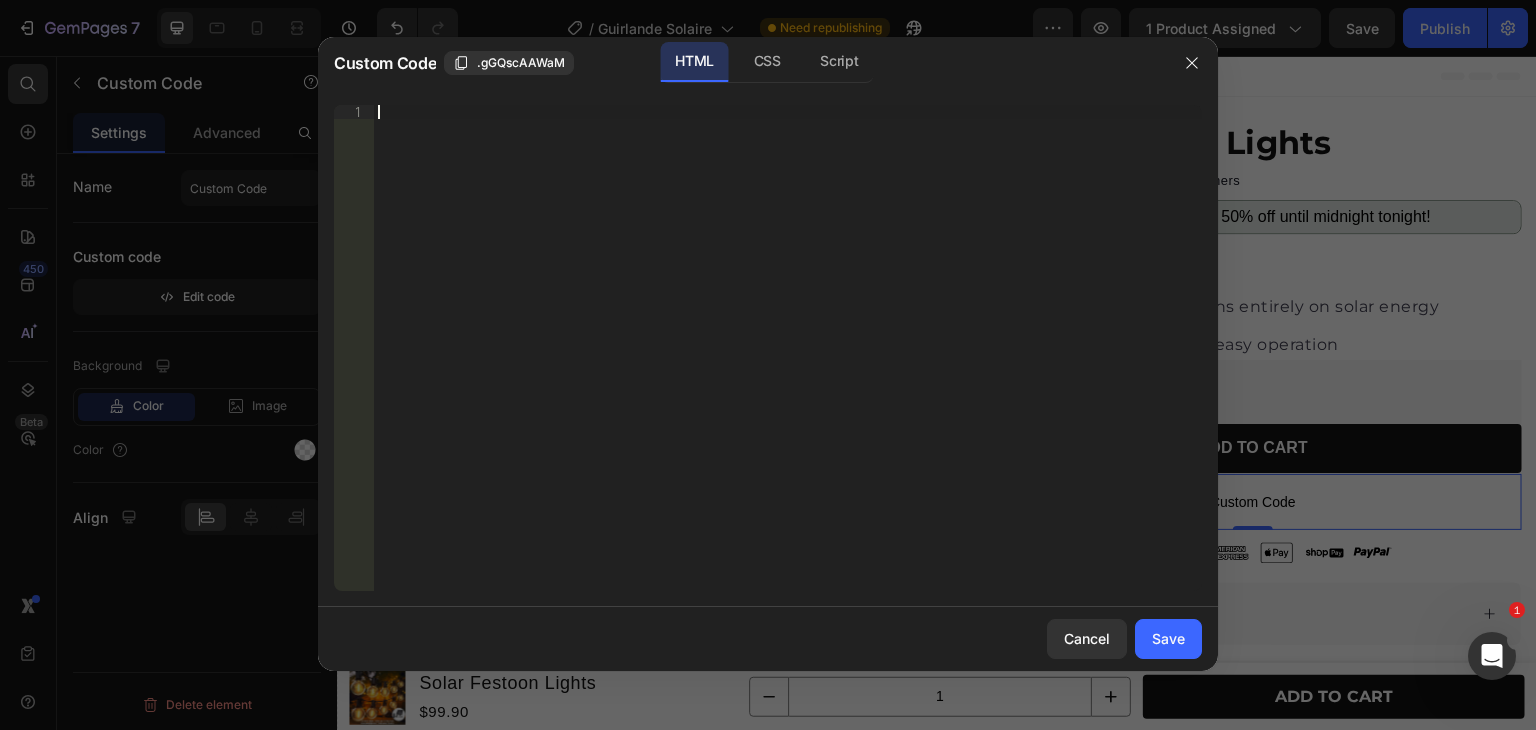 click on "Insert the 3rd-party installation code, HTML code, or Liquid code to display custom content." at bounding box center [788, 362] 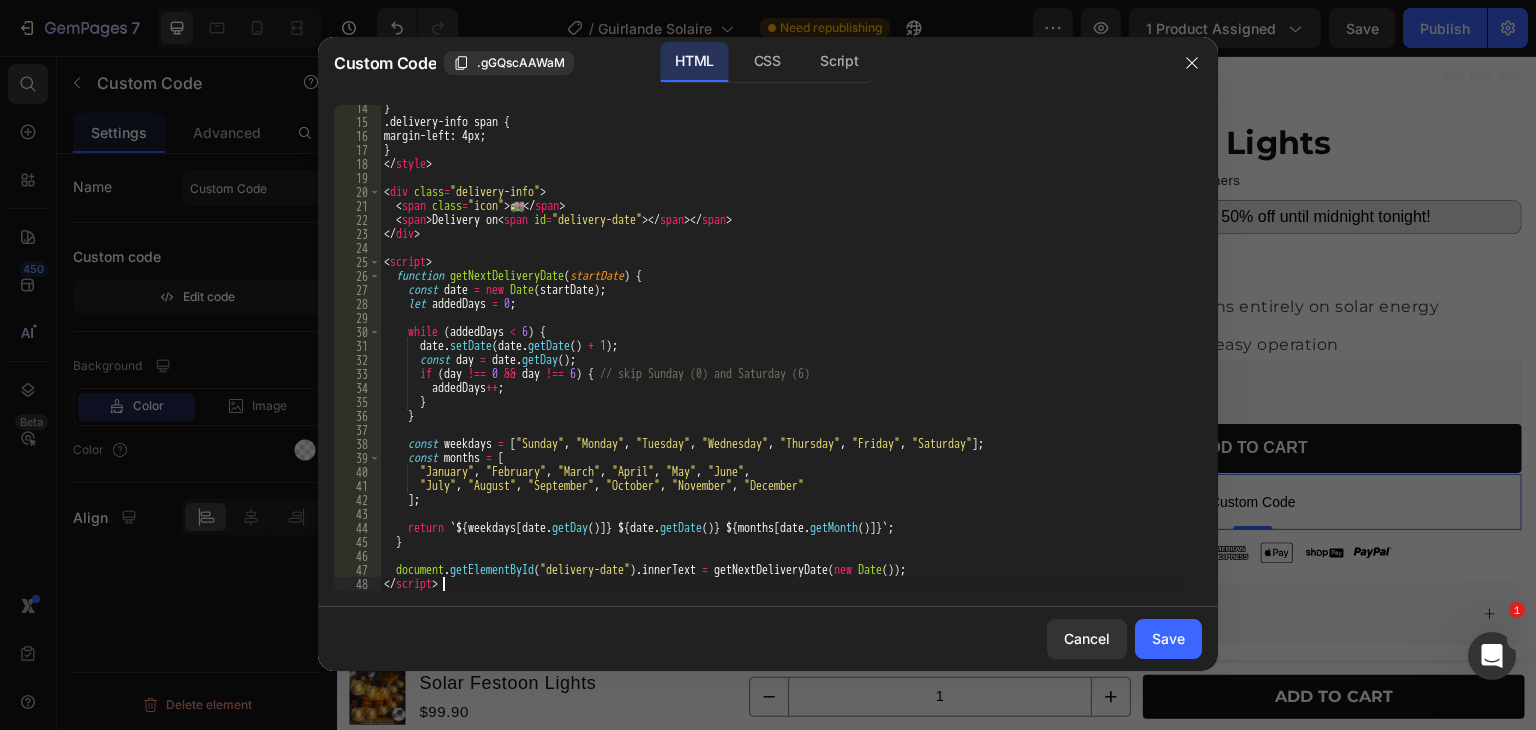 scroll, scrollTop: 186, scrollLeft: 0, axis: vertical 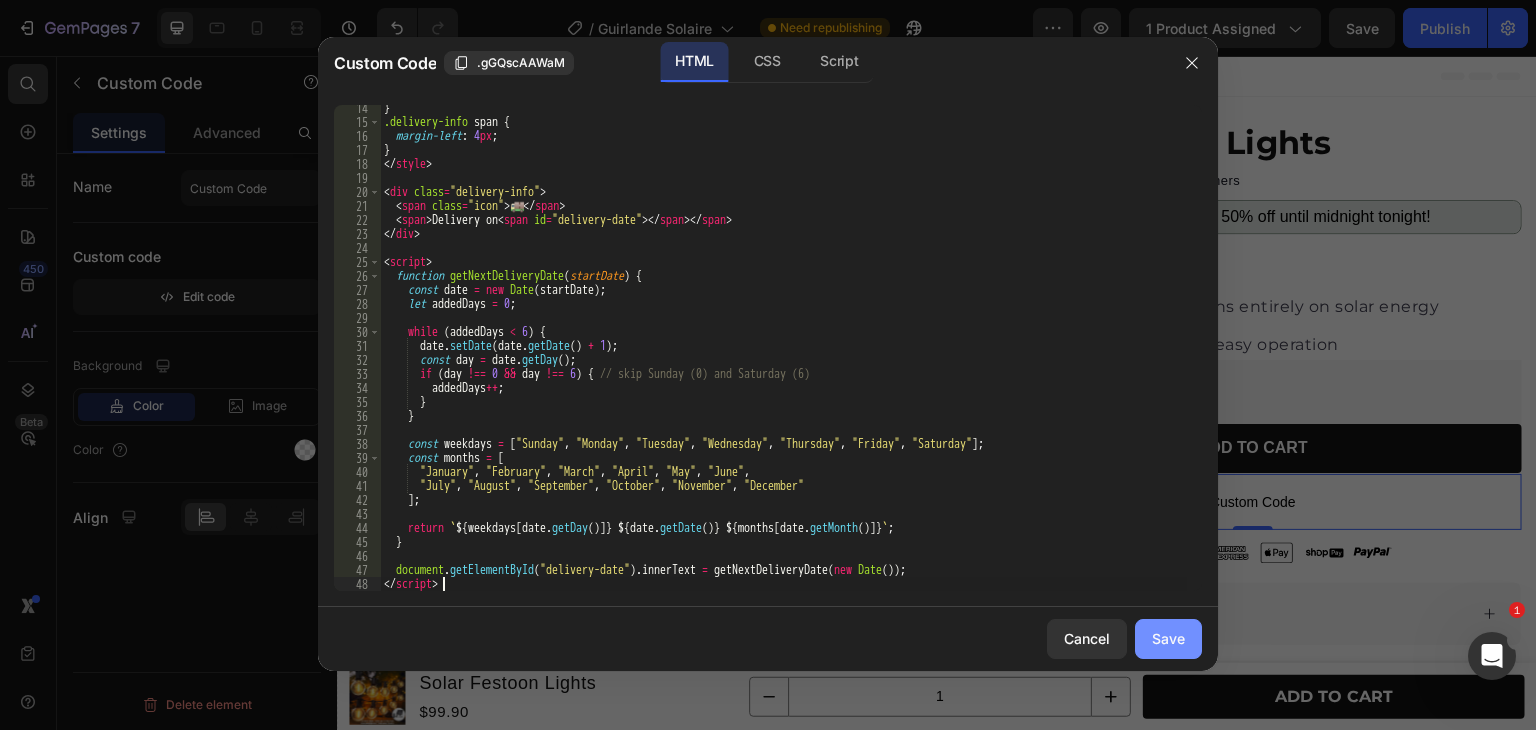 click on "Save" at bounding box center [1168, 638] 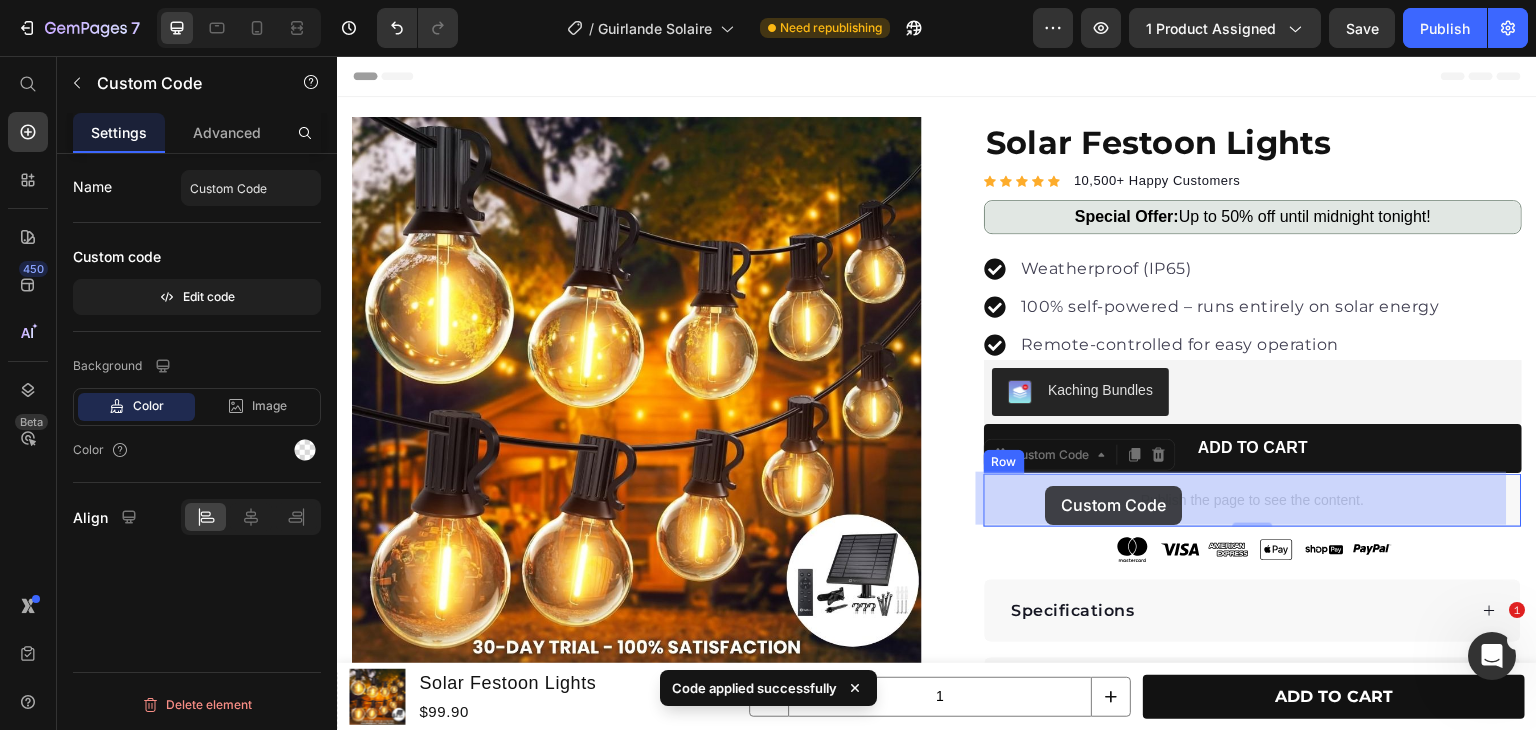 drag, startPoint x: 1046, startPoint y: 451, endPoint x: 1046, endPoint y: 486, distance: 35 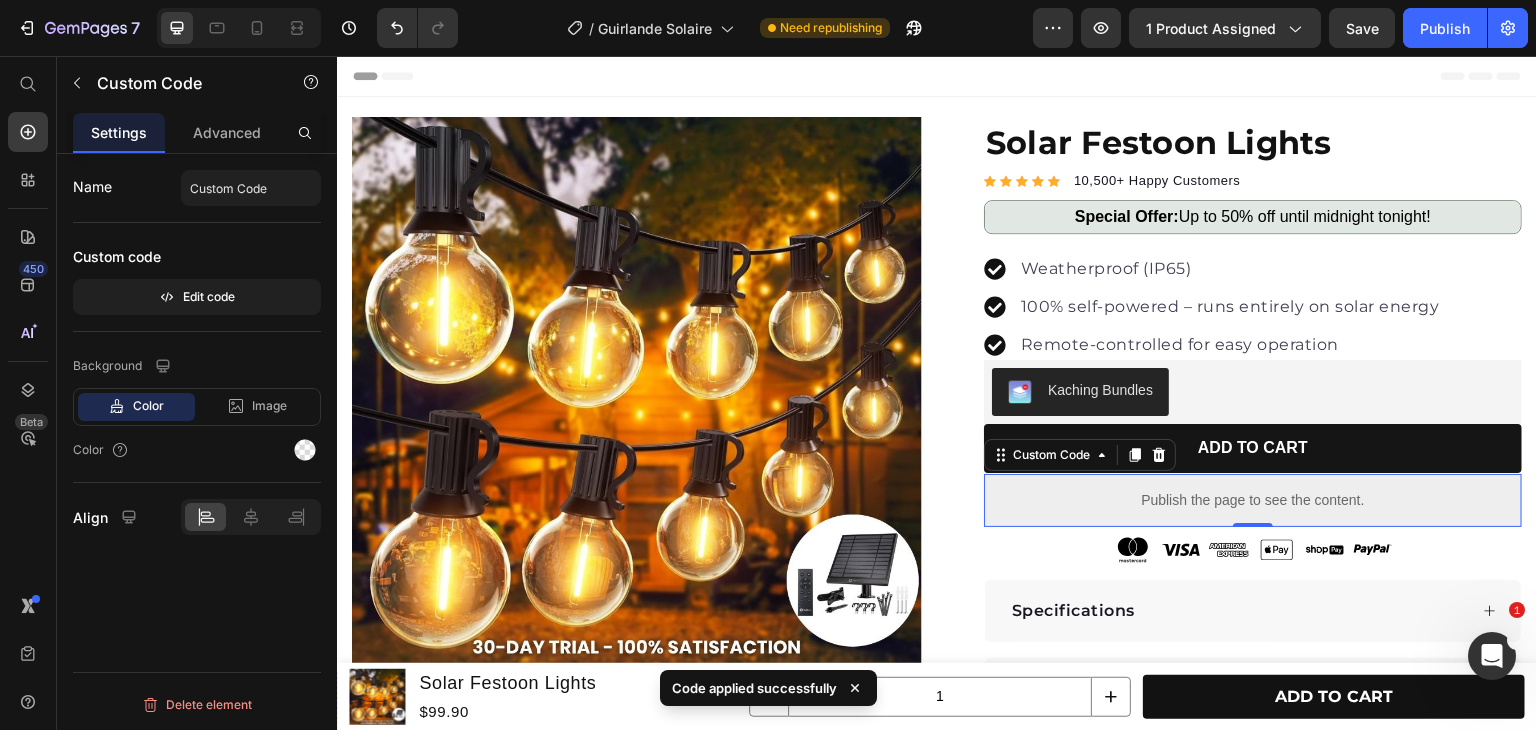 click on "Publish the page to see the content." at bounding box center [1253, 500] 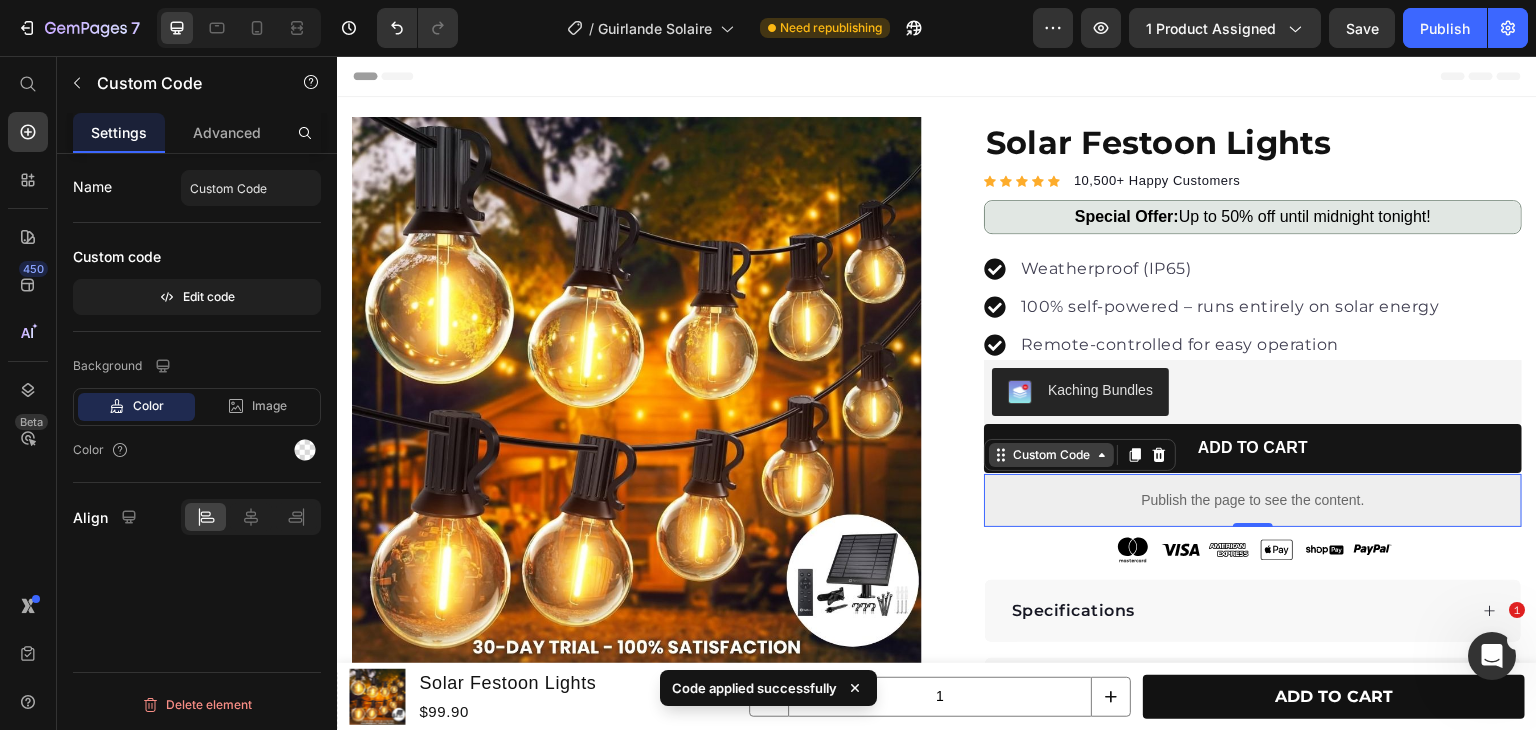 click on "Custom Code" at bounding box center [1051, 455] 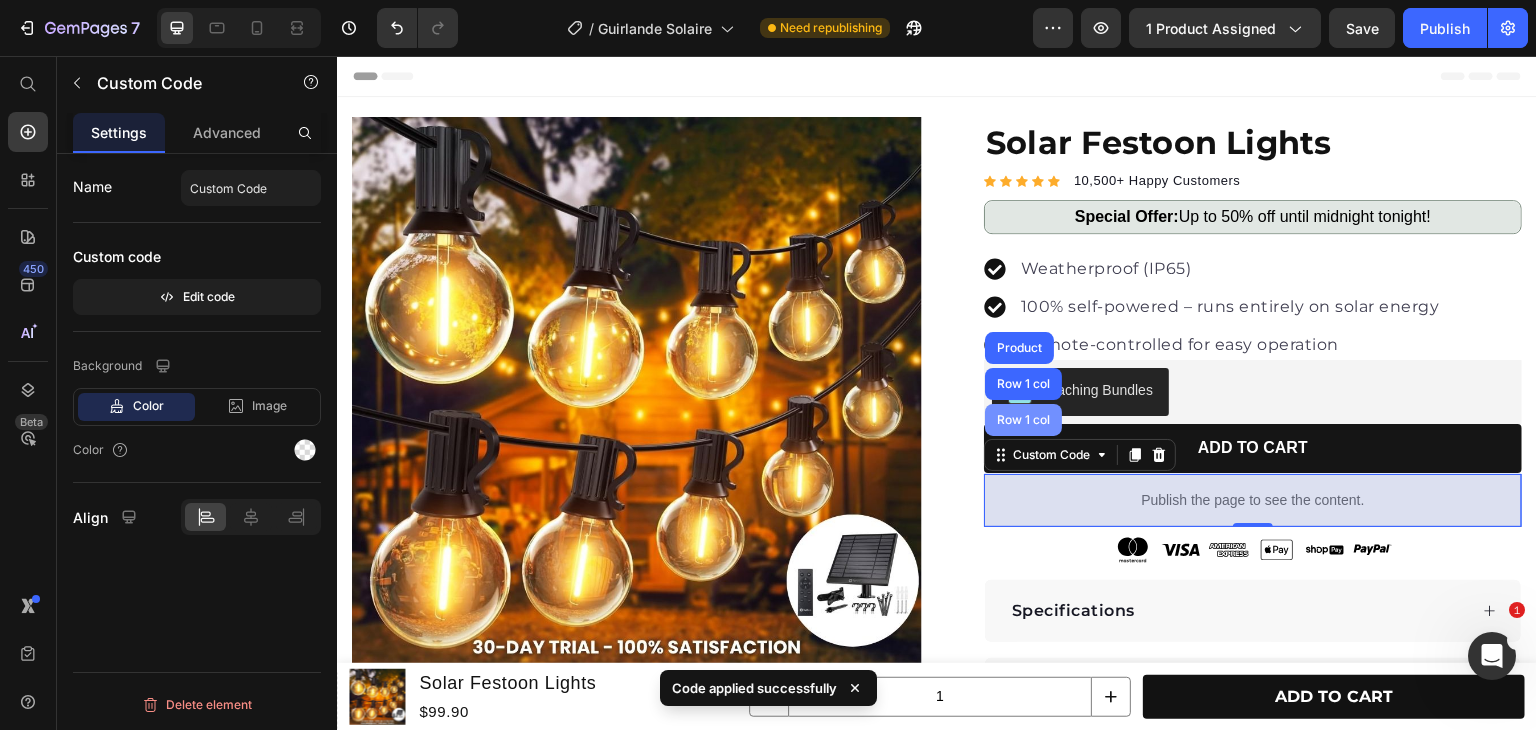 click on "Row 1 col" at bounding box center (1023, 420) 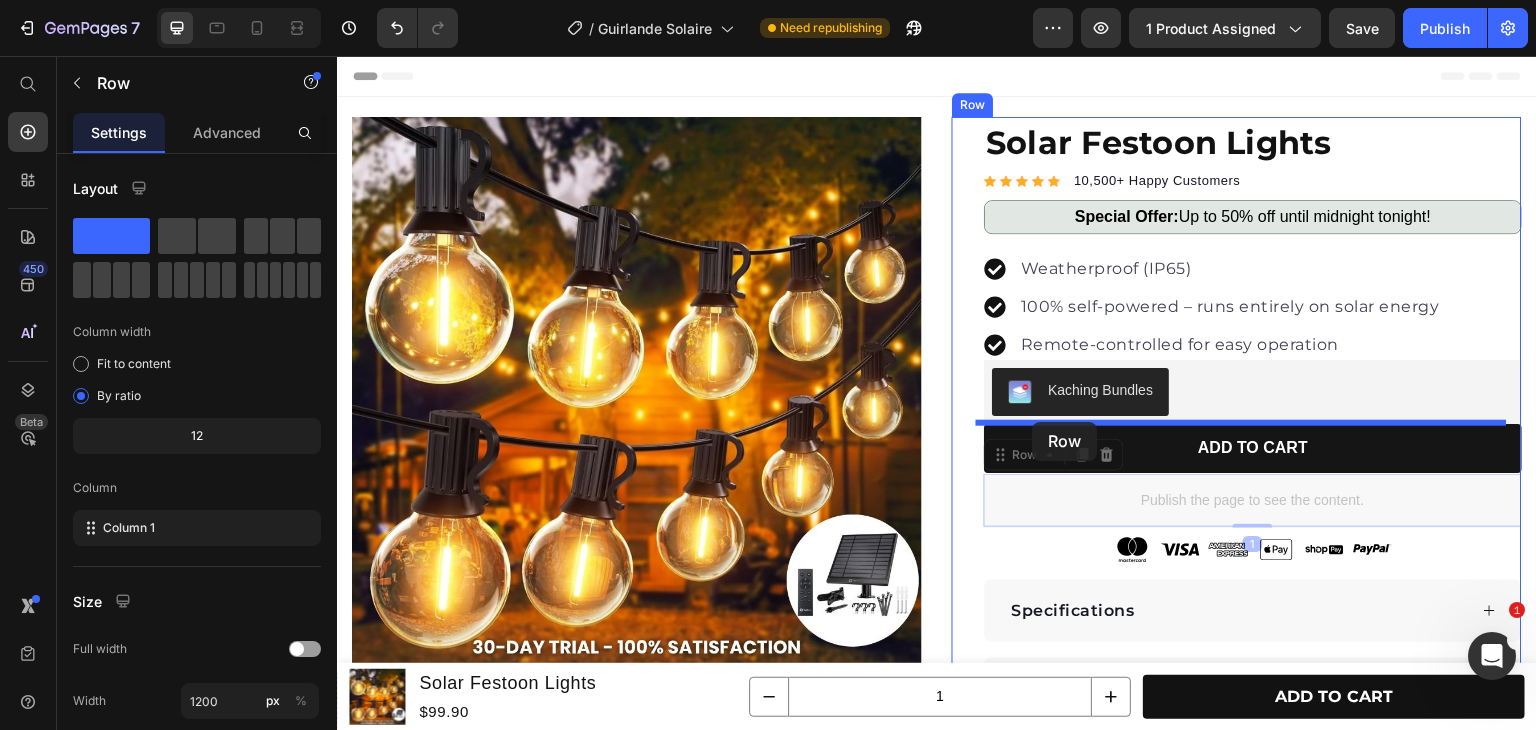 drag, startPoint x: 1001, startPoint y: 461, endPoint x: 1033, endPoint y: 422, distance: 50.447994 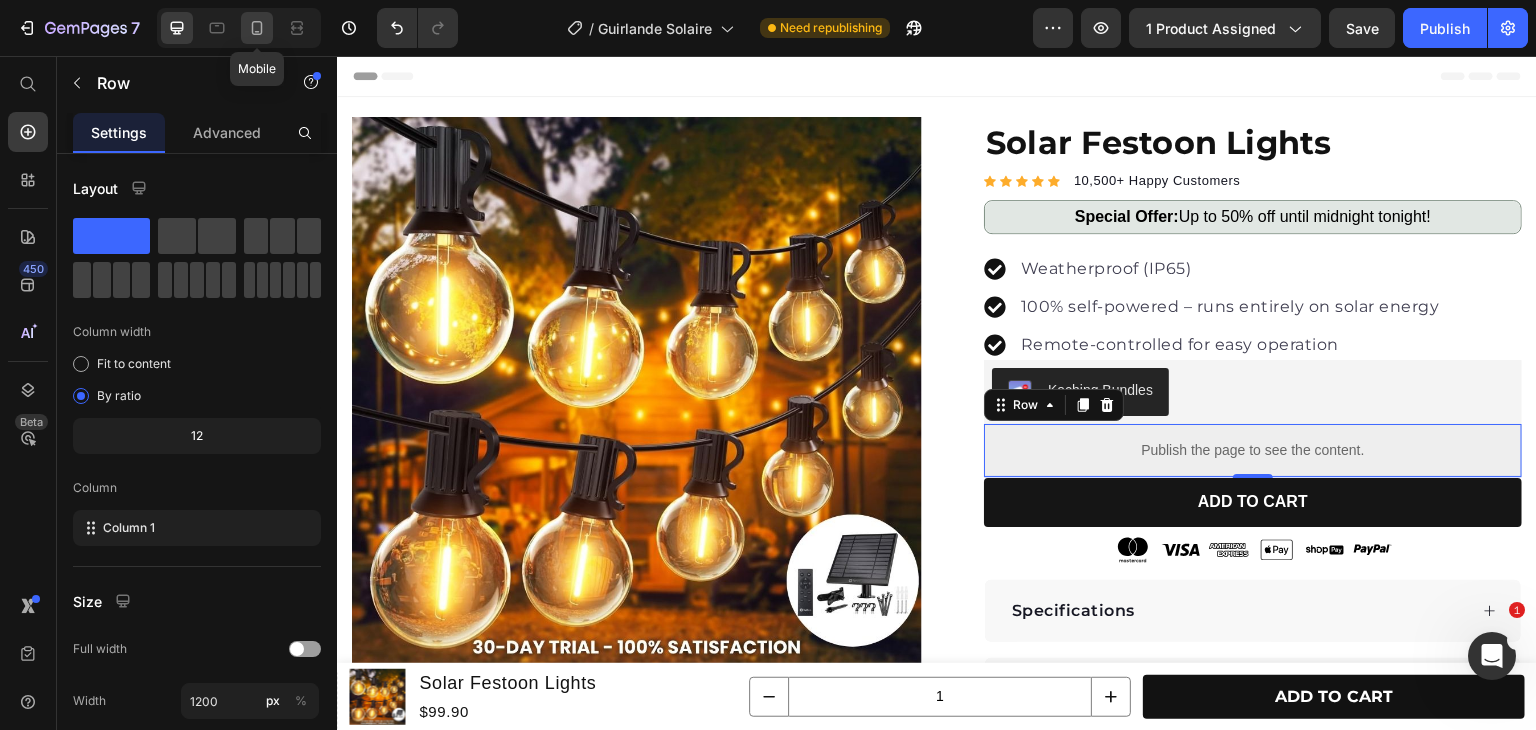 click 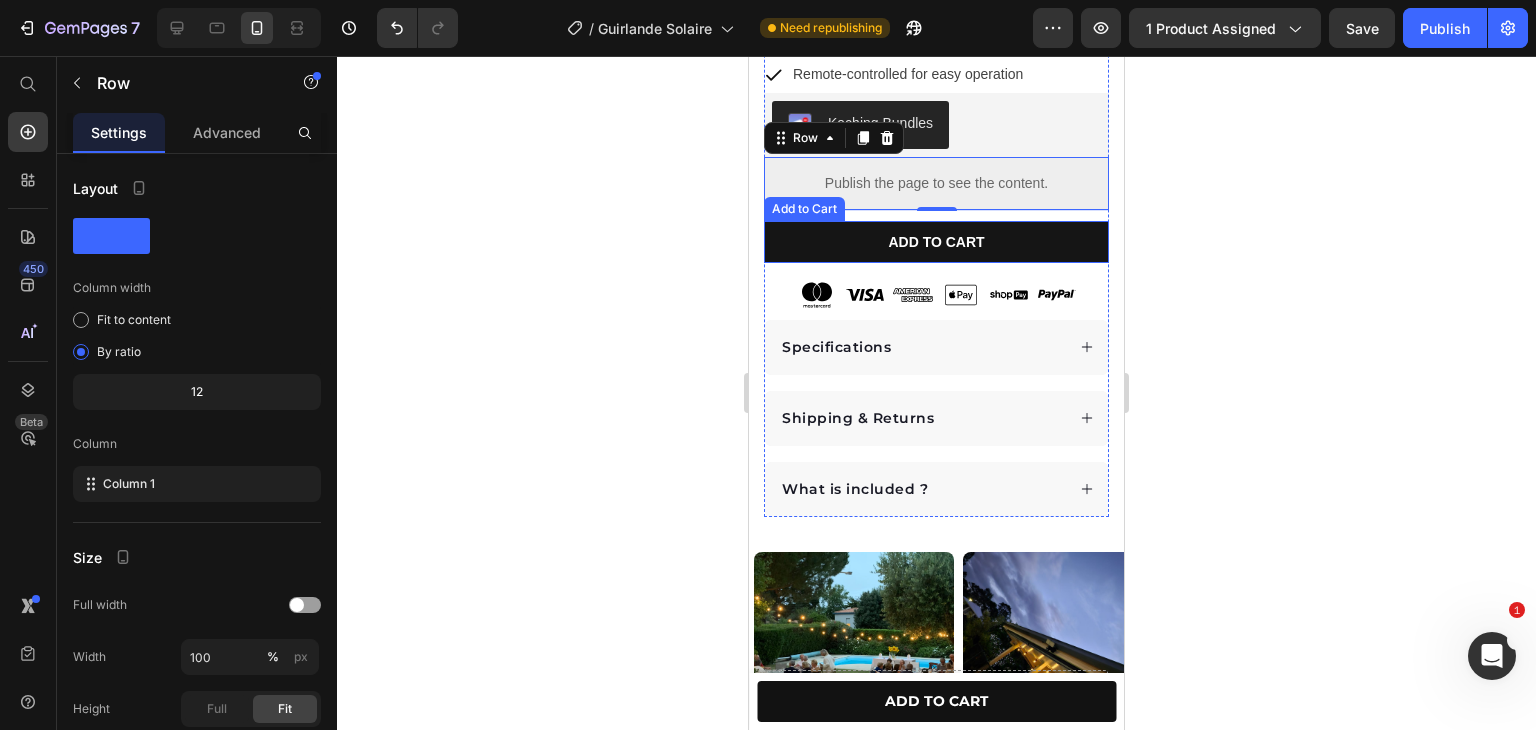 scroll, scrollTop: 447, scrollLeft: 0, axis: vertical 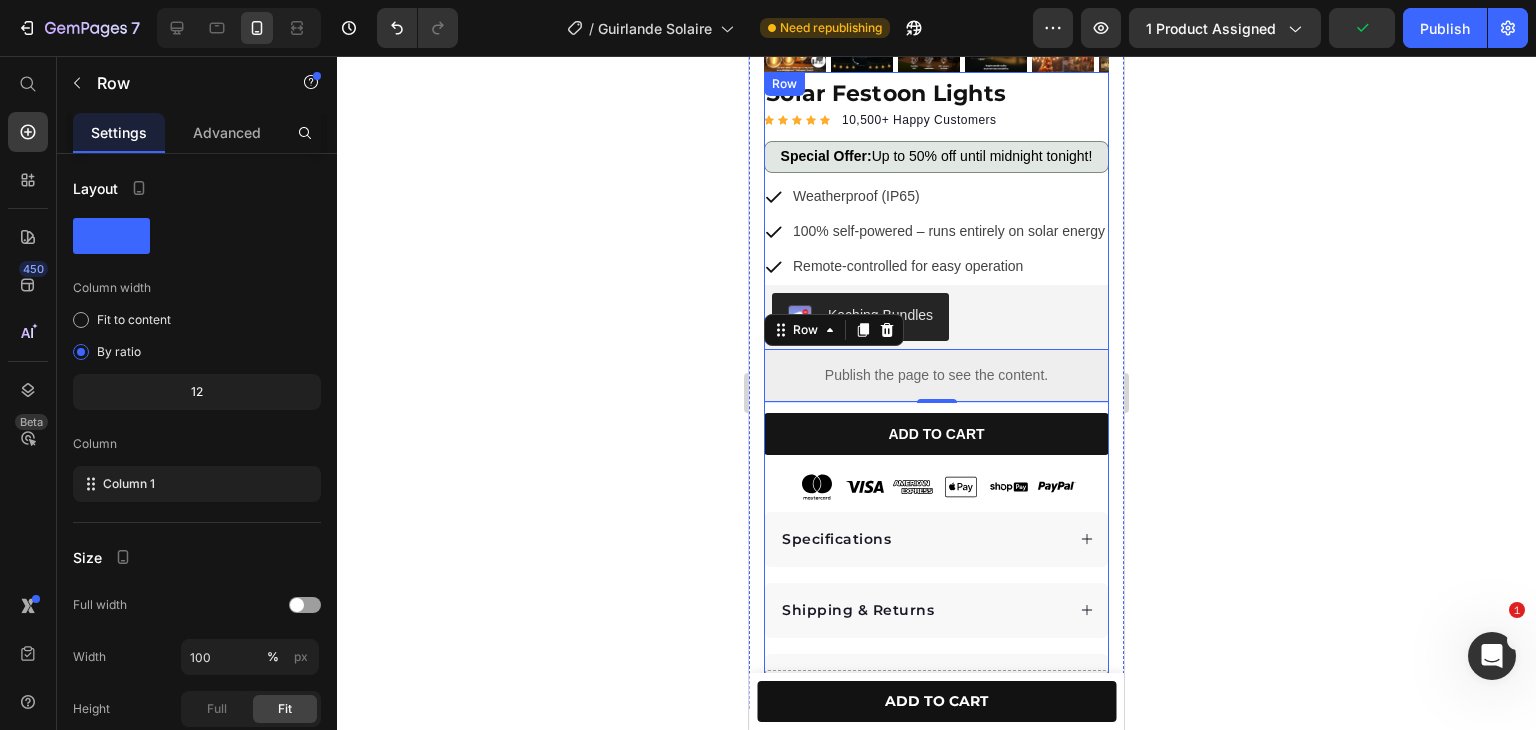 click on "Solar Festoon Lights Product Title Icon Icon Icon Icon Icon Icon List Hoz 10,500+ Happy Customers Text block Row Special Offer: Up to 50% off until midnight tonight! Text Block Row Weatherproof (IP65) 100% self-powered – runs entirely on solar energy Remote-controlled for easy operation Item list
Weatherproof (IP65)
100% self-powered – runs entirely on solar energy
Remote-controlled for easy operation Item list Kaching Bundles Kaching Bundles
Publish the page to see the content.
Custom Code Row   1 ADD TO CART Add to Cart Image Image Image Image Image Image Row
Specifications
Shipping & Returns
What is included ? Accordion" at bounding box center [936, 392] 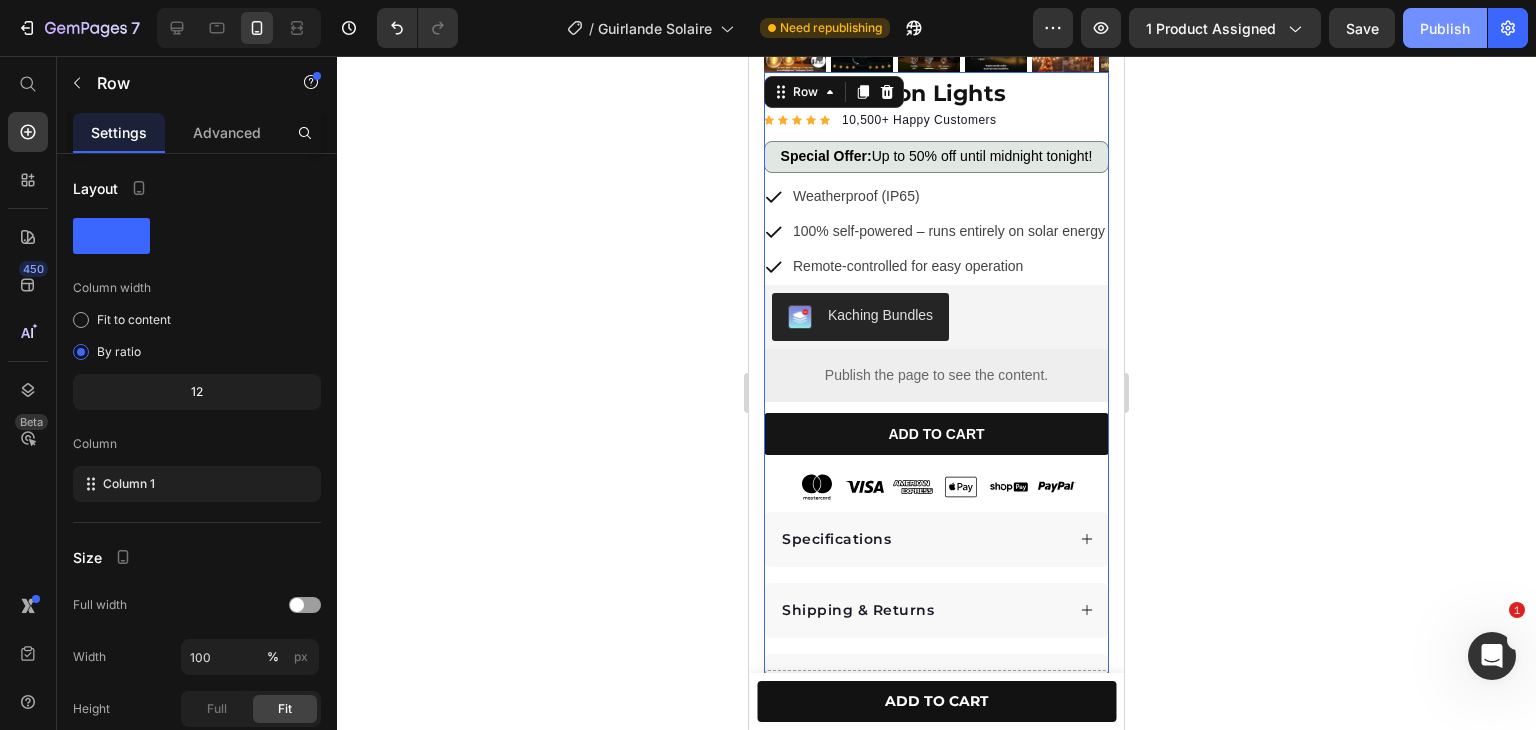 click on "Publish" 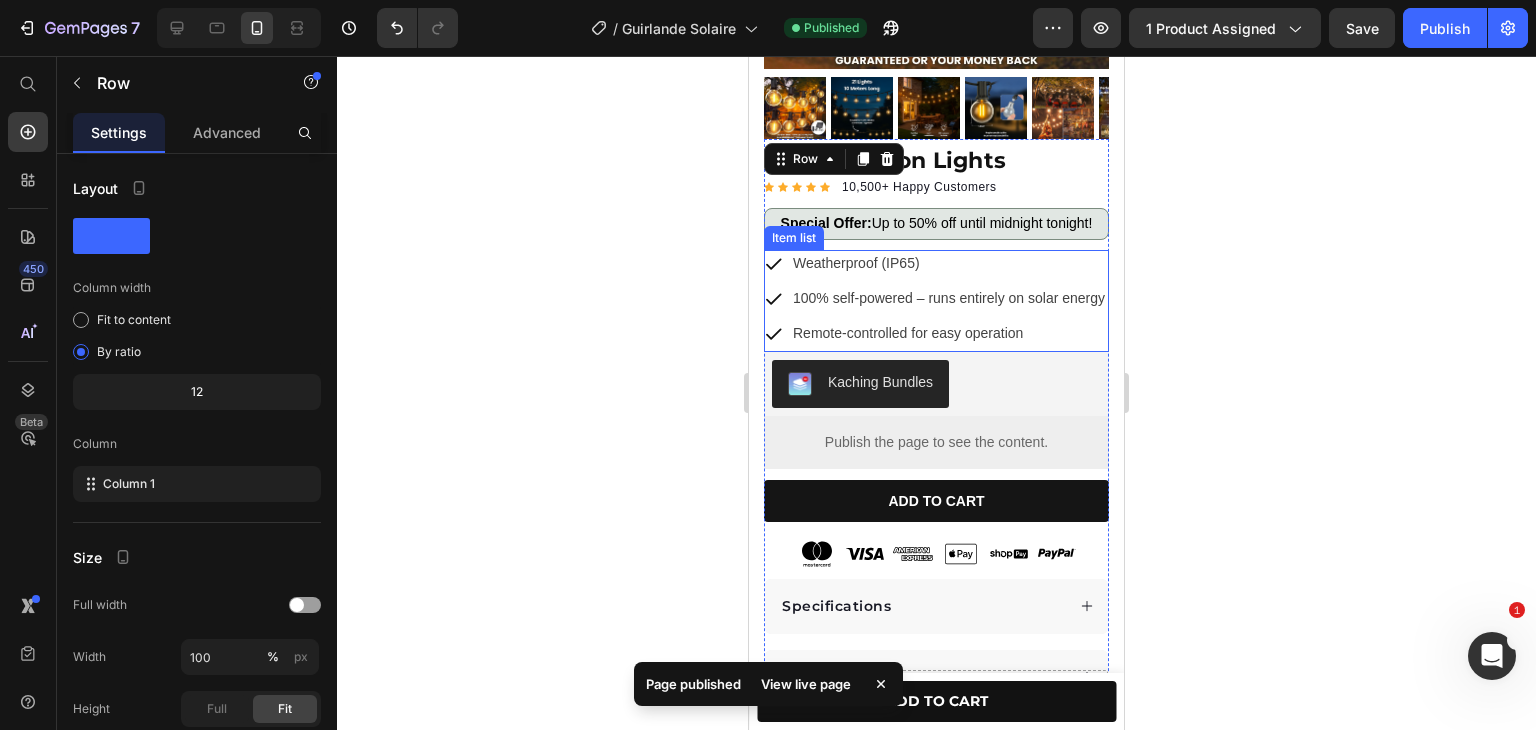 scroll, scrollTop: 347, scrollLeft: 0, axis: vertical 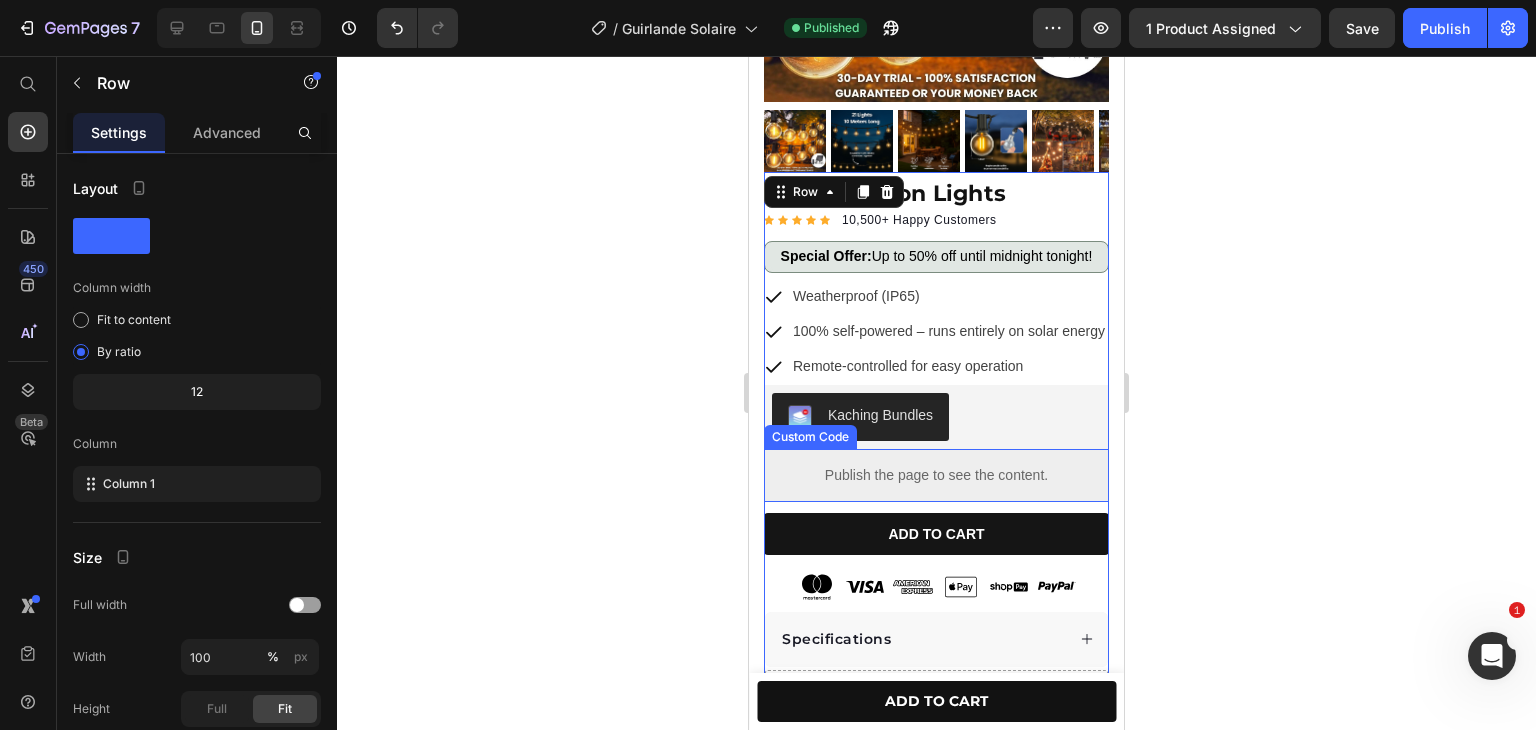 click on "Publish the page to see the content." at bounding box center [936, 475] 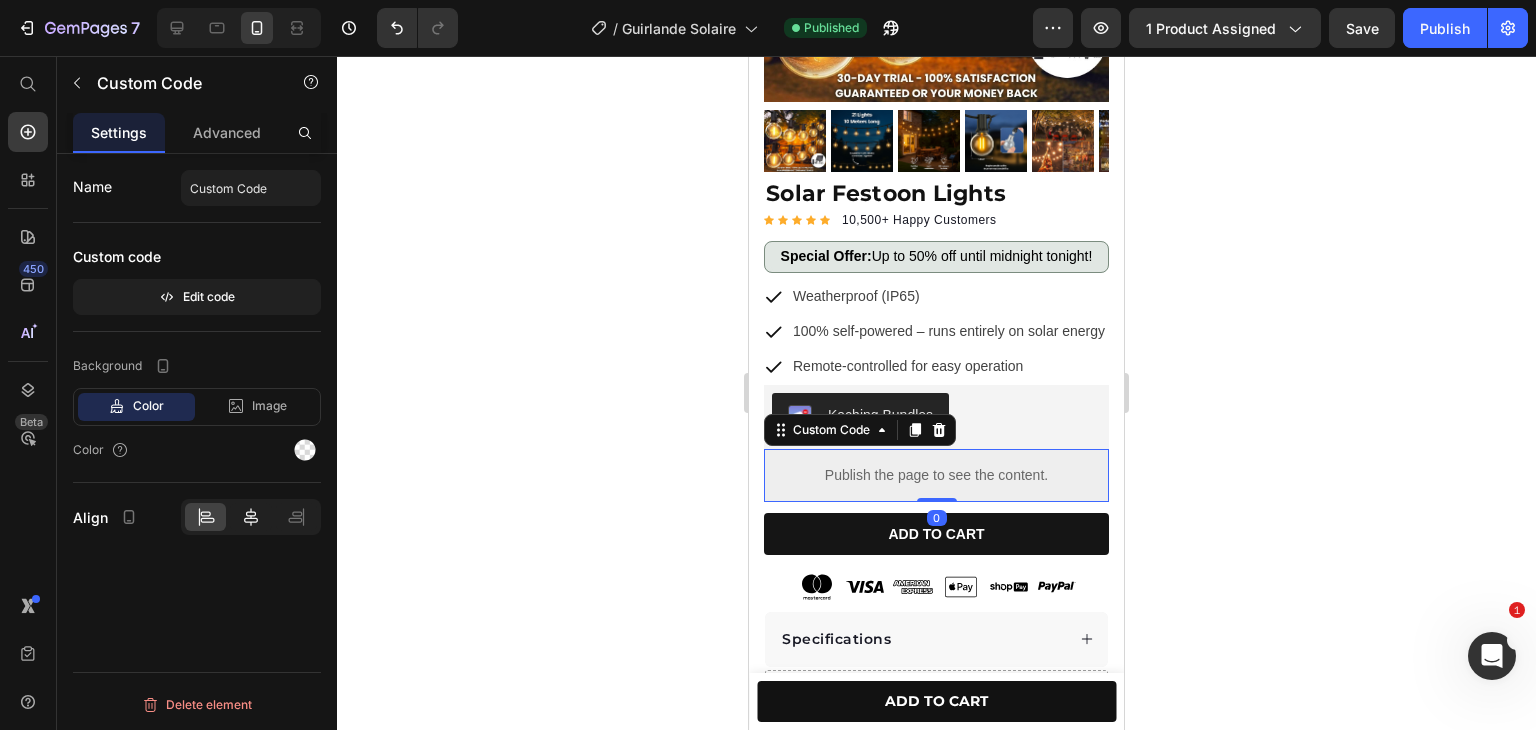 click 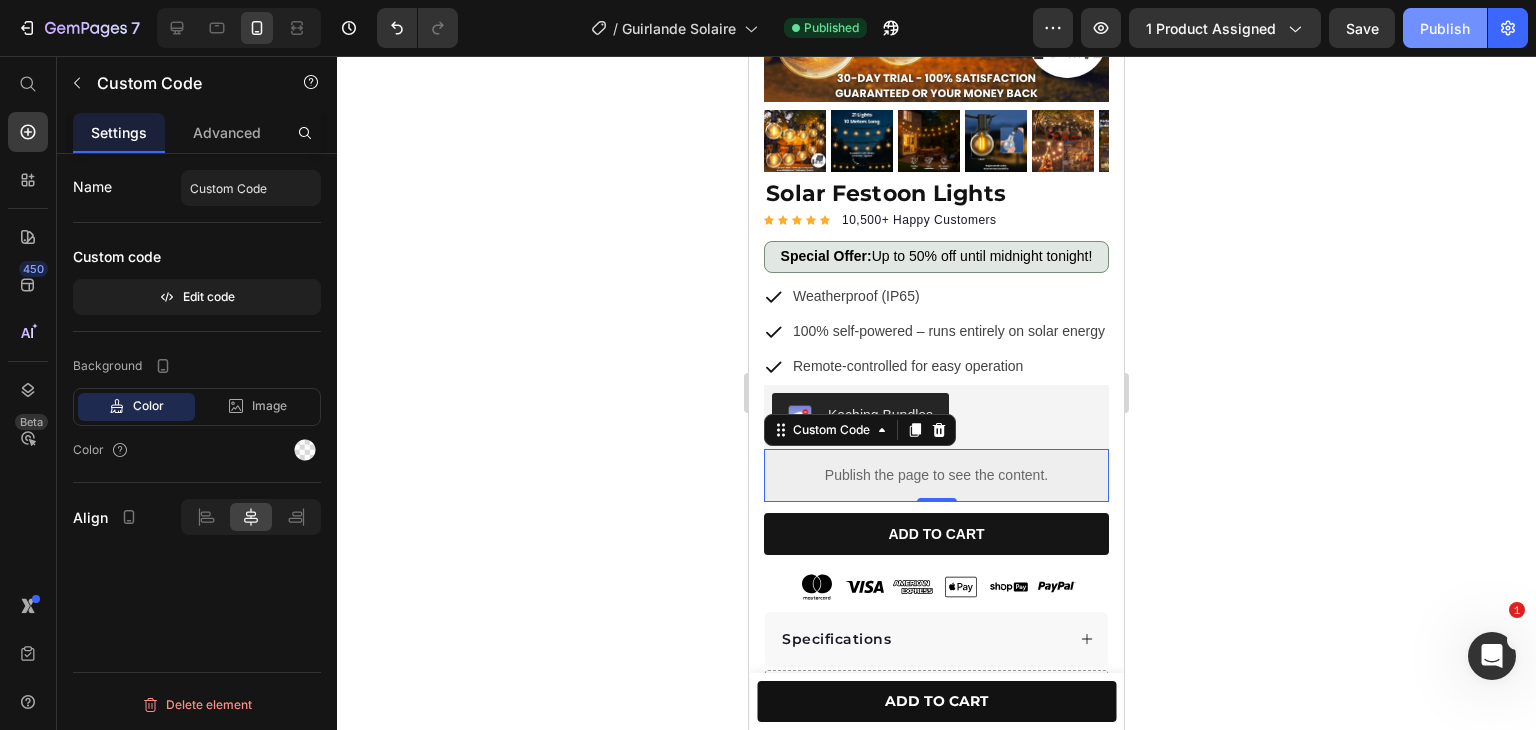 click on "Publish" at bounding box center [1445, 28] 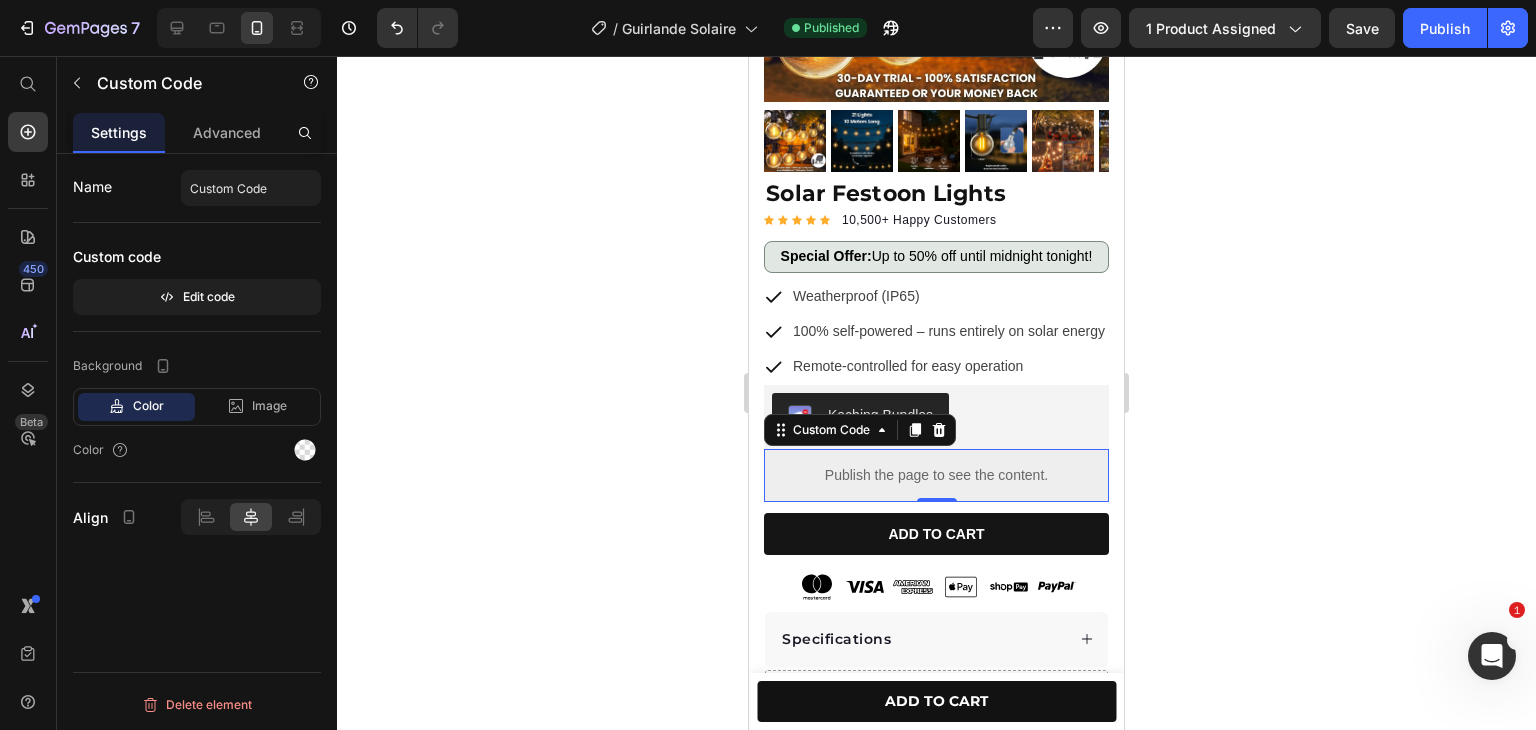 click on "Publish the page to see the content." at bounding box center (936, 475) 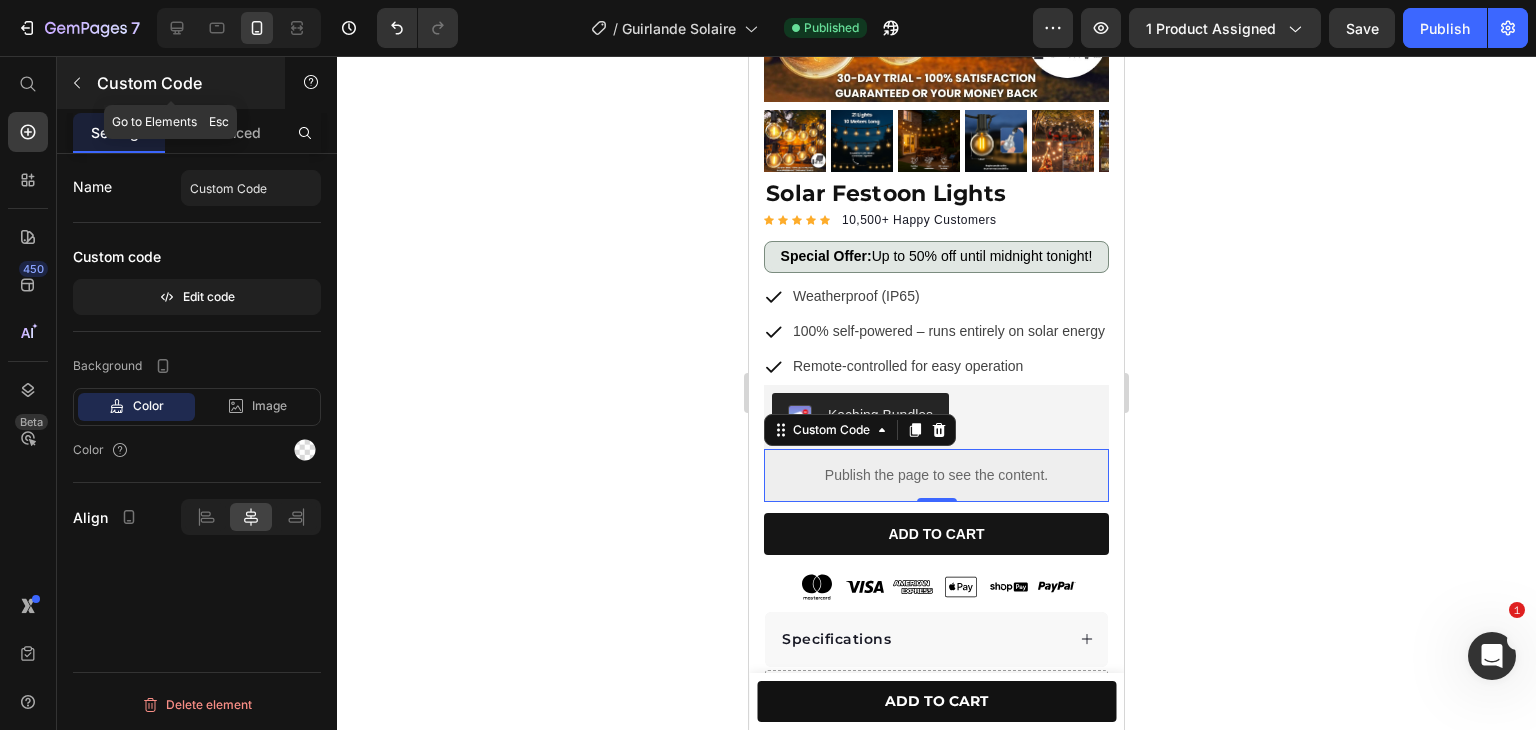 click 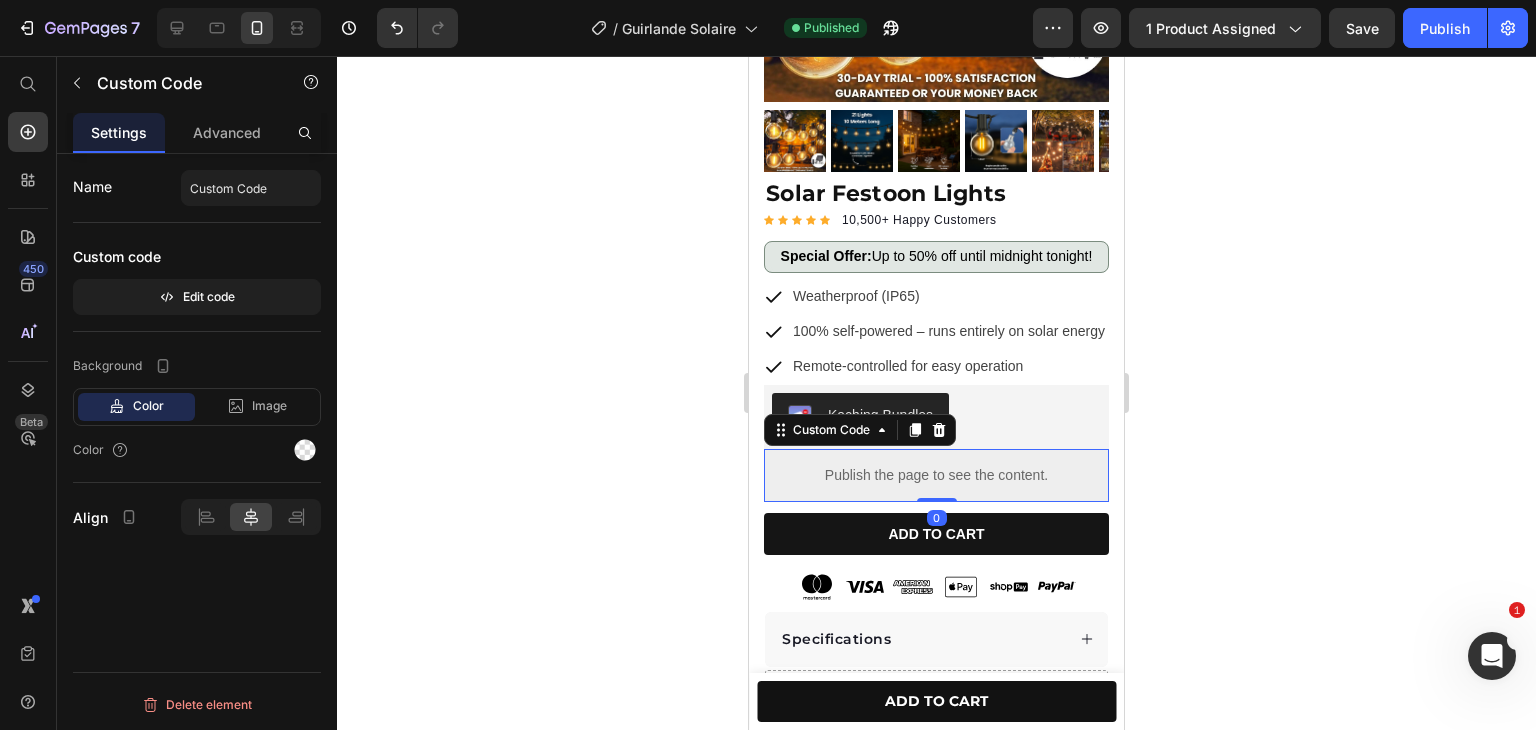 click on "Publish the page to see the content." at bounding box center (936, 475) 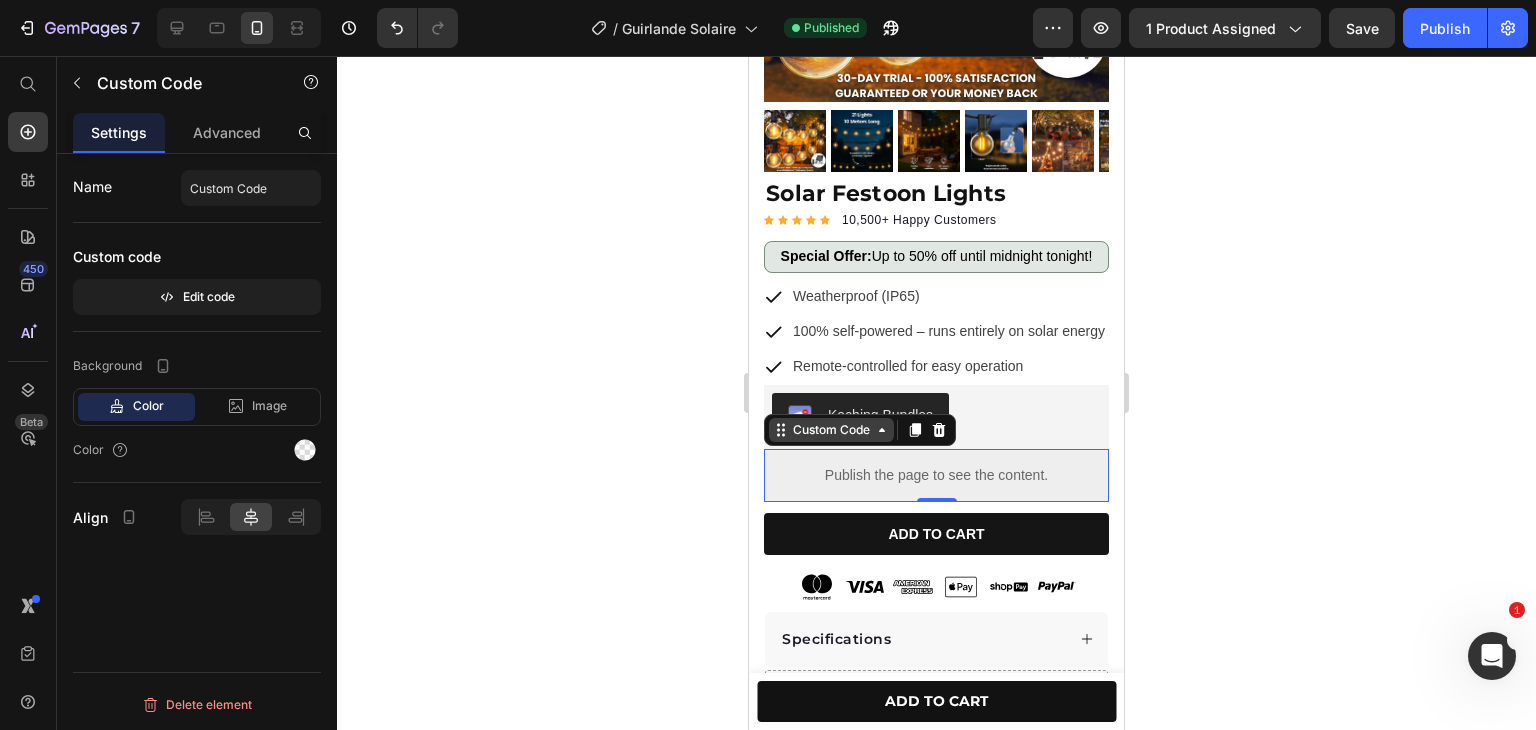 click on "Custom Code" at bounding box center (831, 430) 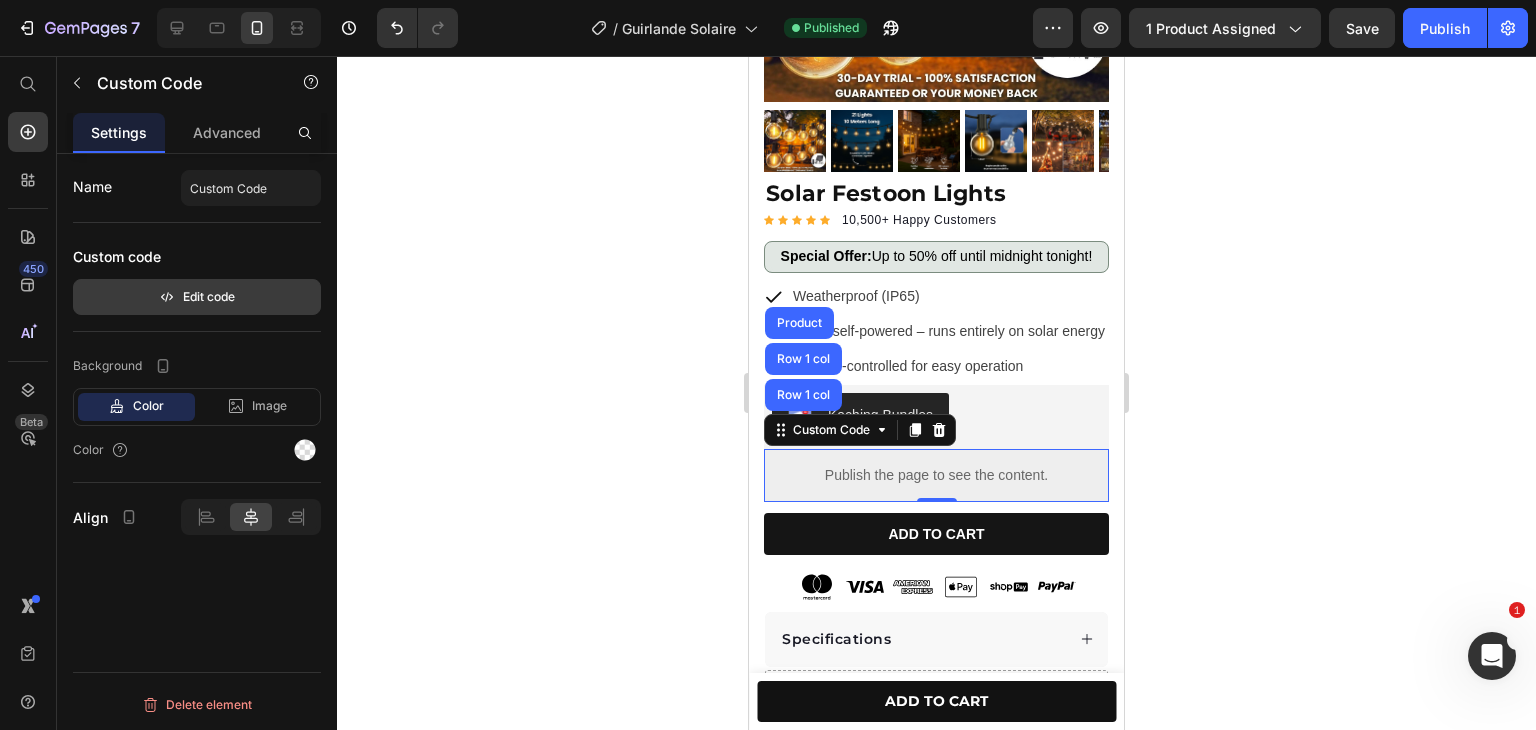 click on "Edit code" at bounding box center (197, 297) 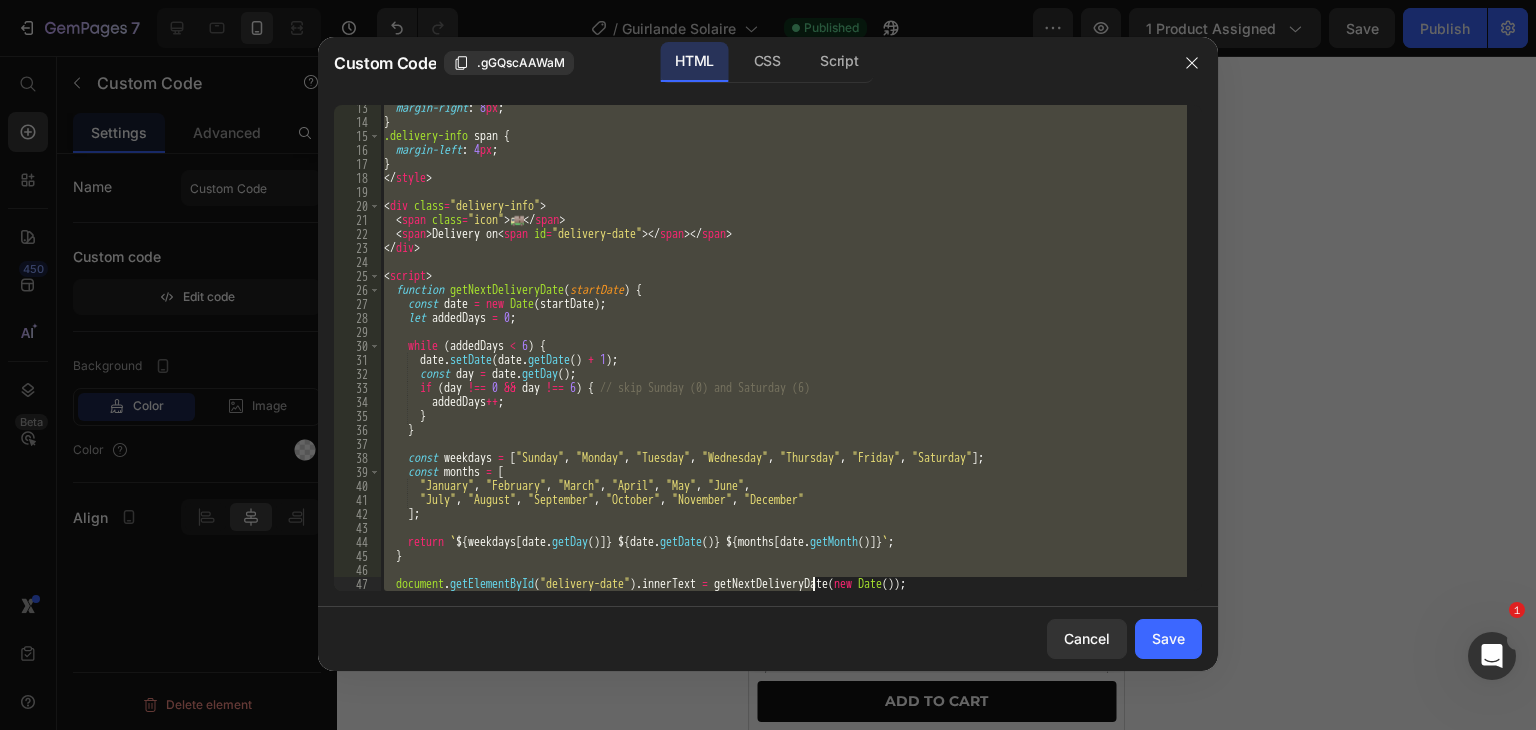 scroll, scrollTop: 186, scrollLeft: 0, axis: vertical 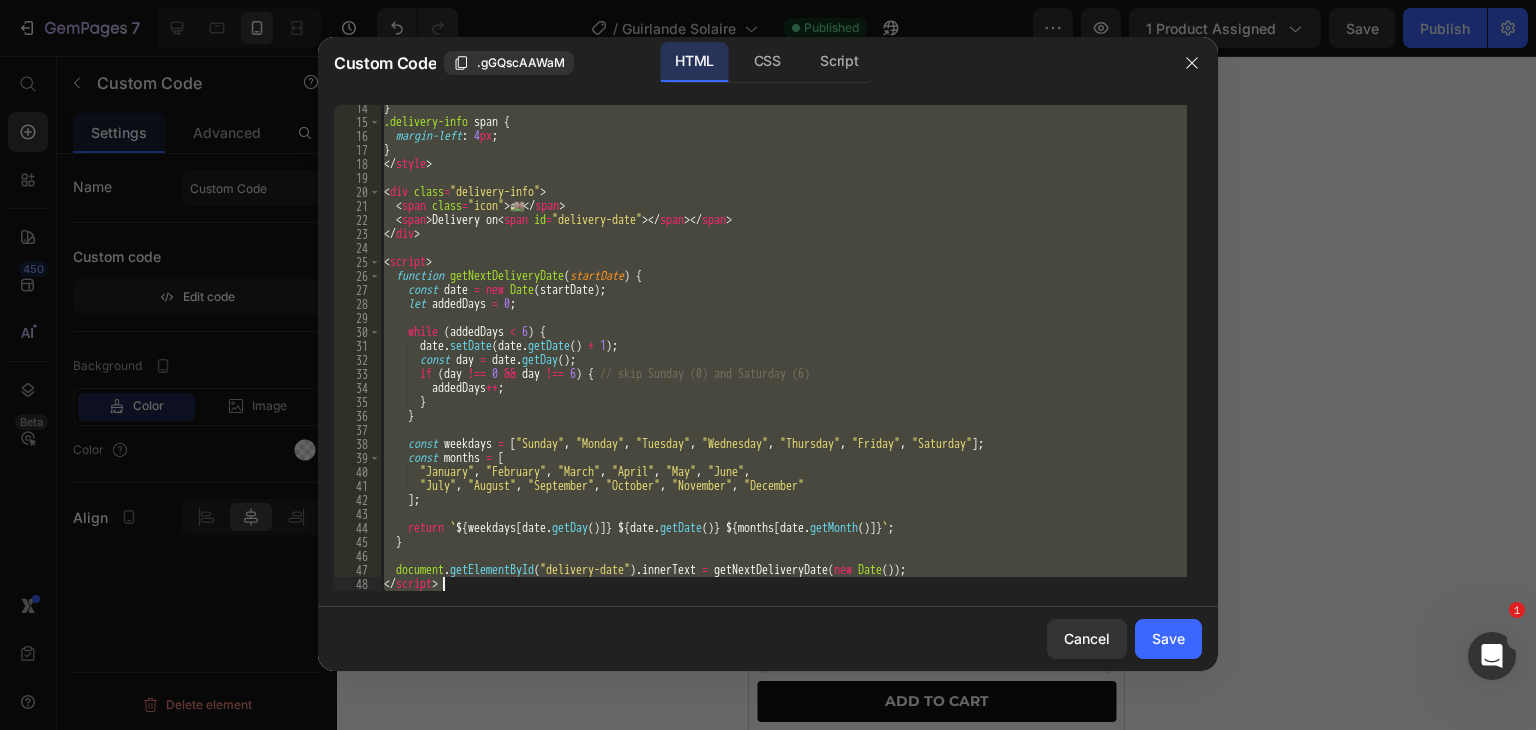 drag, startPoint x: 385, startPoint y: 109, endPoint x: 812, endPoint y: 635, distance: 677.4991 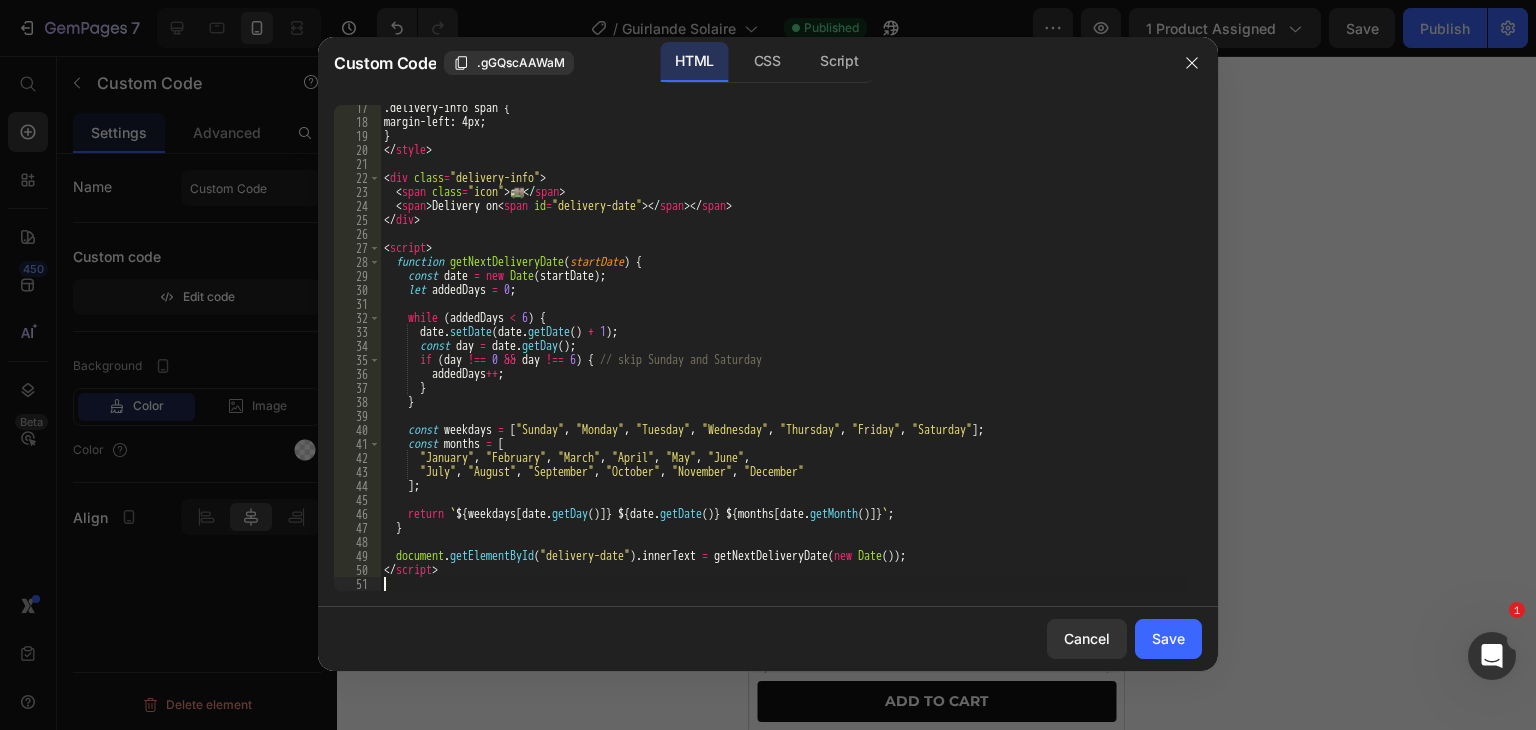 scroll, scrollTop: 228, scrollLeft: 0, axis: vertical 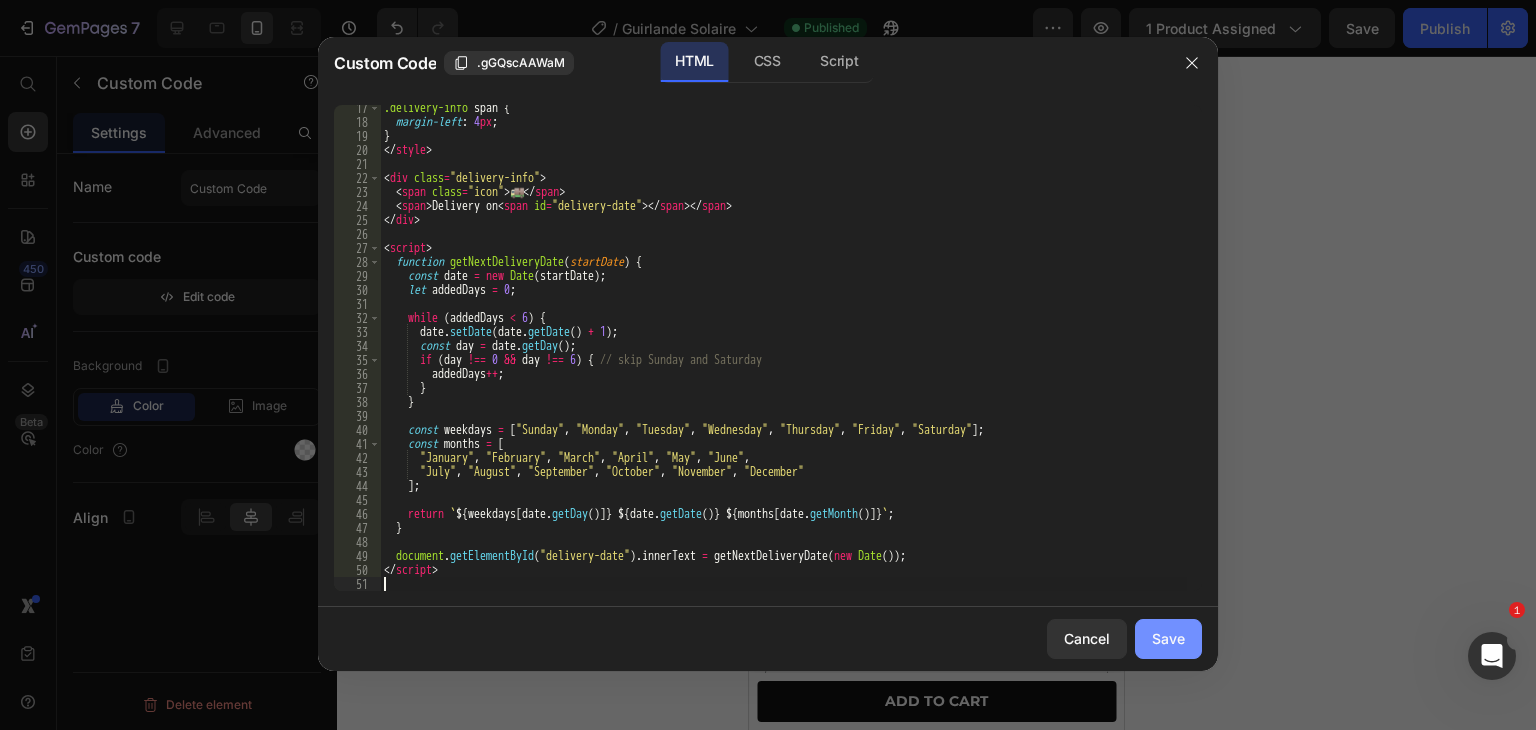 click on "Save" at bounding box center [1168, 638] 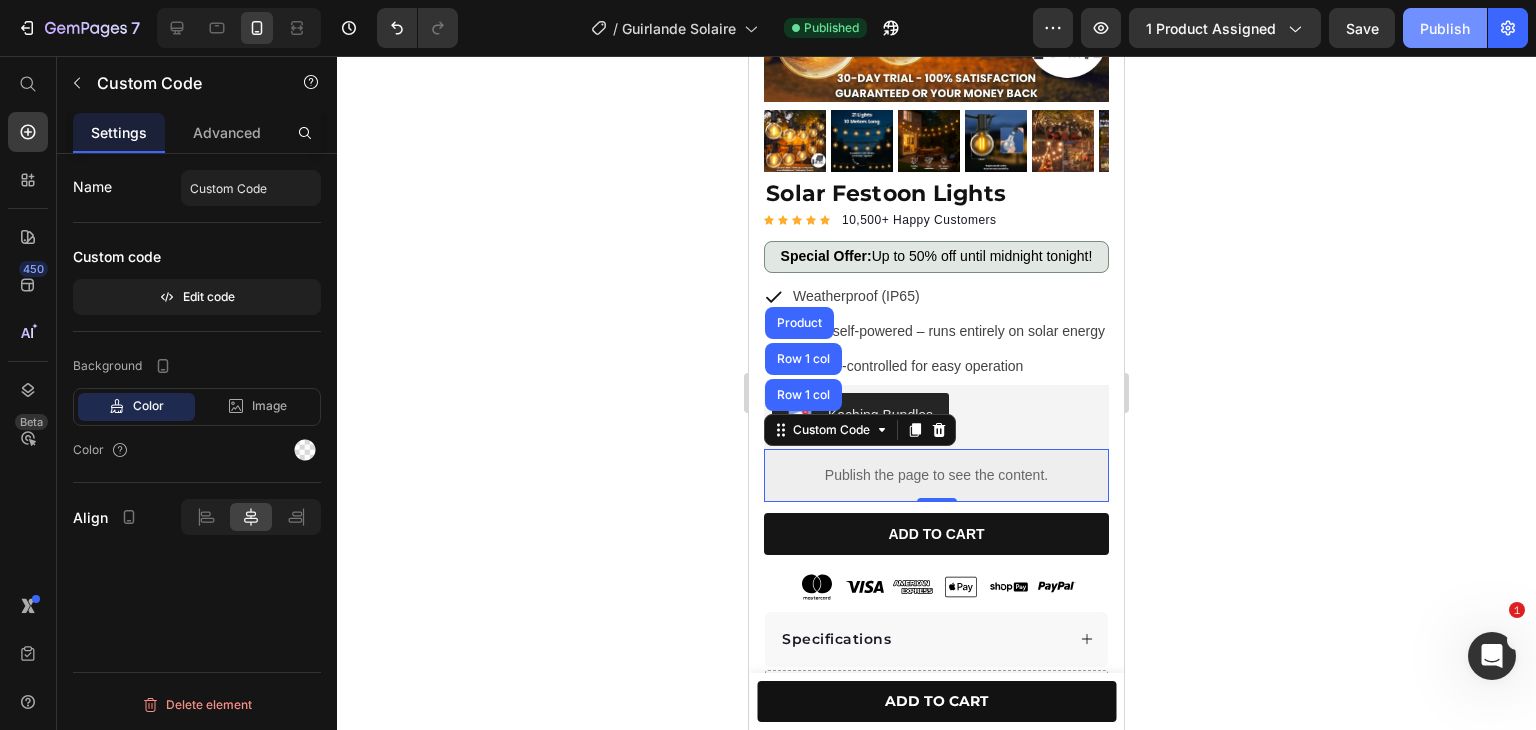 click on "Publish" at bounding box center [1445, 28] 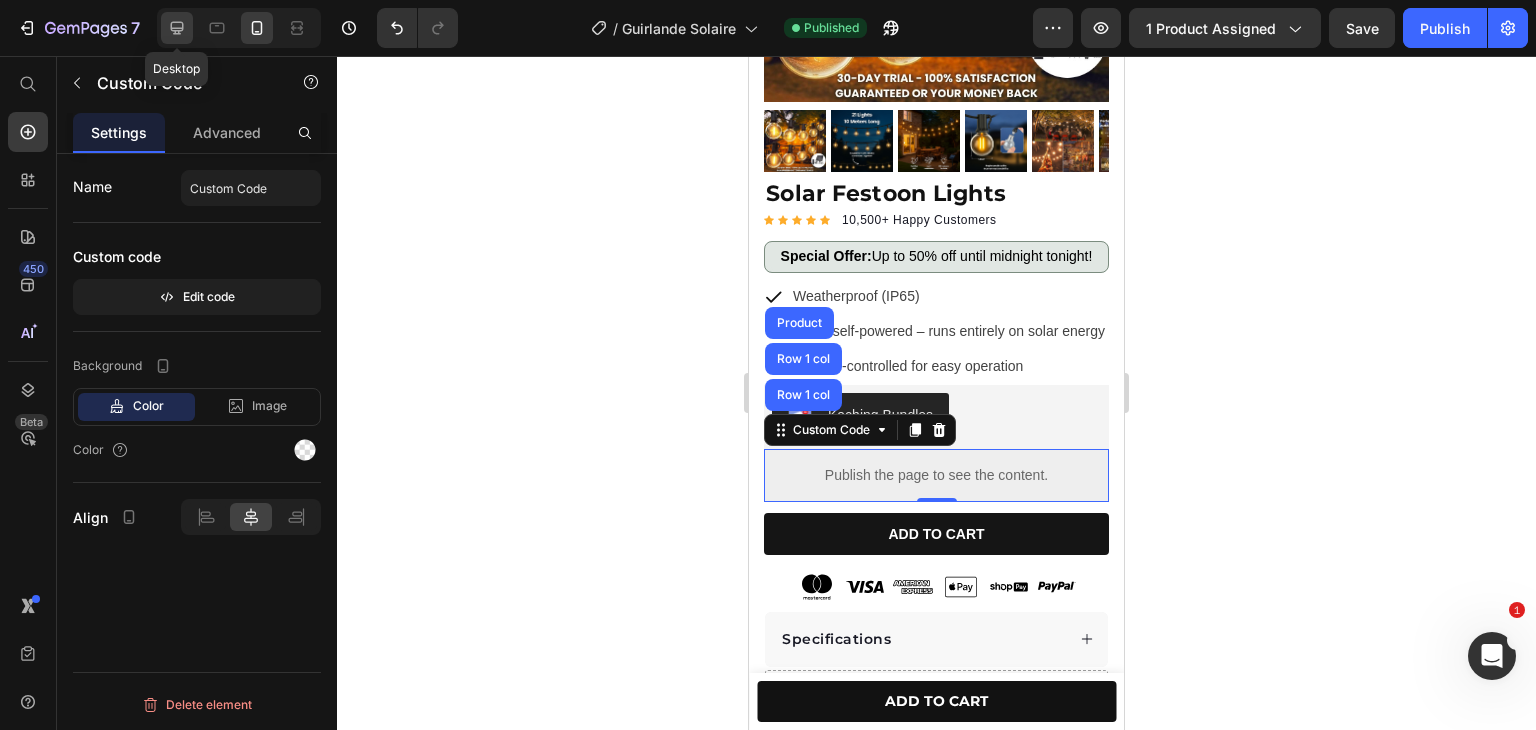 click 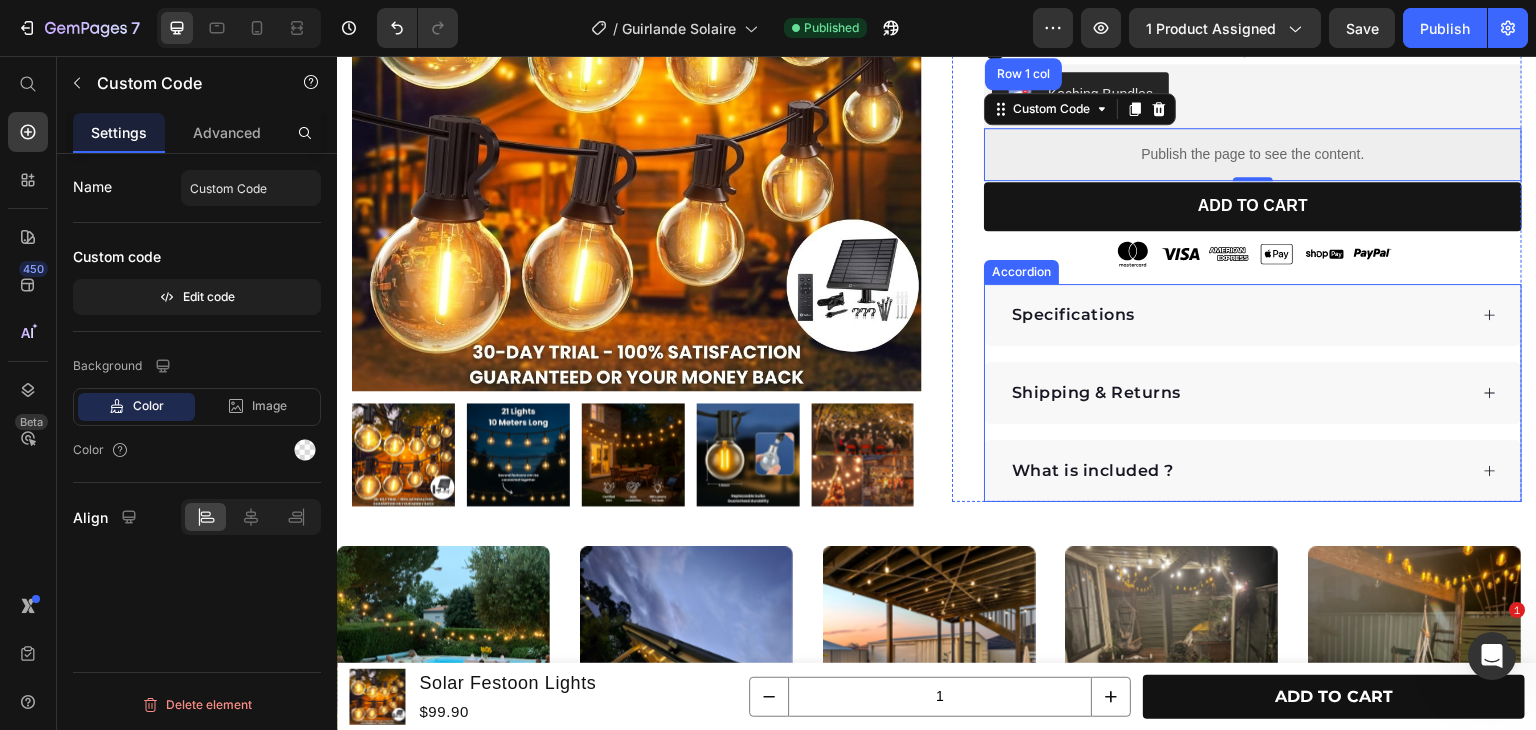 scroll, scrollTop: 196, scrollLeft: 0, axis: vertical 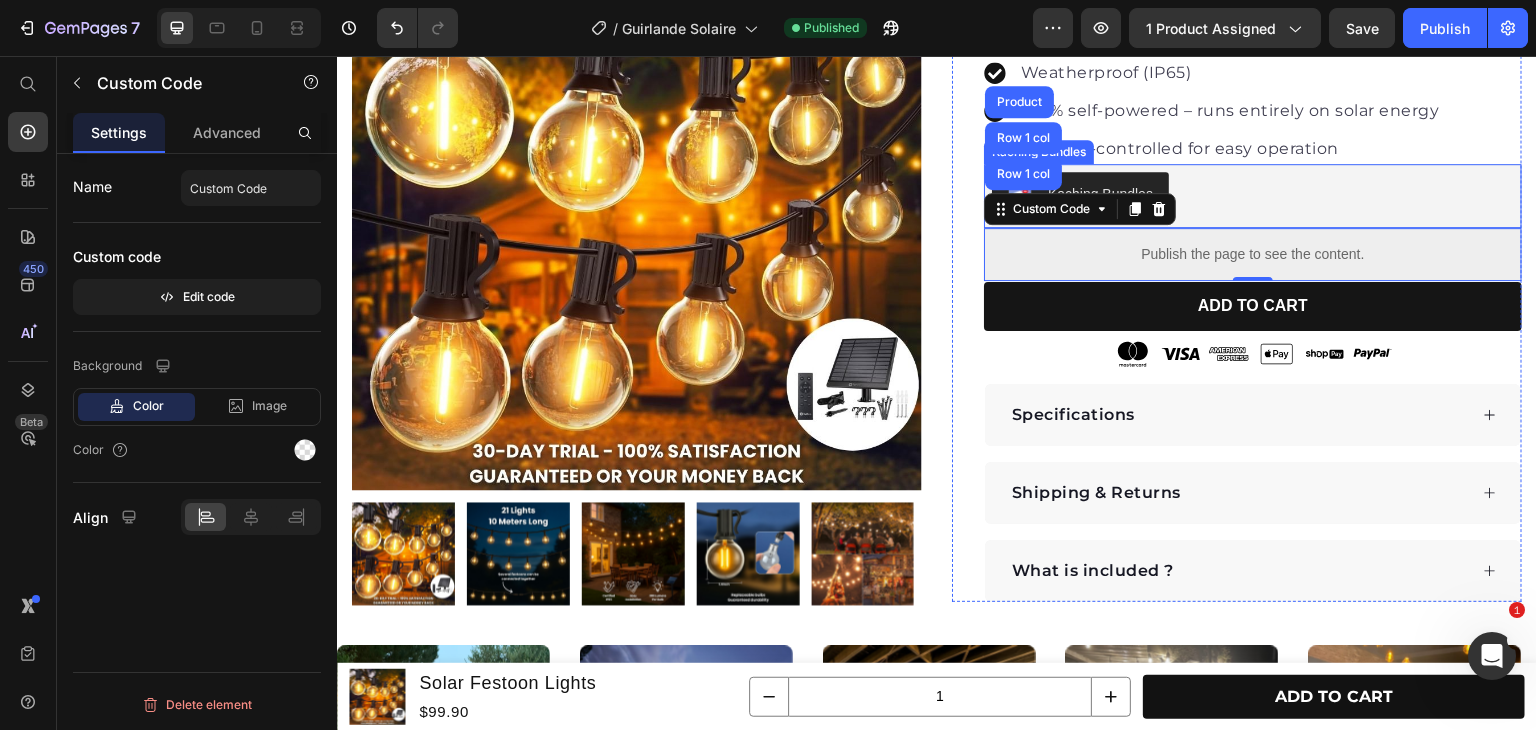 click on "Kaching Bundles" at bounding box center (1253, 196) 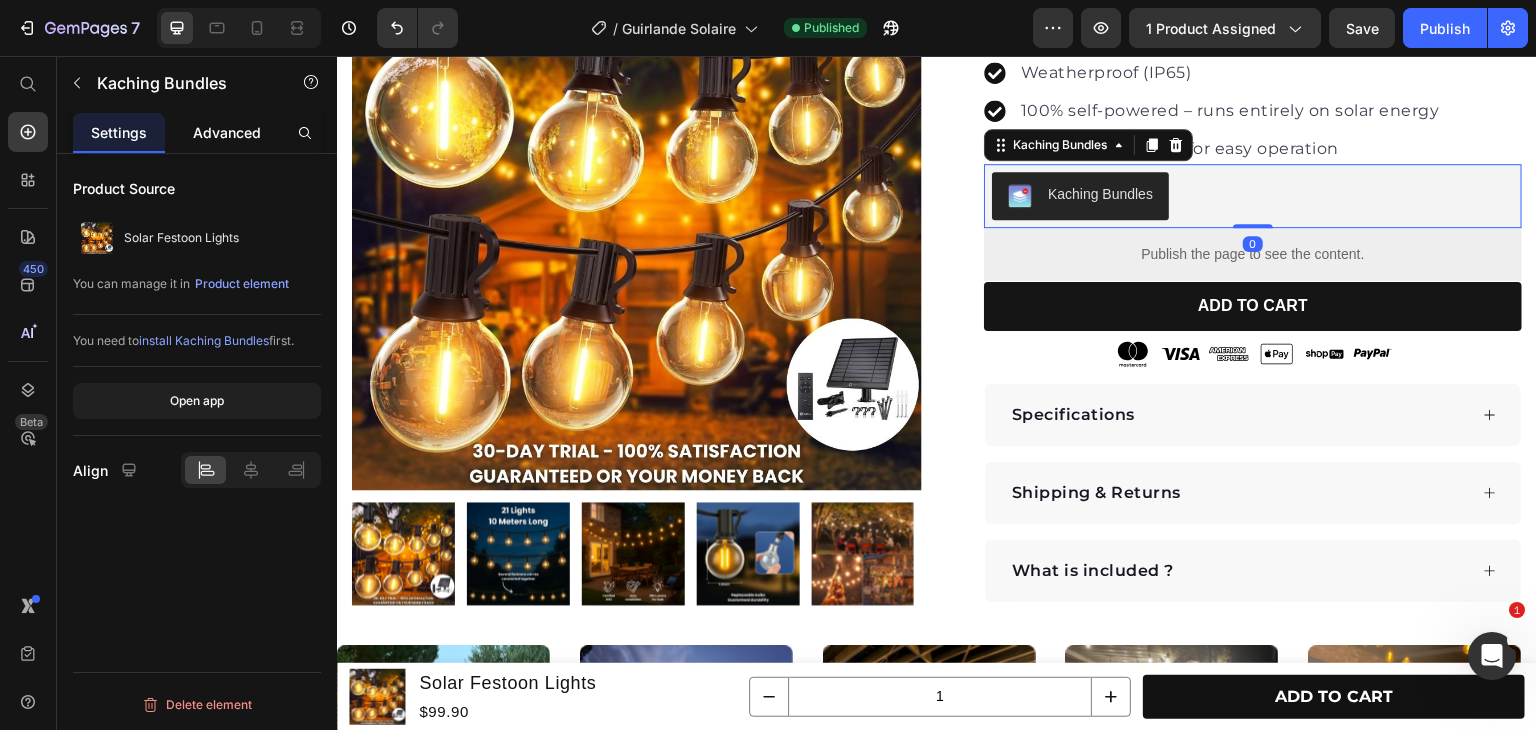 click on "Advanced" at bounding box center (227, 132) 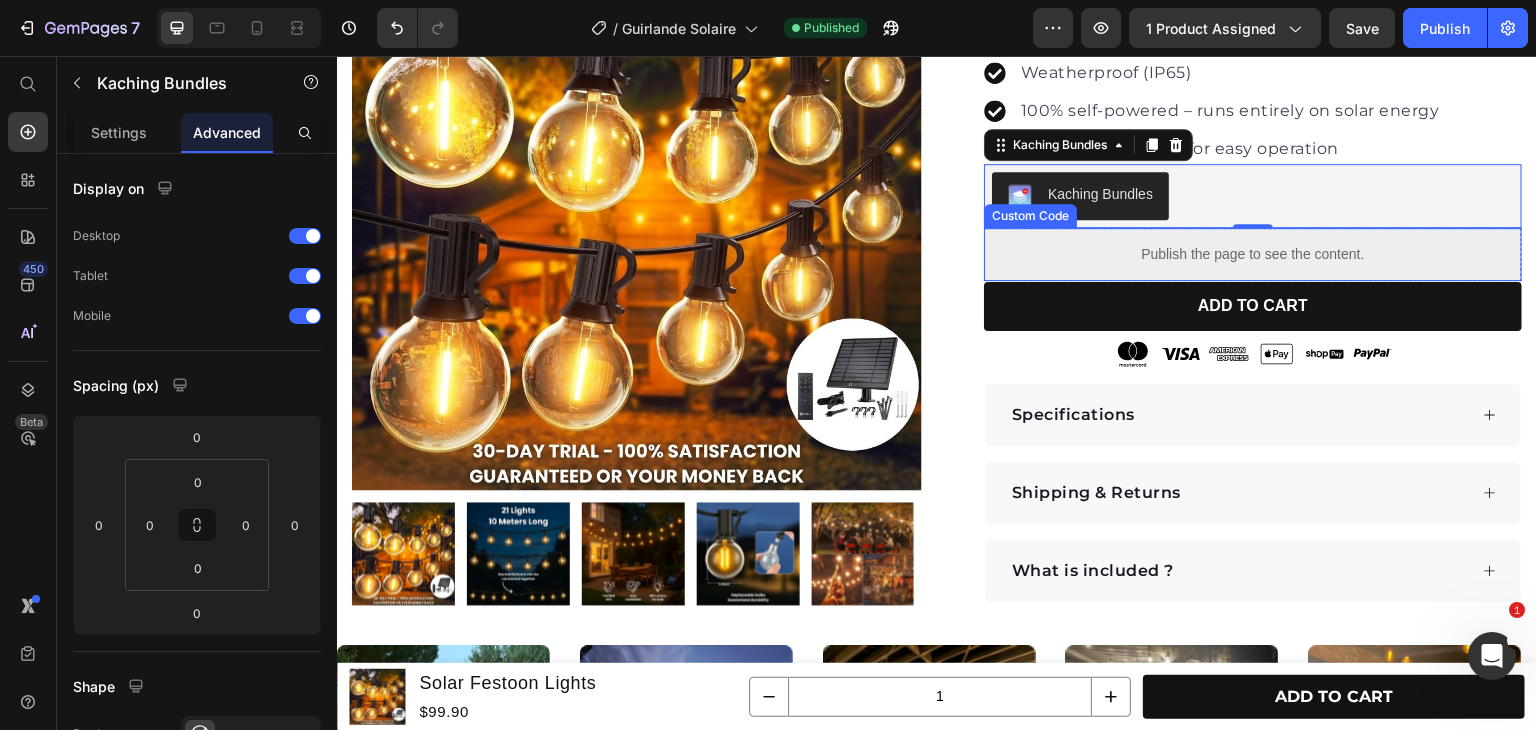 click on "Publish the page to see the content." at bounding box center (1253, 254) 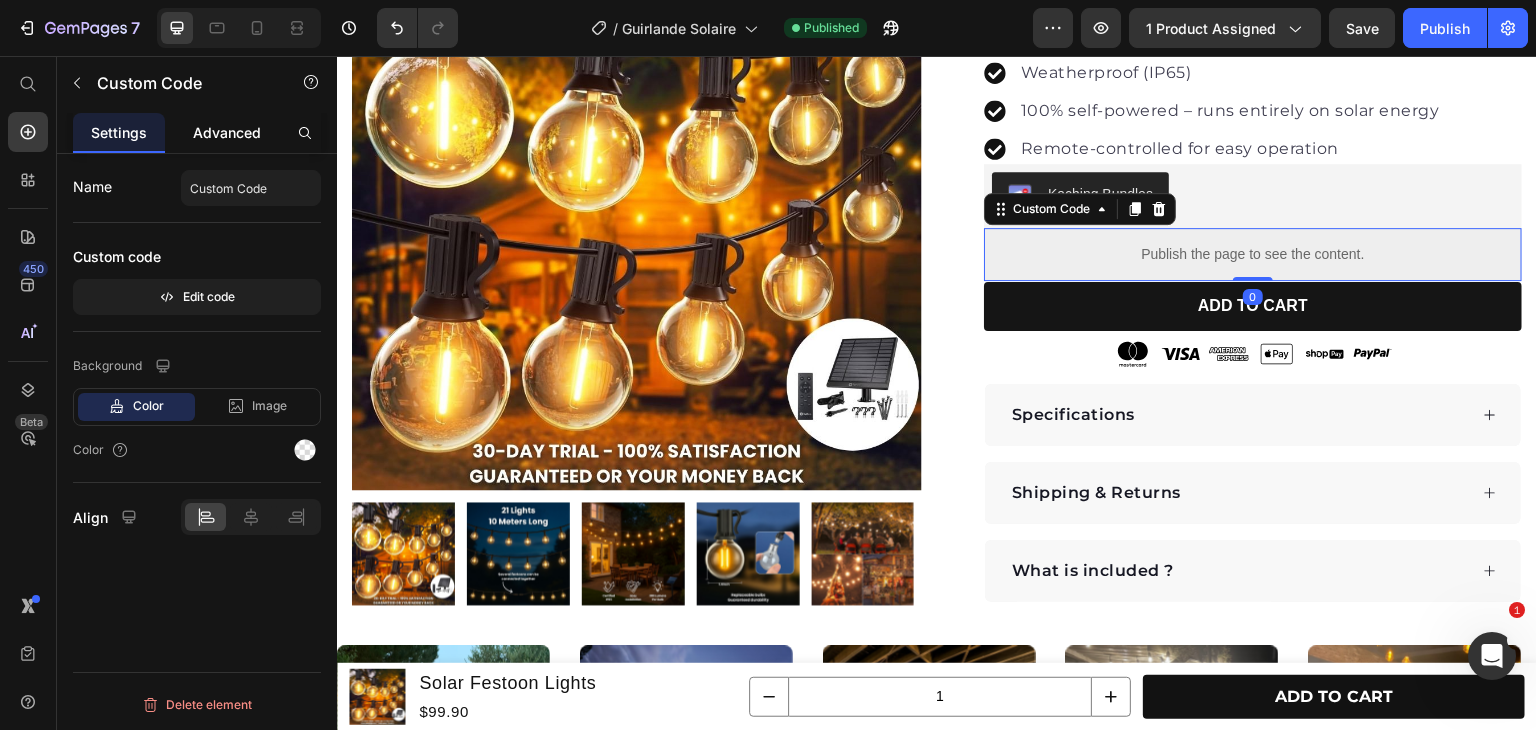 click on "Advanced" at bounding box center (227, 132) 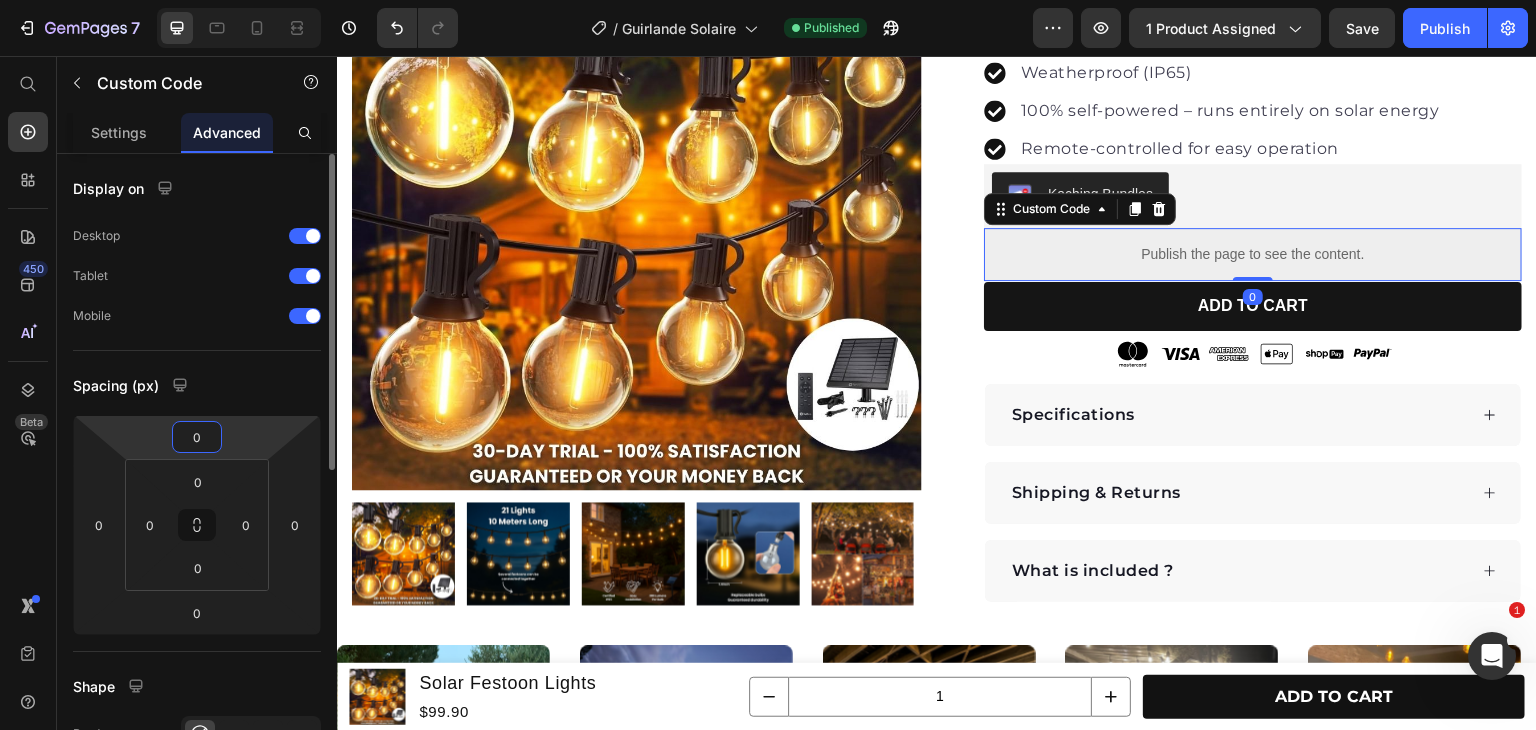 click on "0" at bounding box center [197, 437] 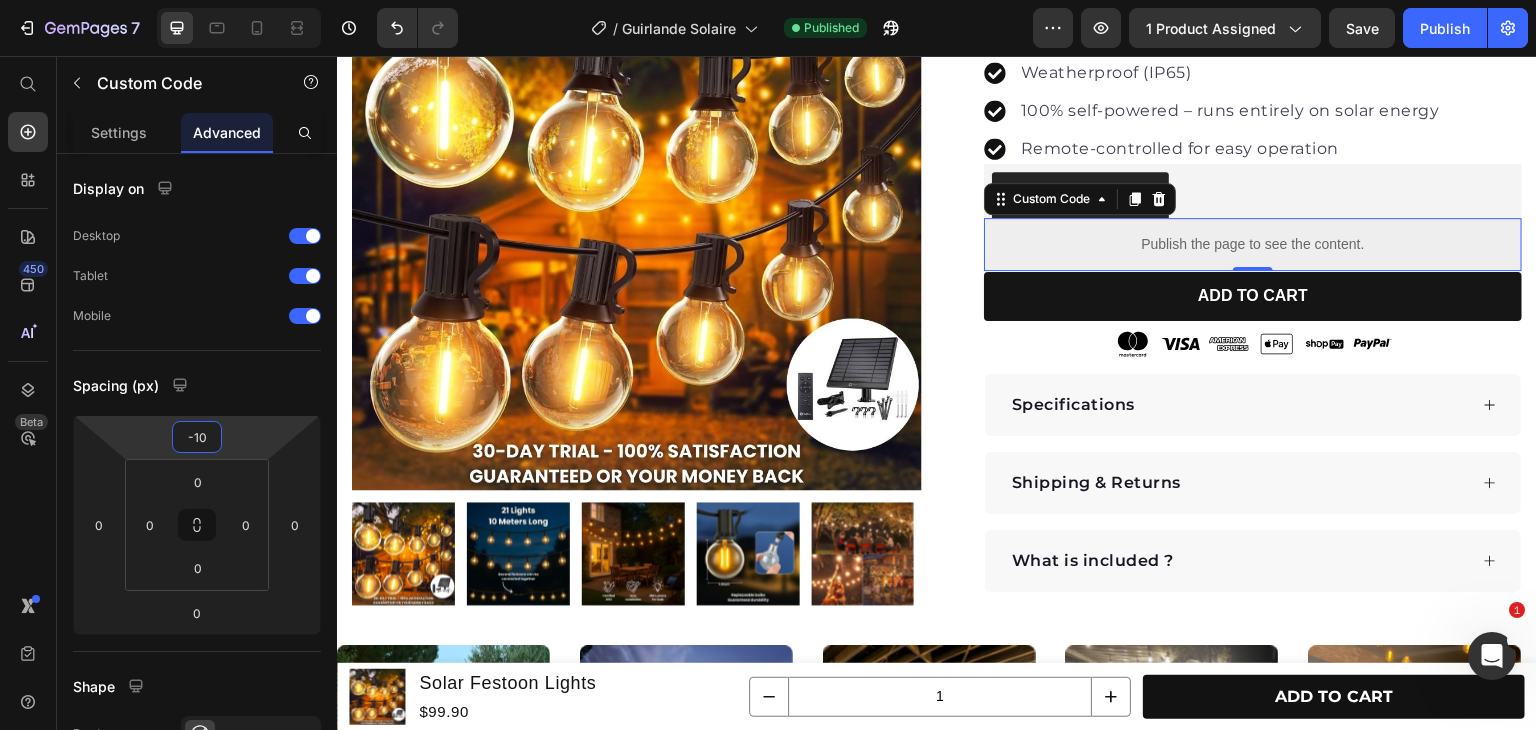 type on "-10" 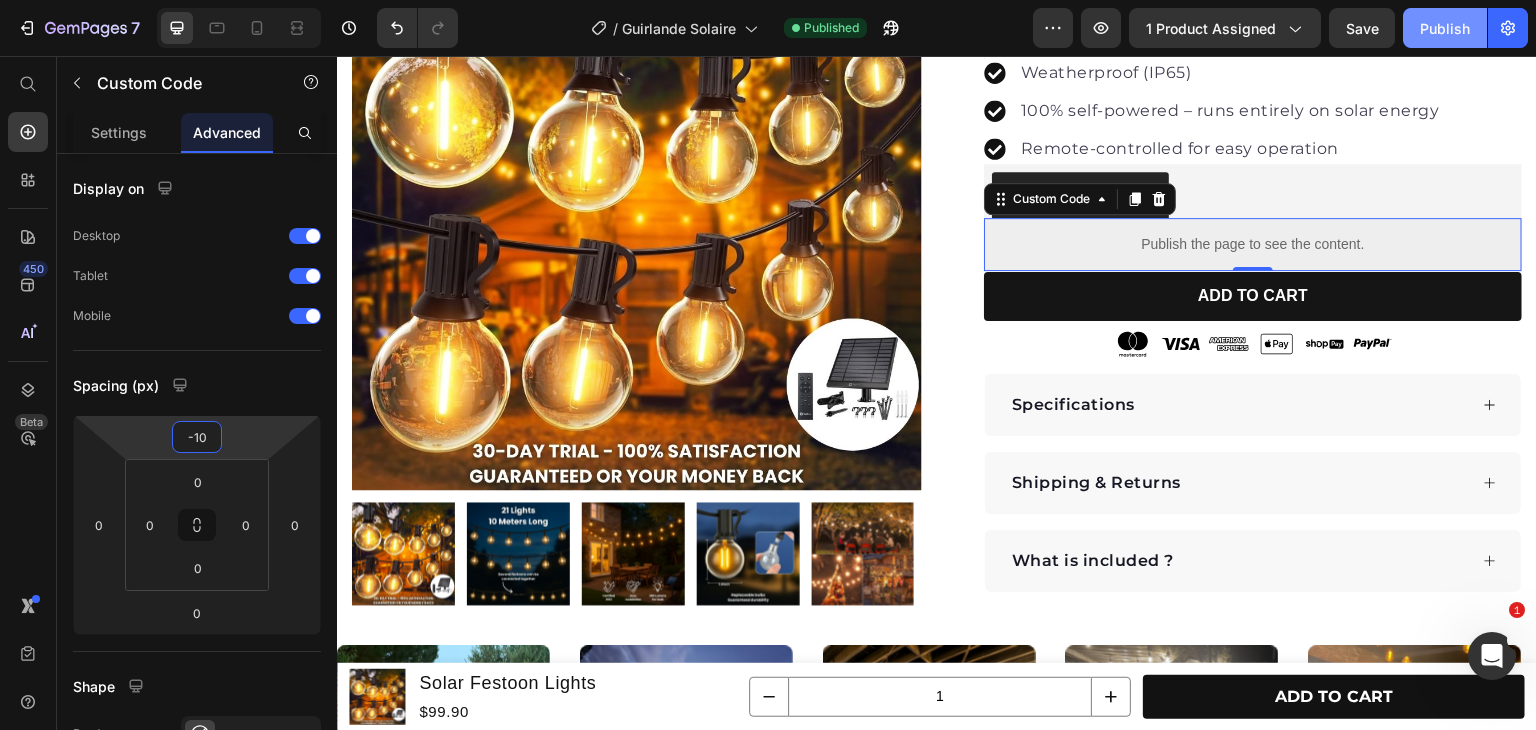 click on "Publish" at bounding box center [1445, 28] 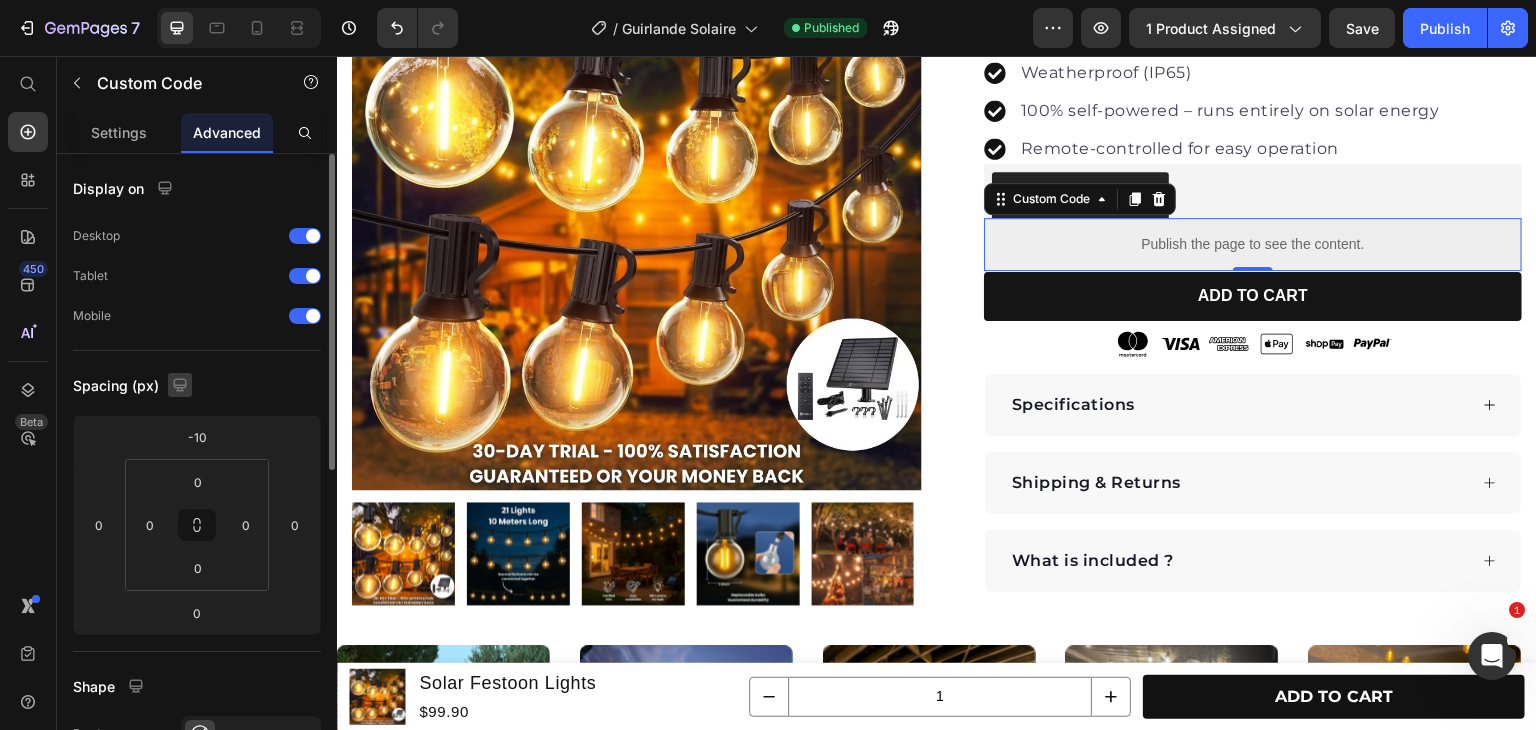 click 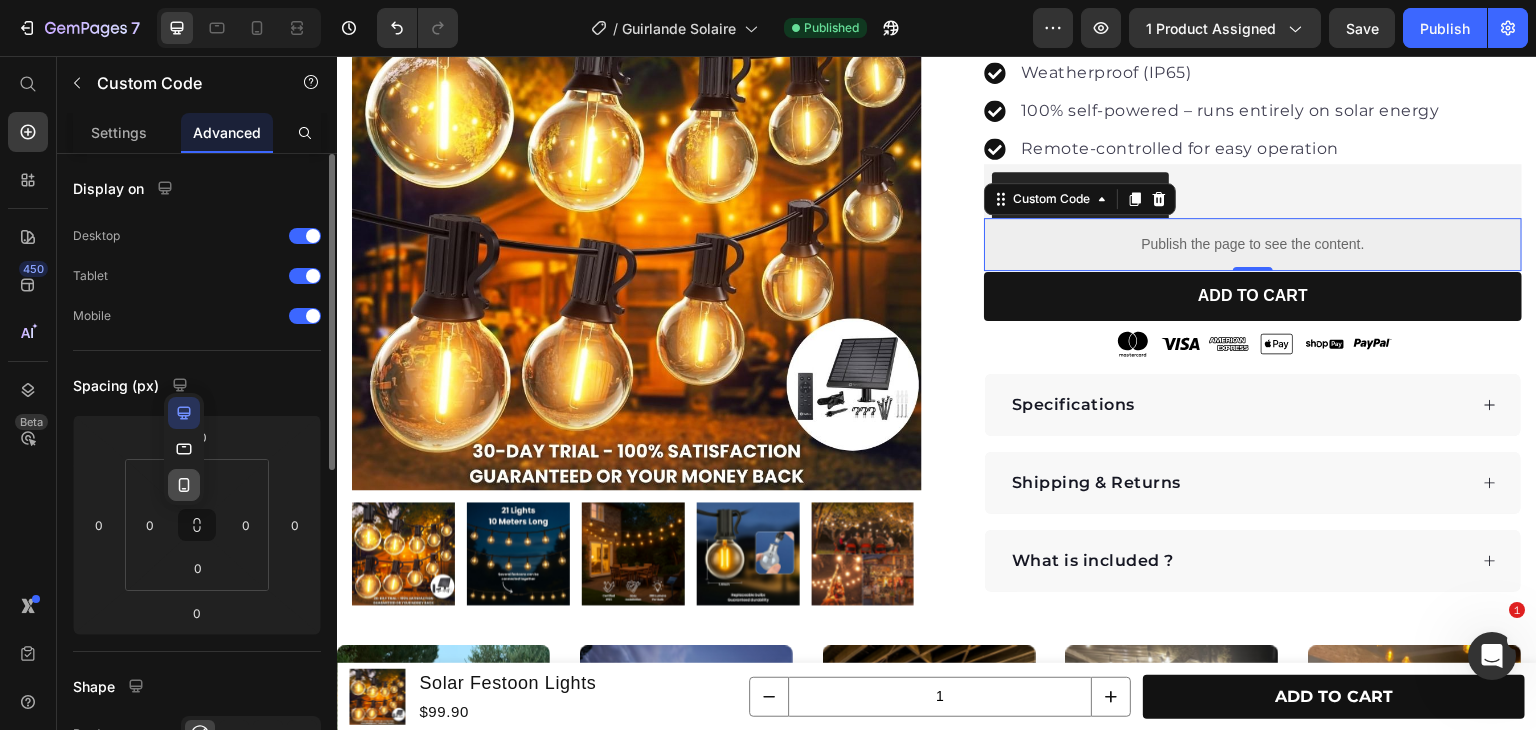 click 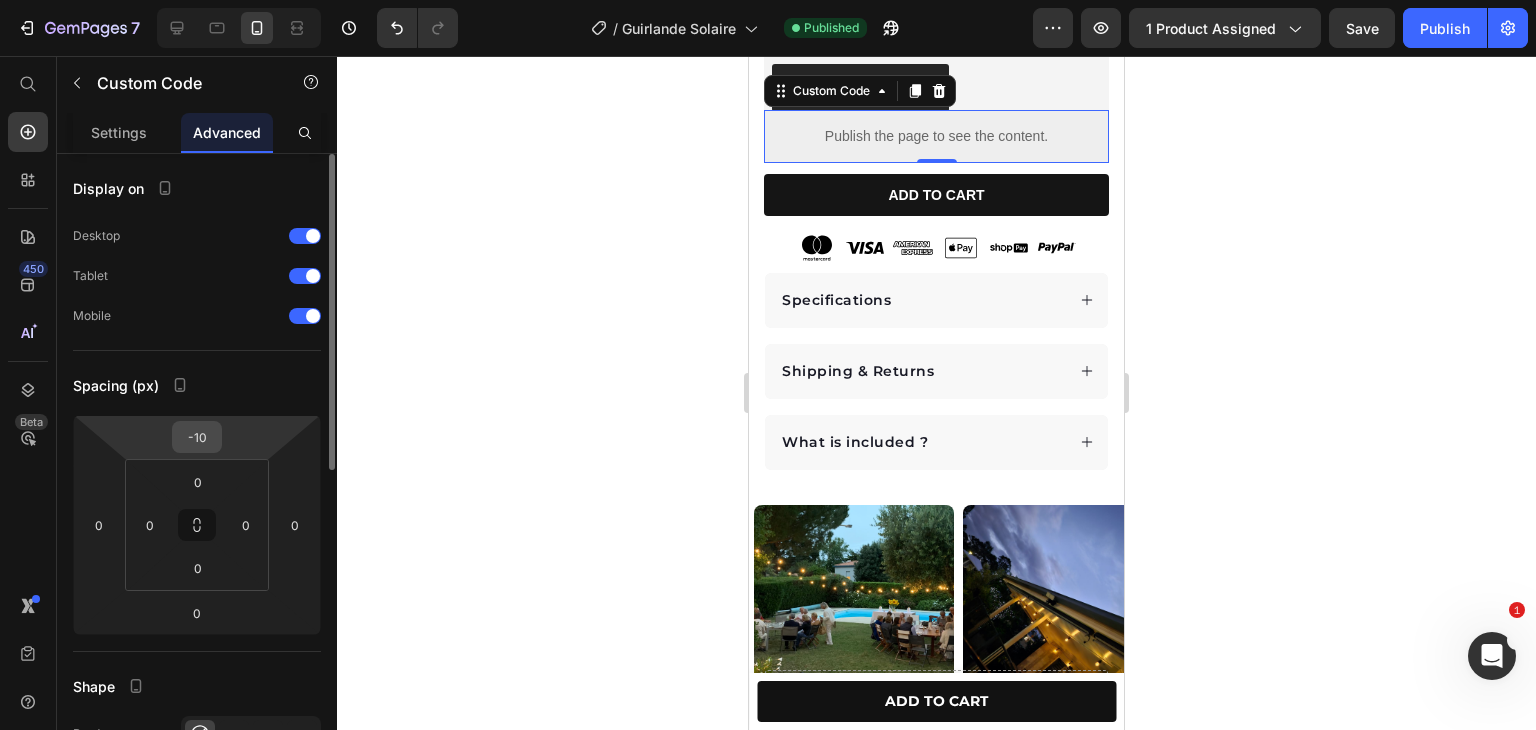 scroll, scrollTop: 688, scrollLeft: 0, axis: vertical 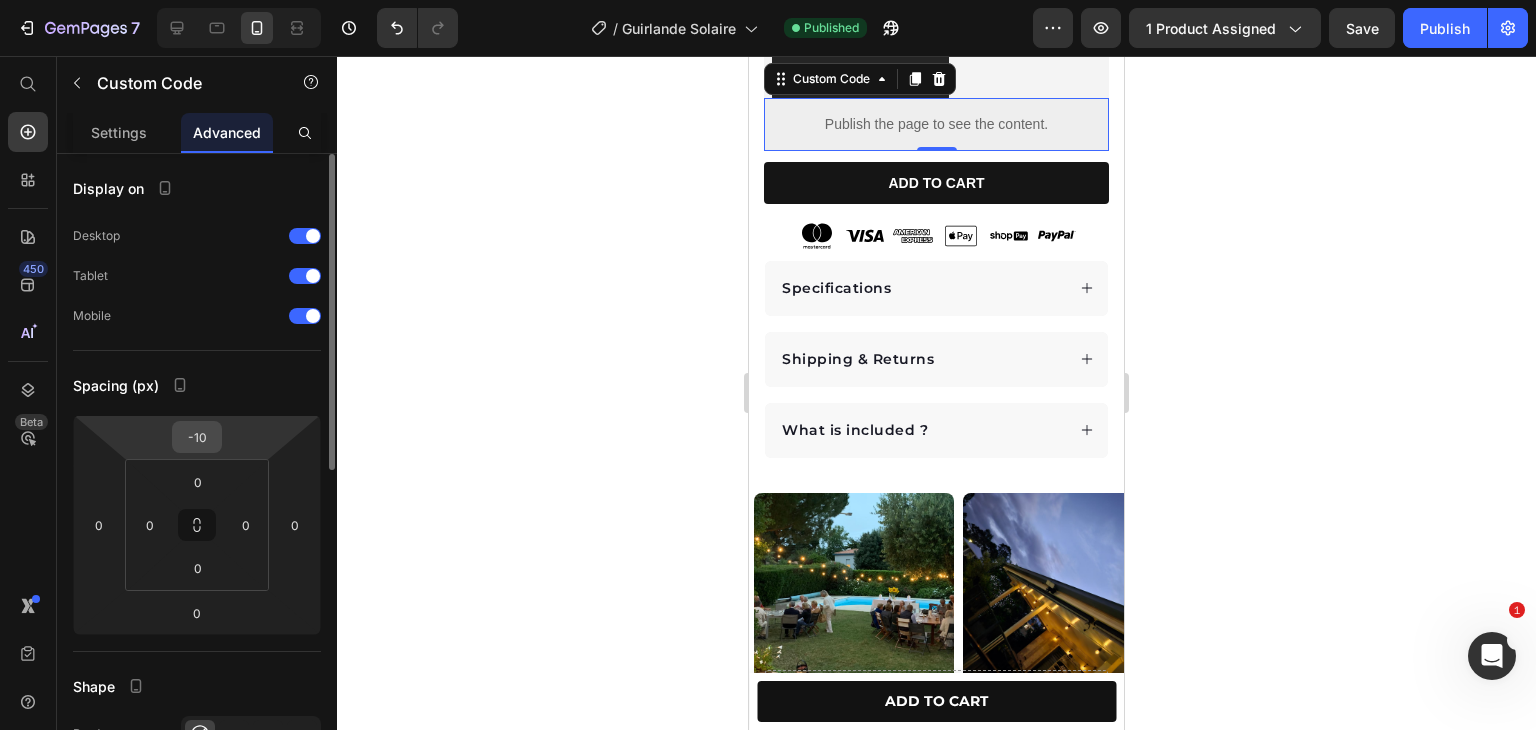 click on "-10" at bounding box center [197, 437] 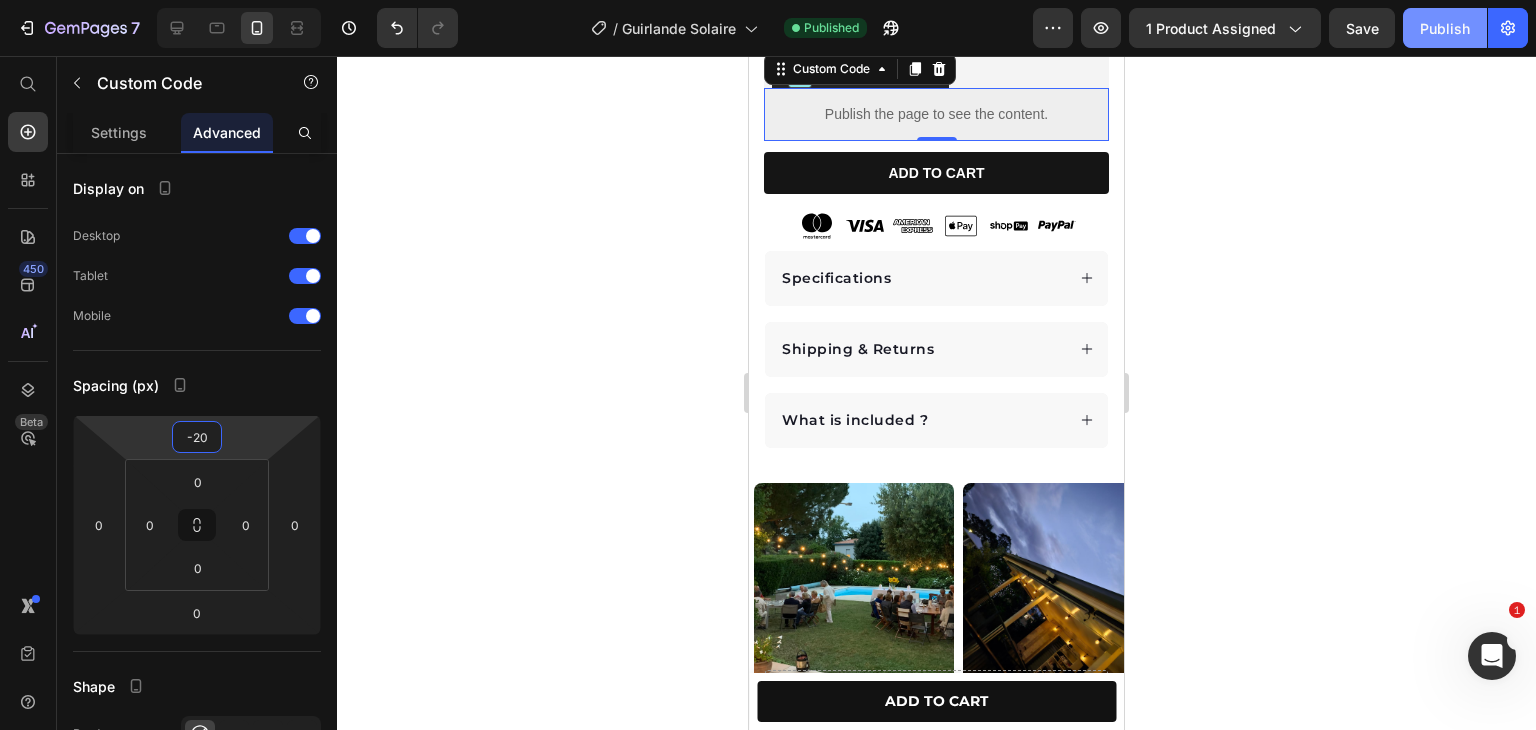 type on "-20" 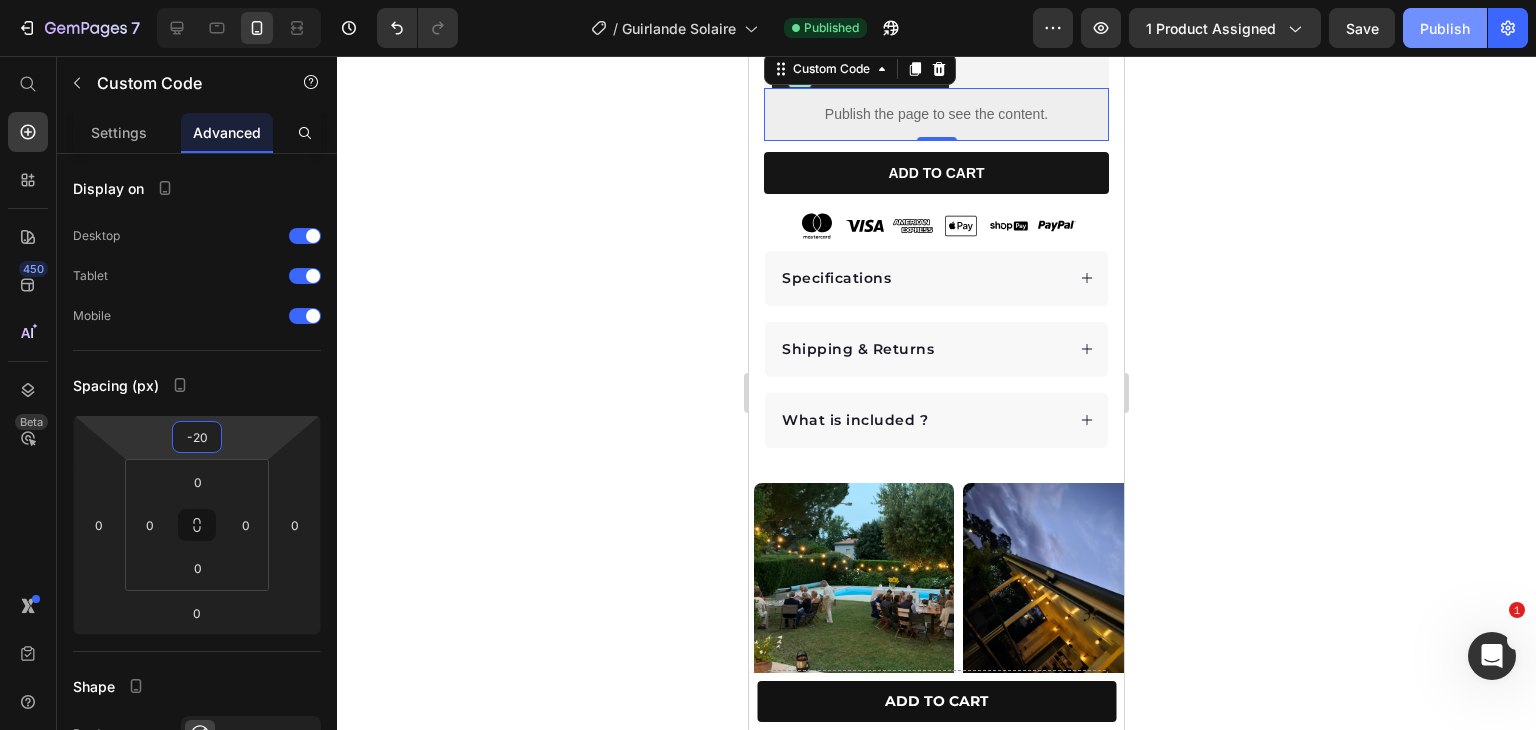 click on "Publish" at bounding box center (1445, 28) 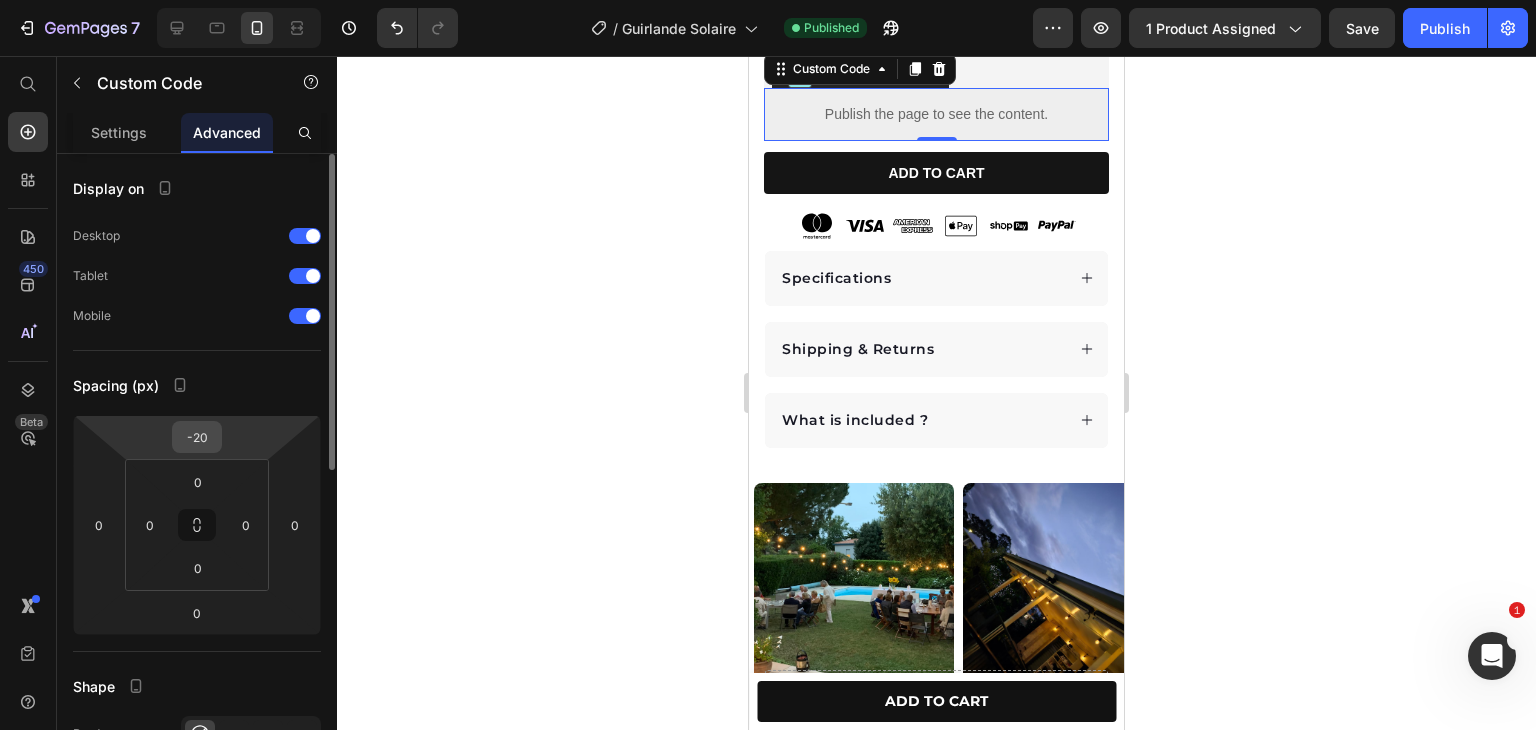 click on "-20" at bounding box center (197, 437) 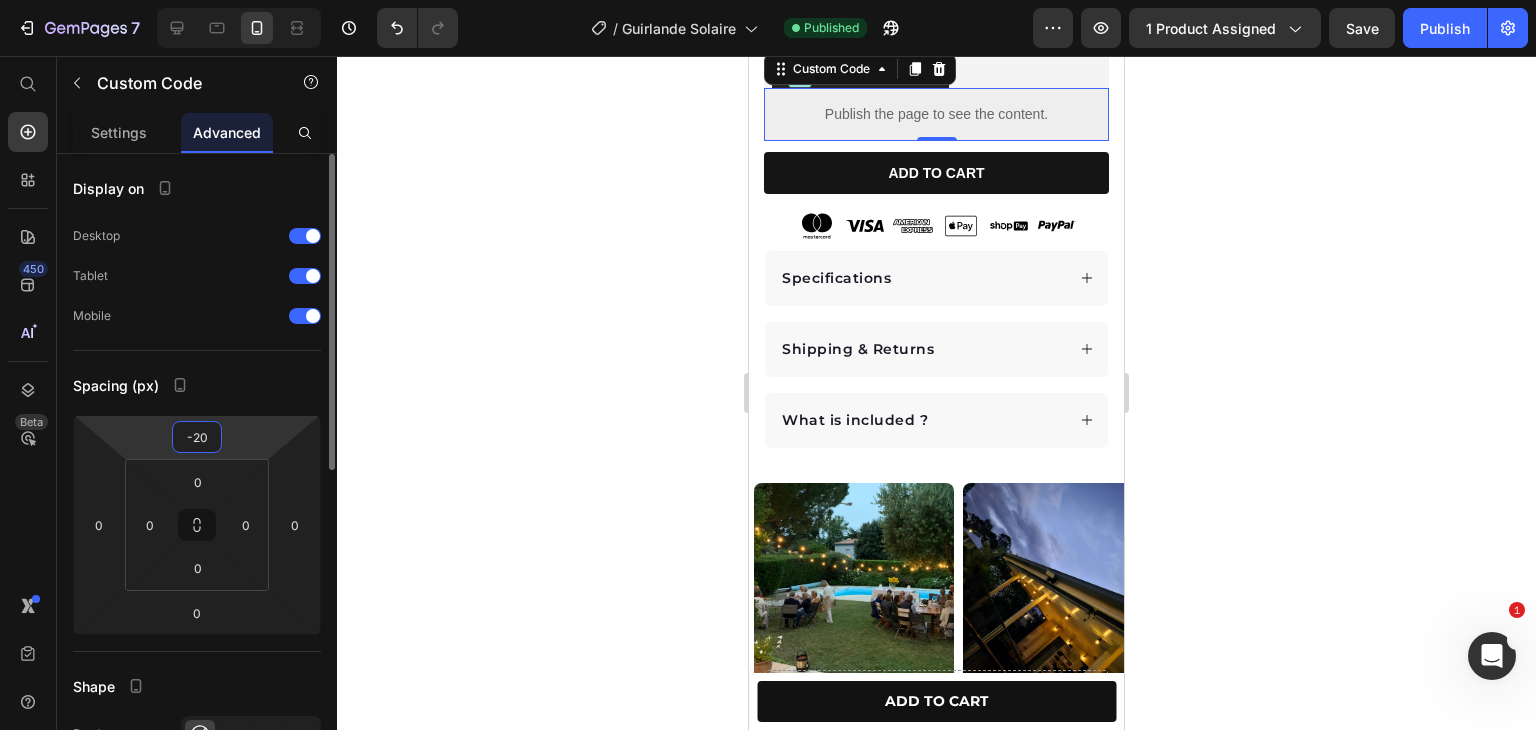 click on "-20" at bounding box center [197, 437] 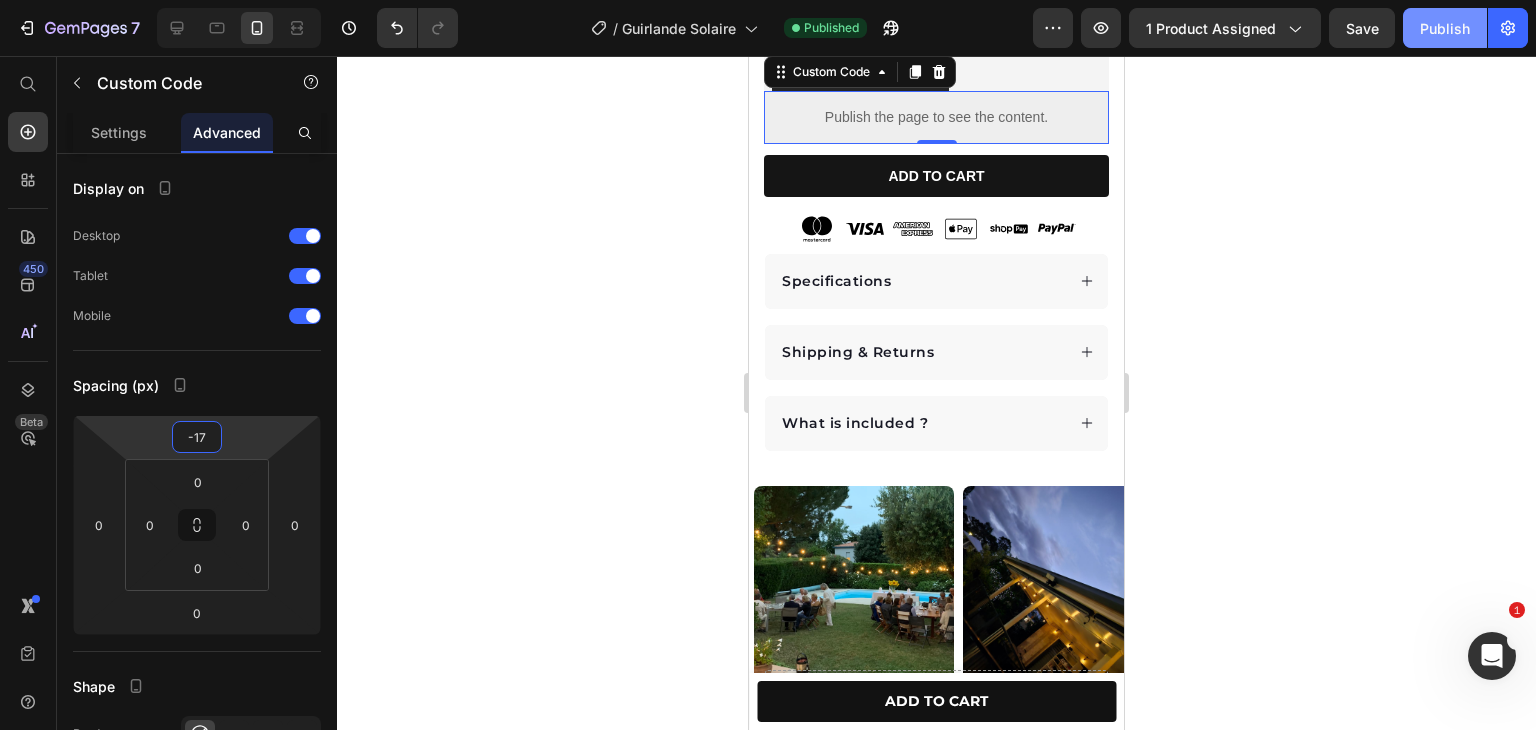 type on "-17" 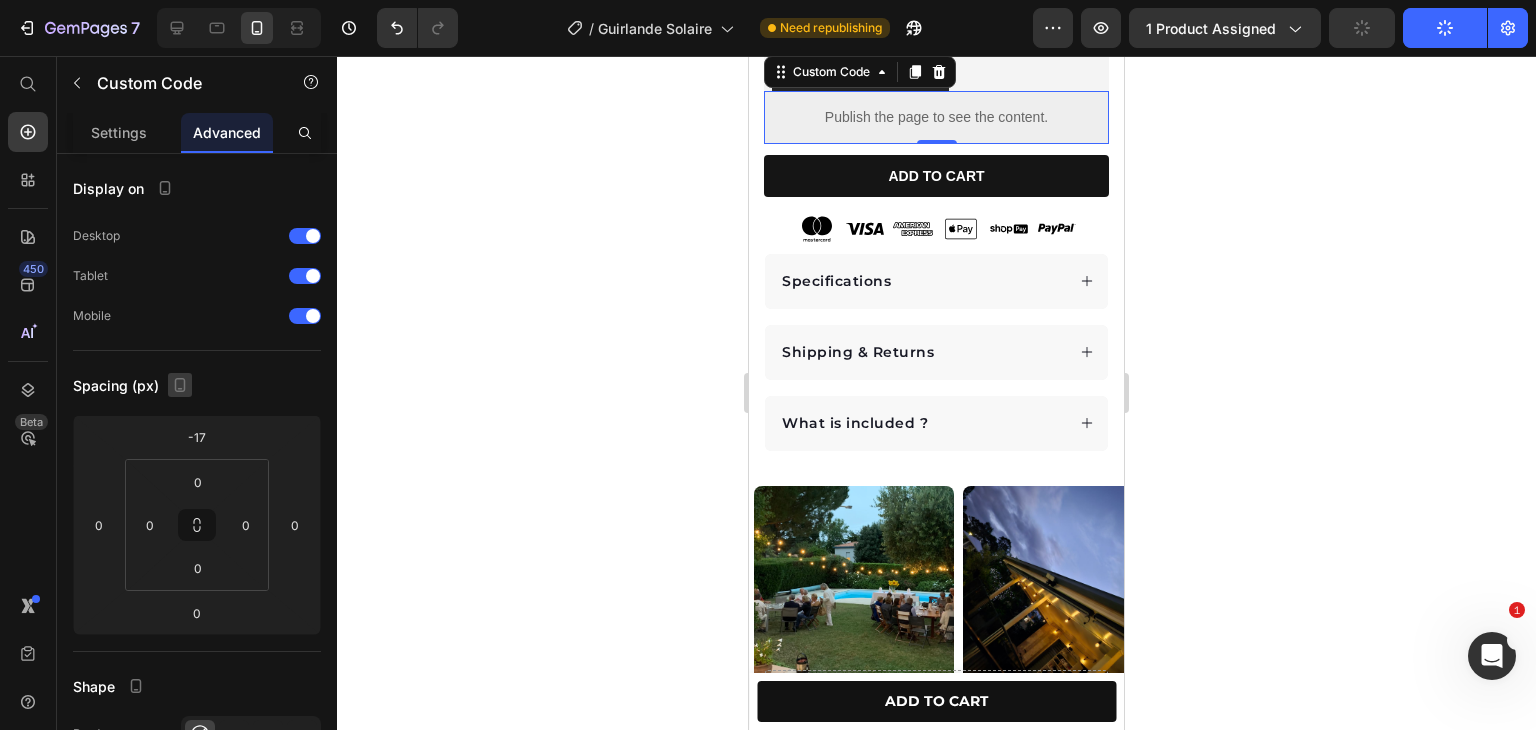click 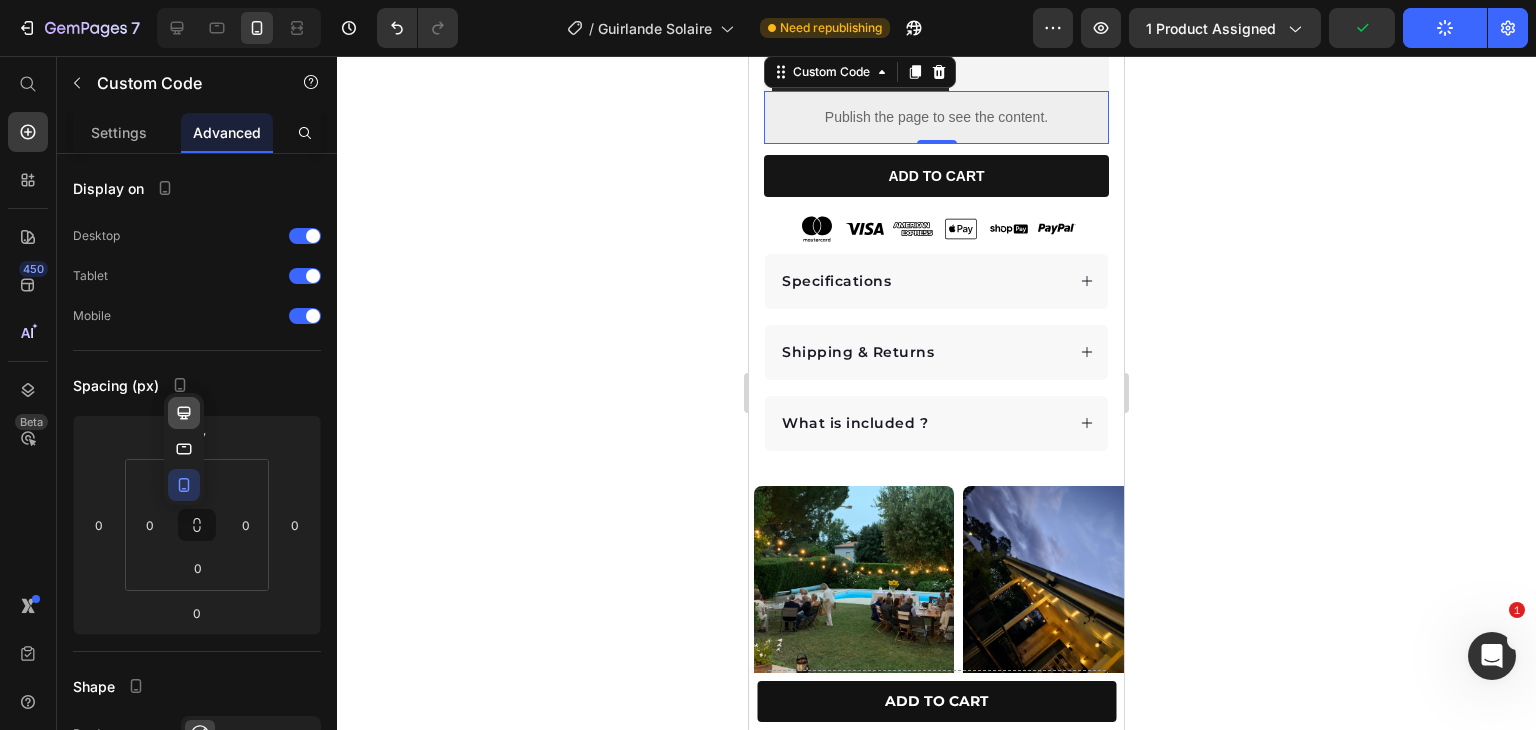 click 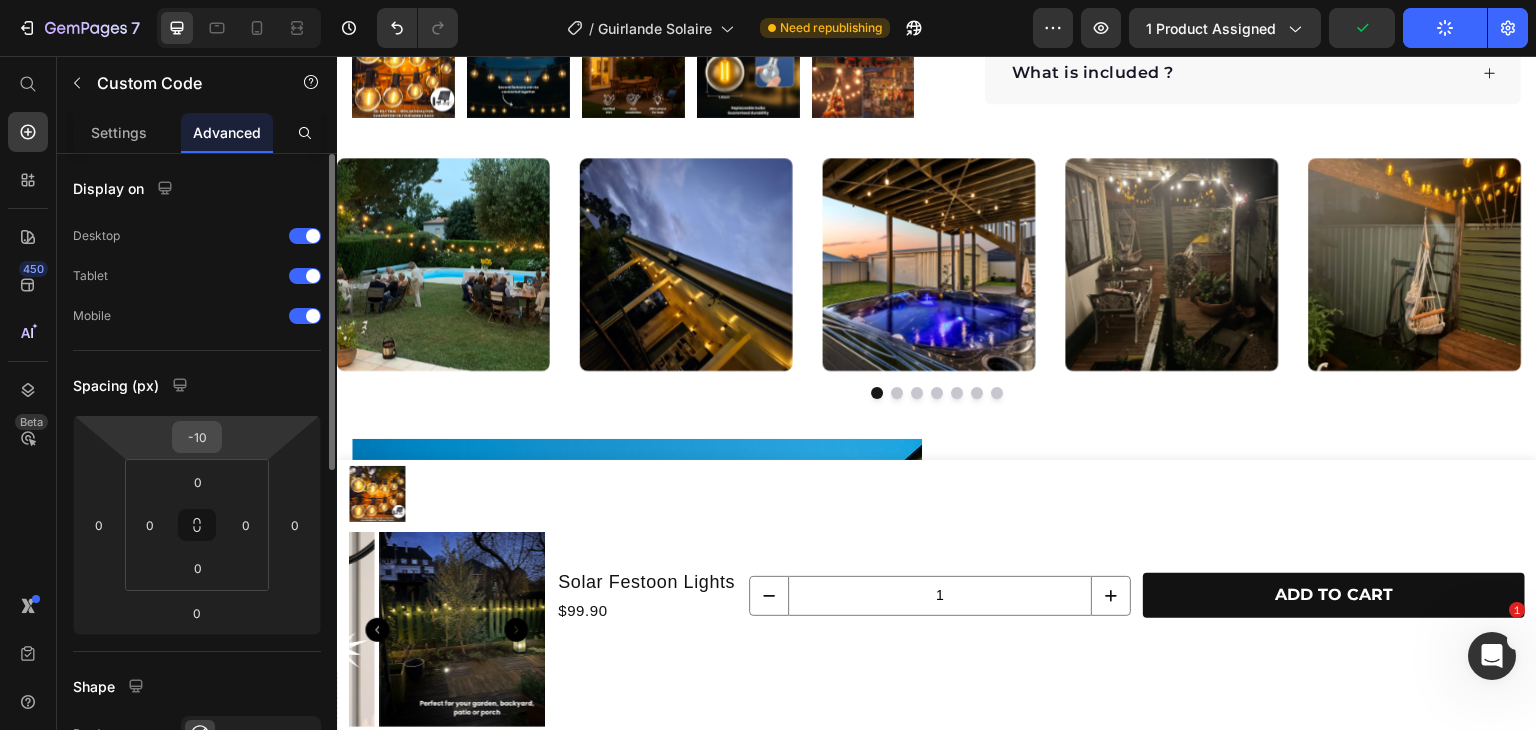 click on "-10" at bounding box center (197, 437) 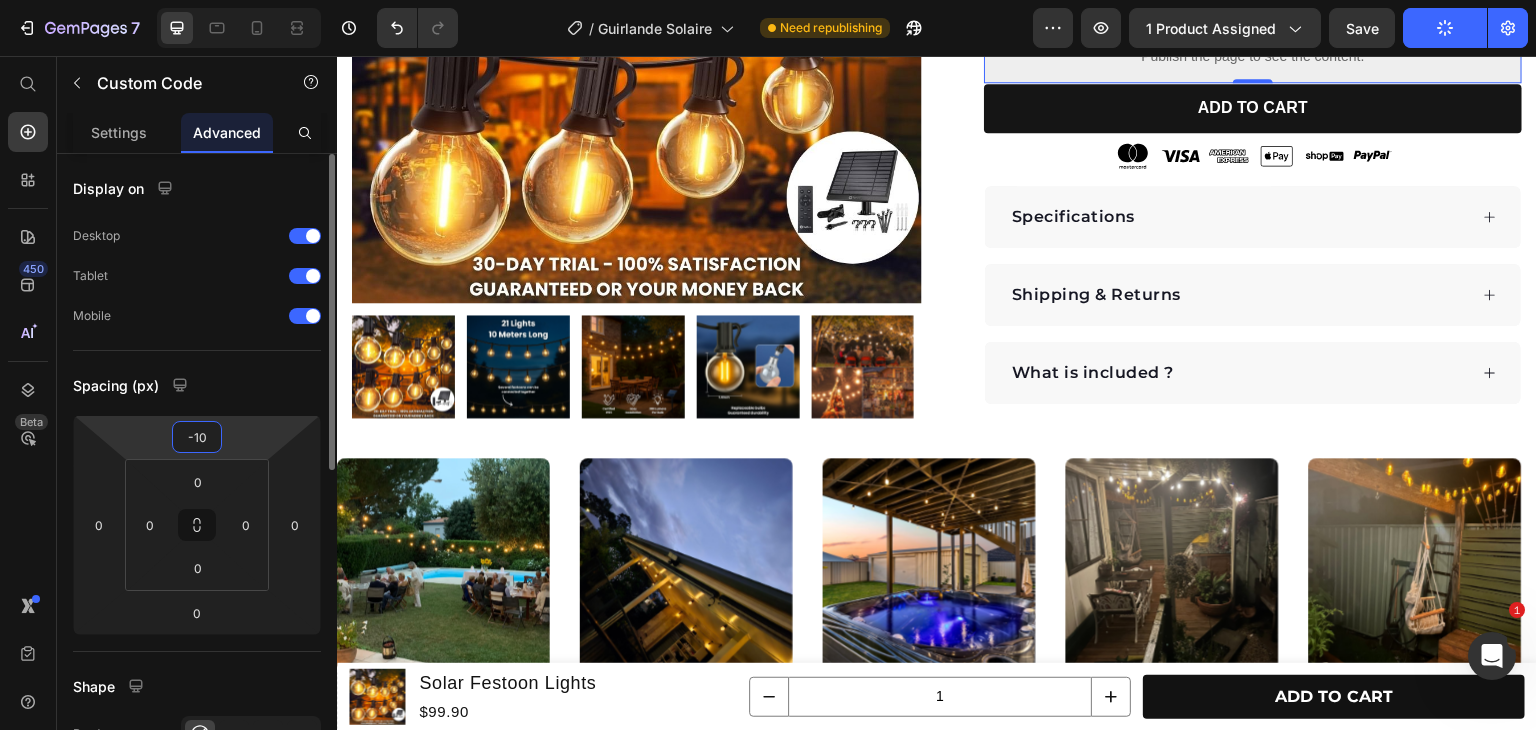 scroll, scrollTop: 286, scrollLeft: 0, axis: vertical 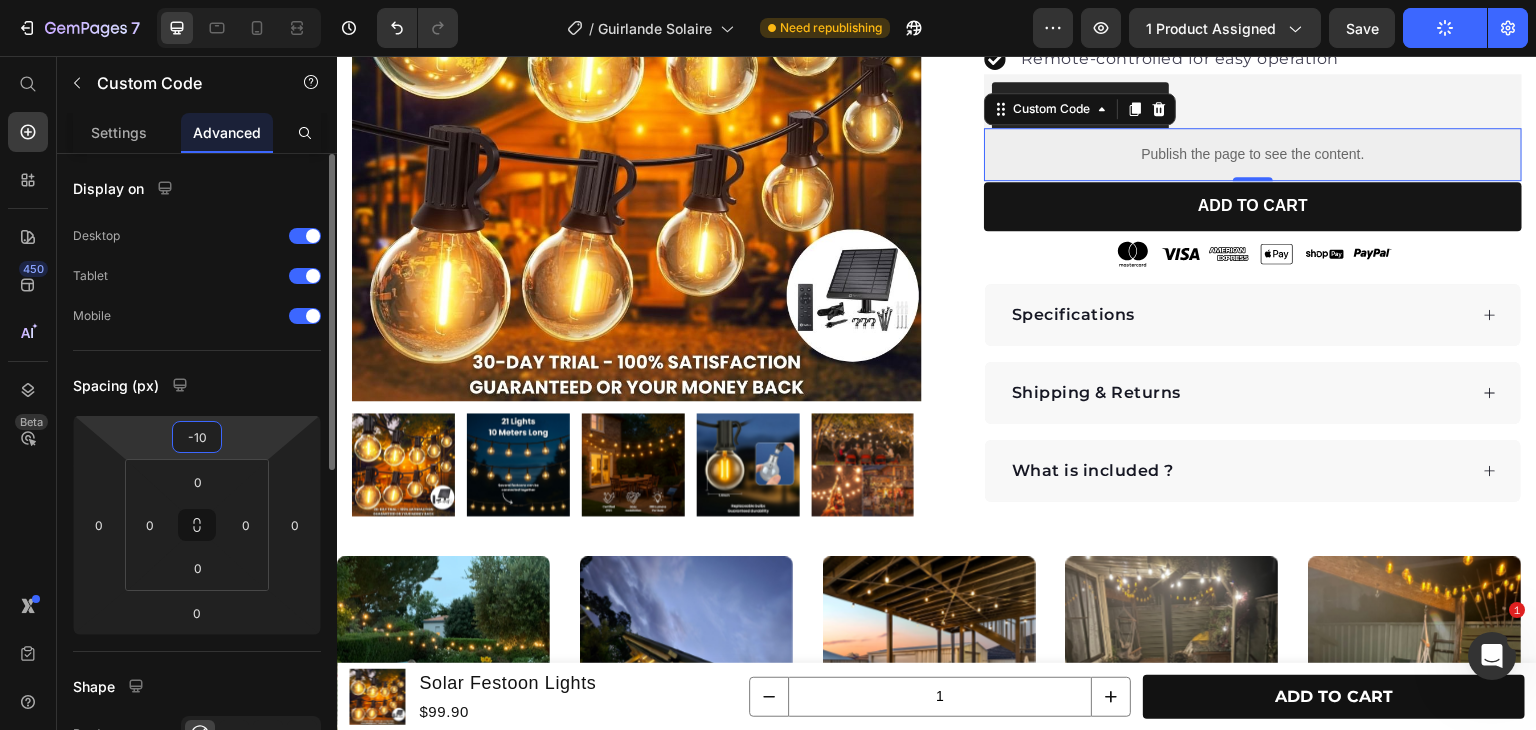 click on "-10" at bounding box center [197, 437] 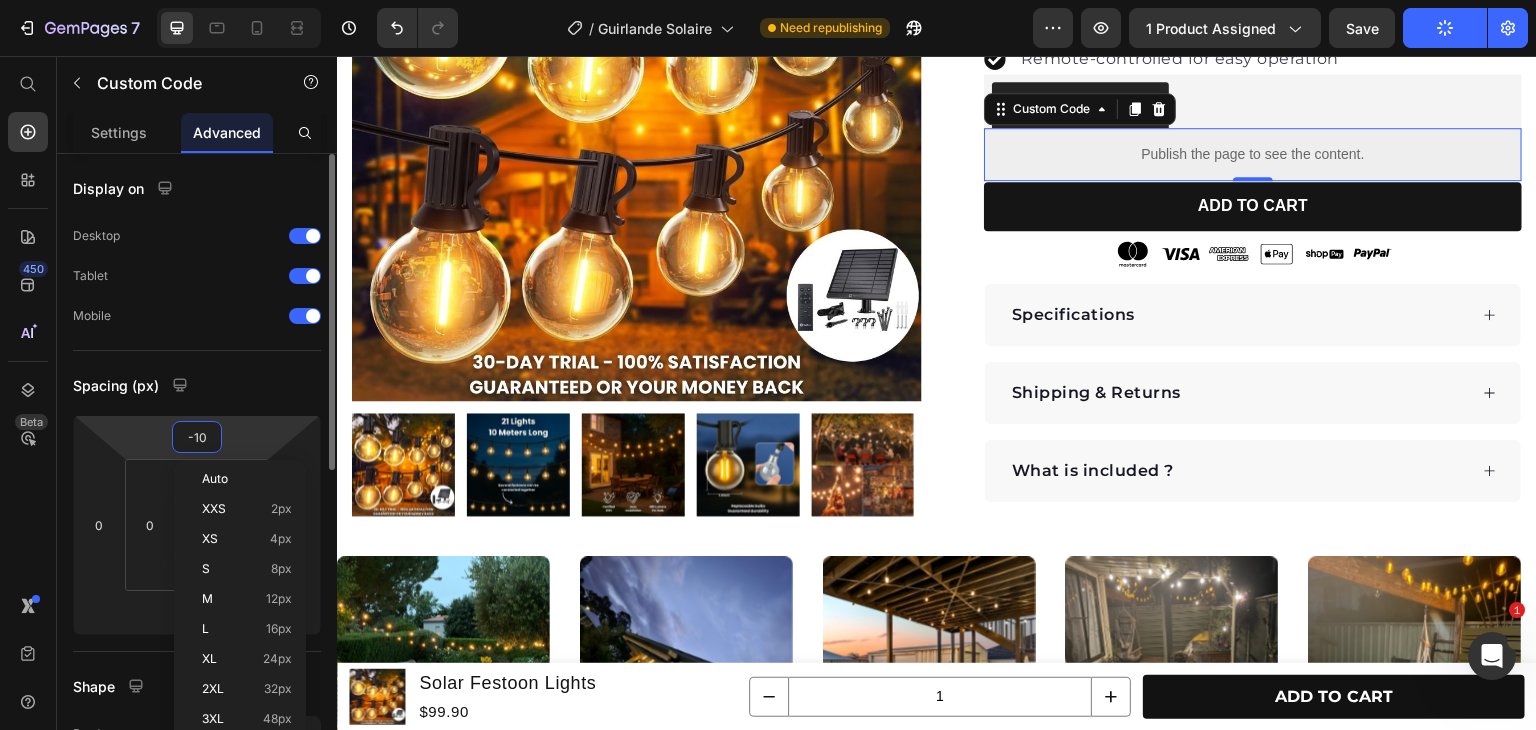 click on "-10" at bounding box center [197, 437] 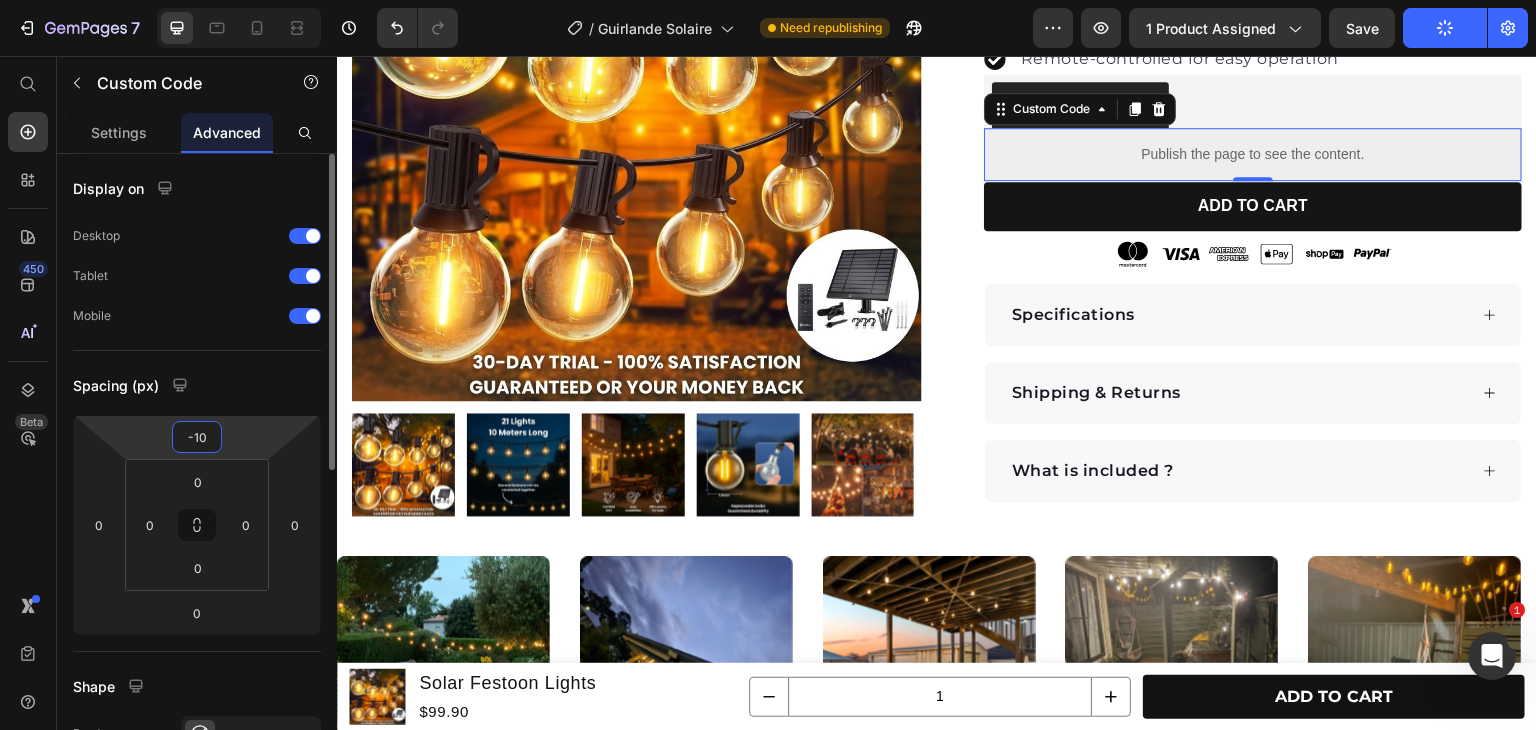 click on "-10" at bounding box center (197, 437) 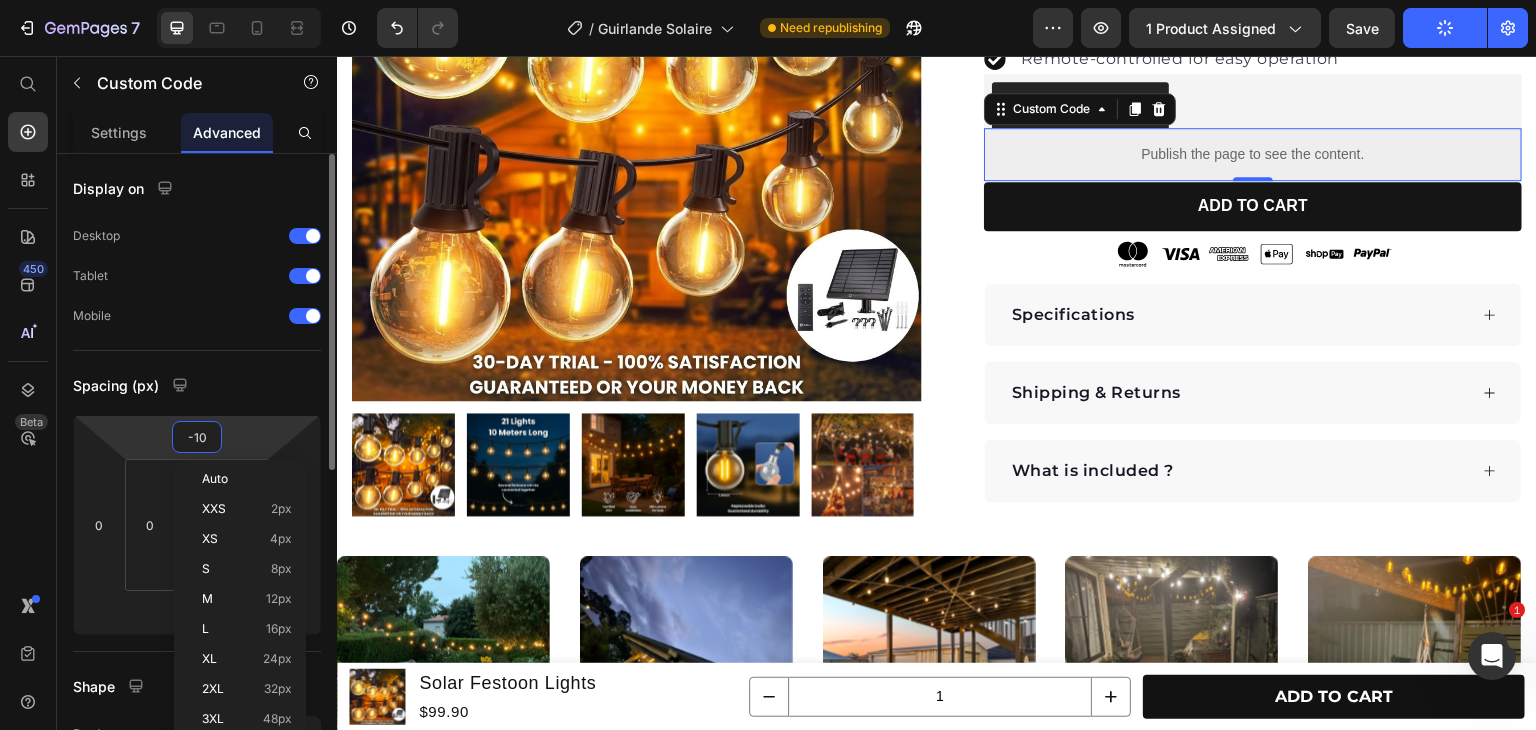 type on "-17" 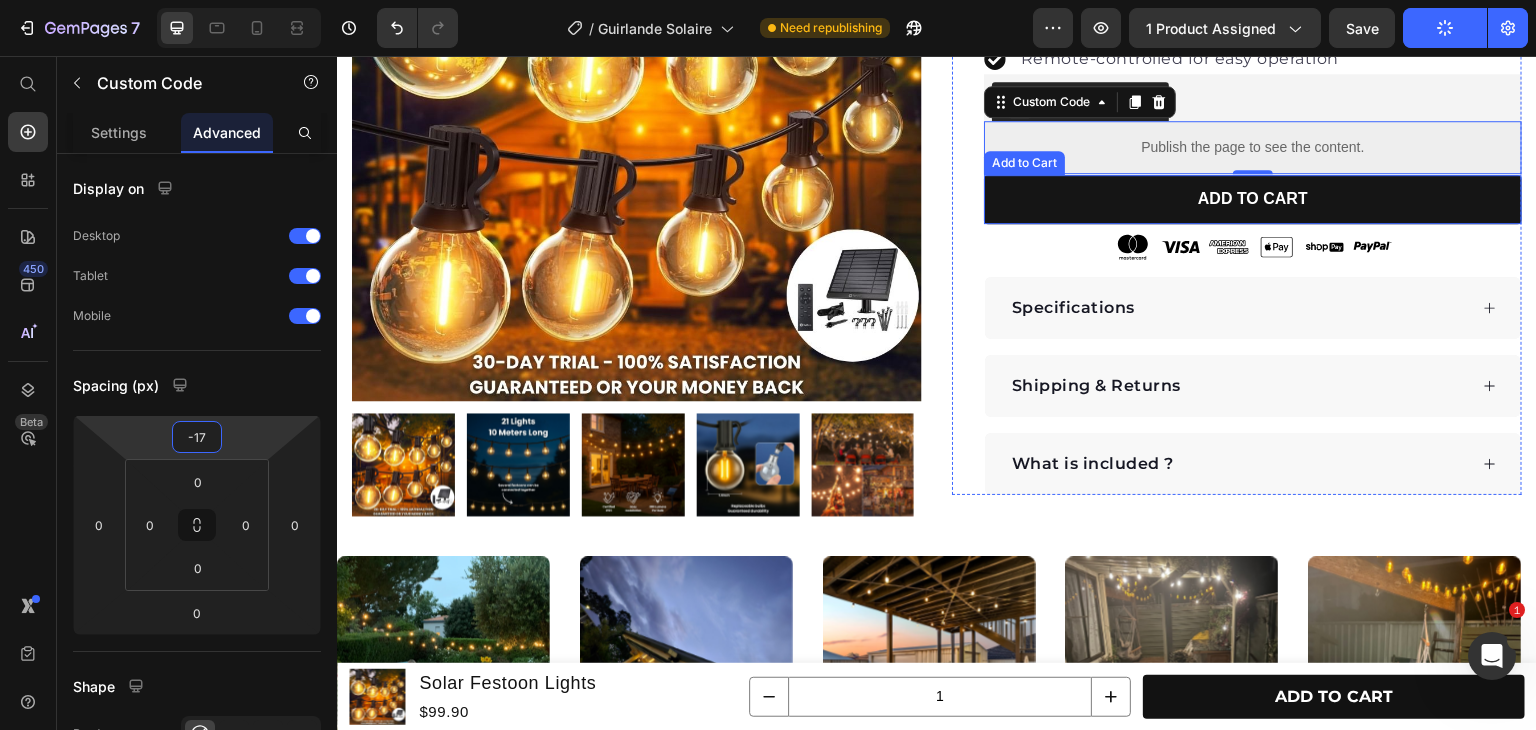 click on "Solar Festoon Lights Product Title Icon Icon Icon Icon Icon Icon List Hoz 10,500+ Happy Customers Text block Row Special Offer: Up to 50% off until midnight tonight! Text Block Row Weatherproof (IP65) 100% self-powered – runs entirely on solar energy Remote-controlled for easy operation Item list
Weatherproof (IP65)
100% self-powered – runs entirely on solar energy
Remote-controlled for easy operation Item list Kaching Bundles Kaching Bundles
Publish the page to see the content.
Custom Code   0 Row ADD TO CART Add to Cart Image Image Image Image Image Image Row
Specifications
Shipping & Returns
What is included ? Accordion Row" at bounding box center [1237, 163] 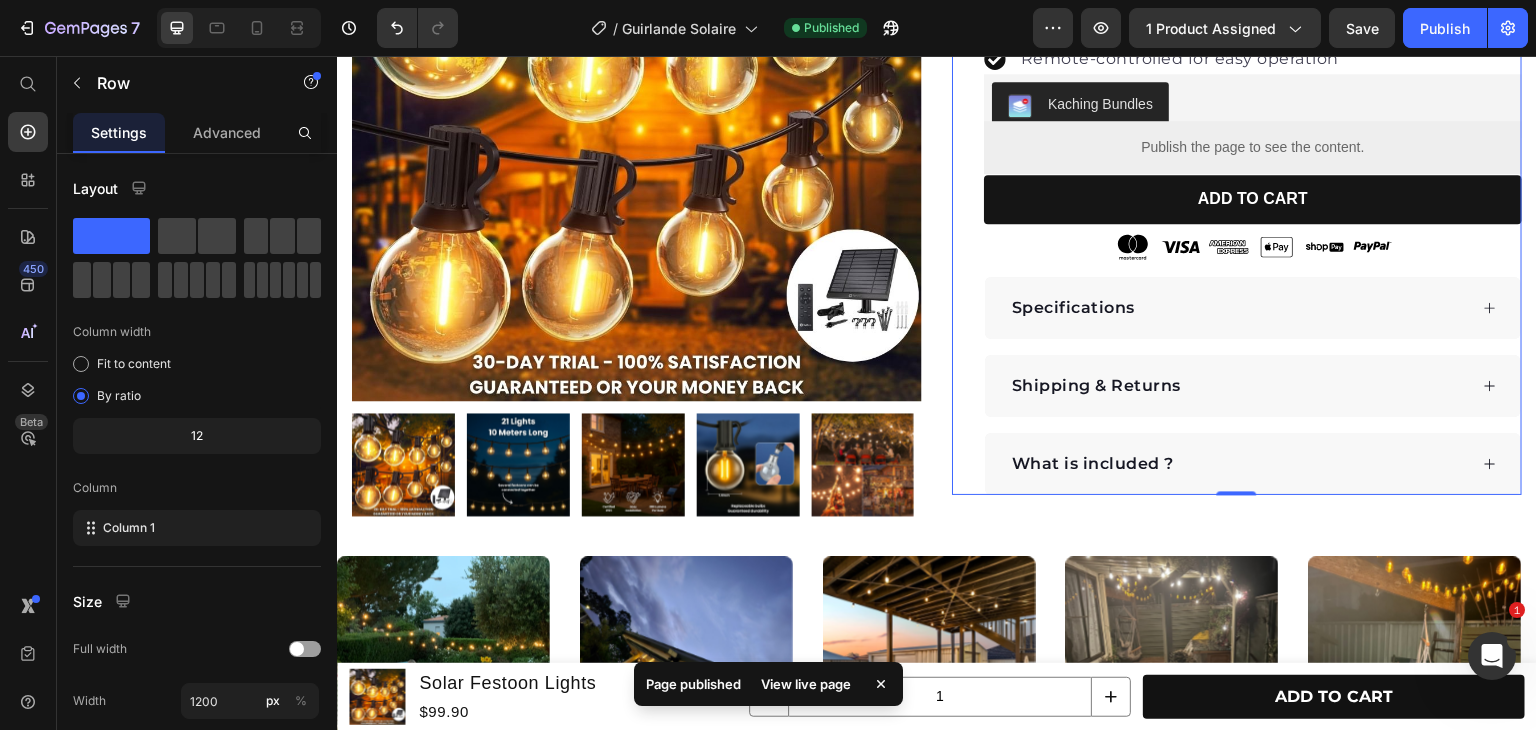click on "Publish" at bounding box center [1445, 28] 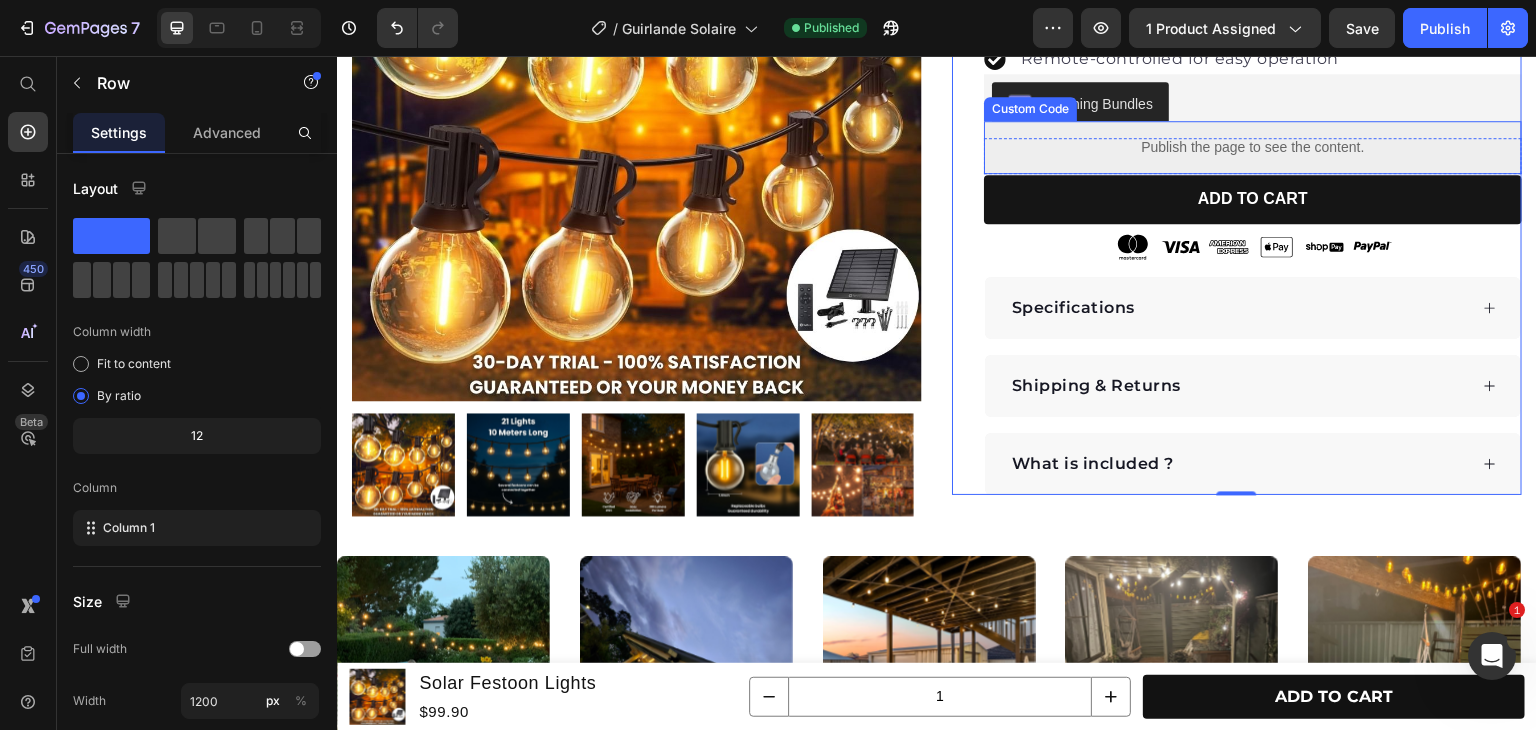 click on "Publish the page to see the content." at bounding box center (1253, 147) 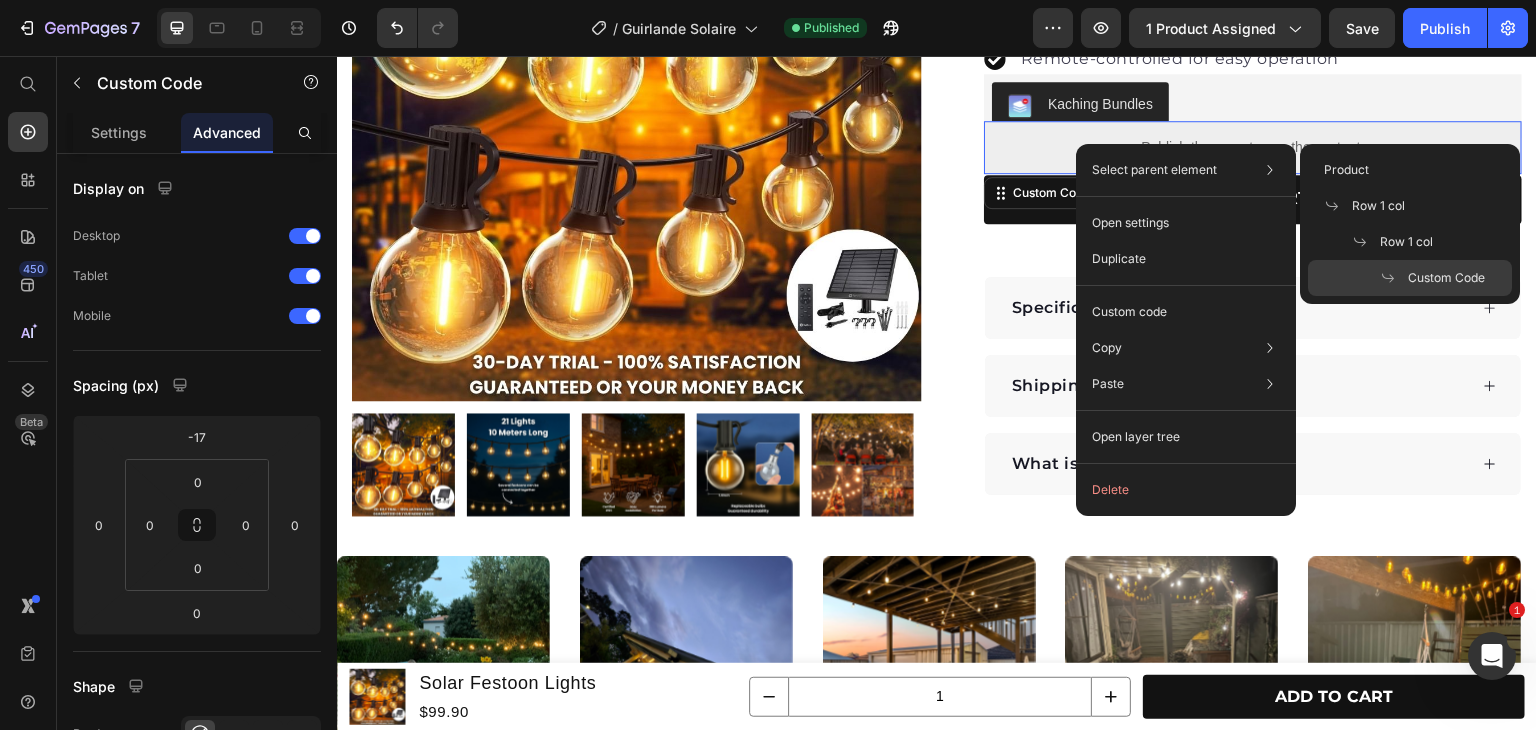 click on "Publish the page to see the content." at bounding box center [1253, 147] 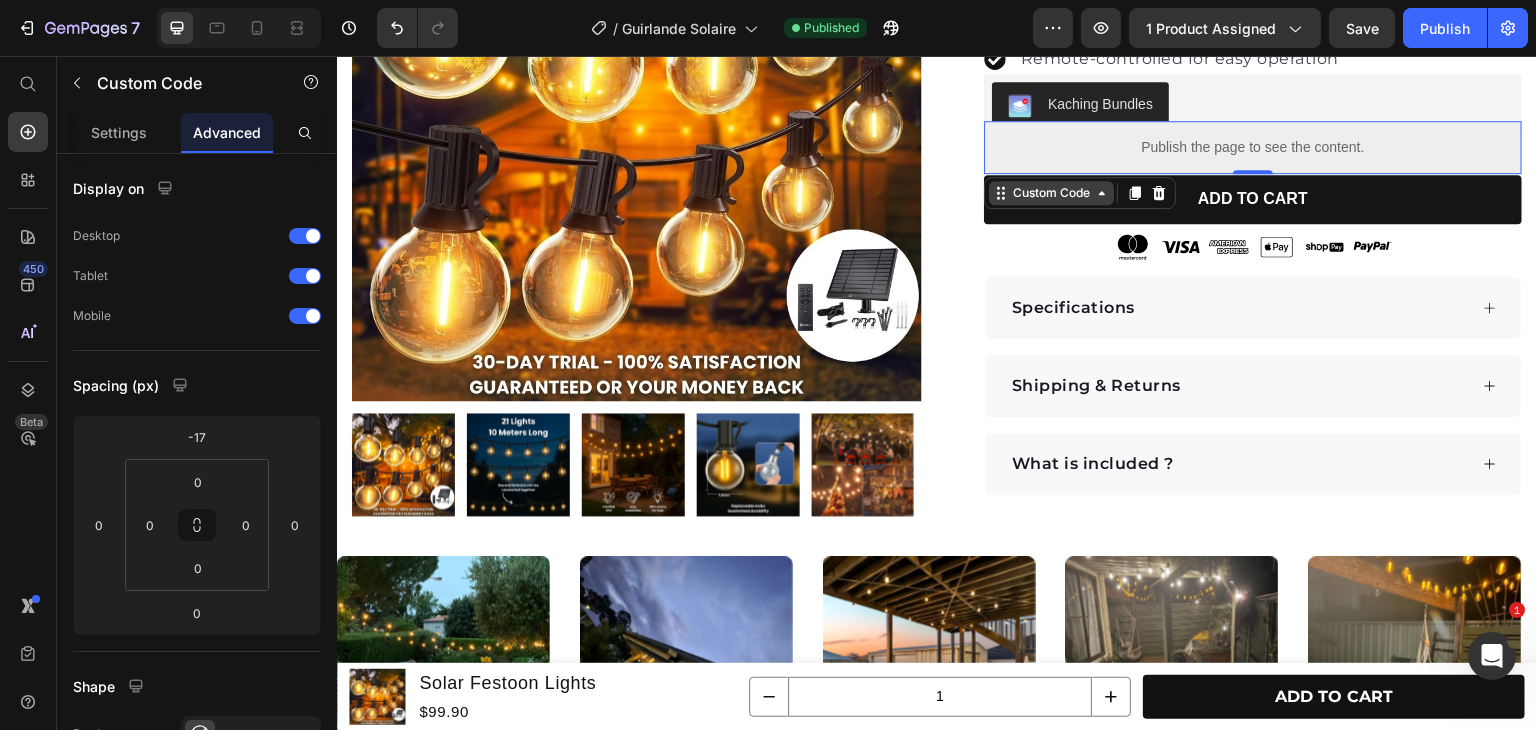 click on "Custom Code" at bounding box center [1051, 193] 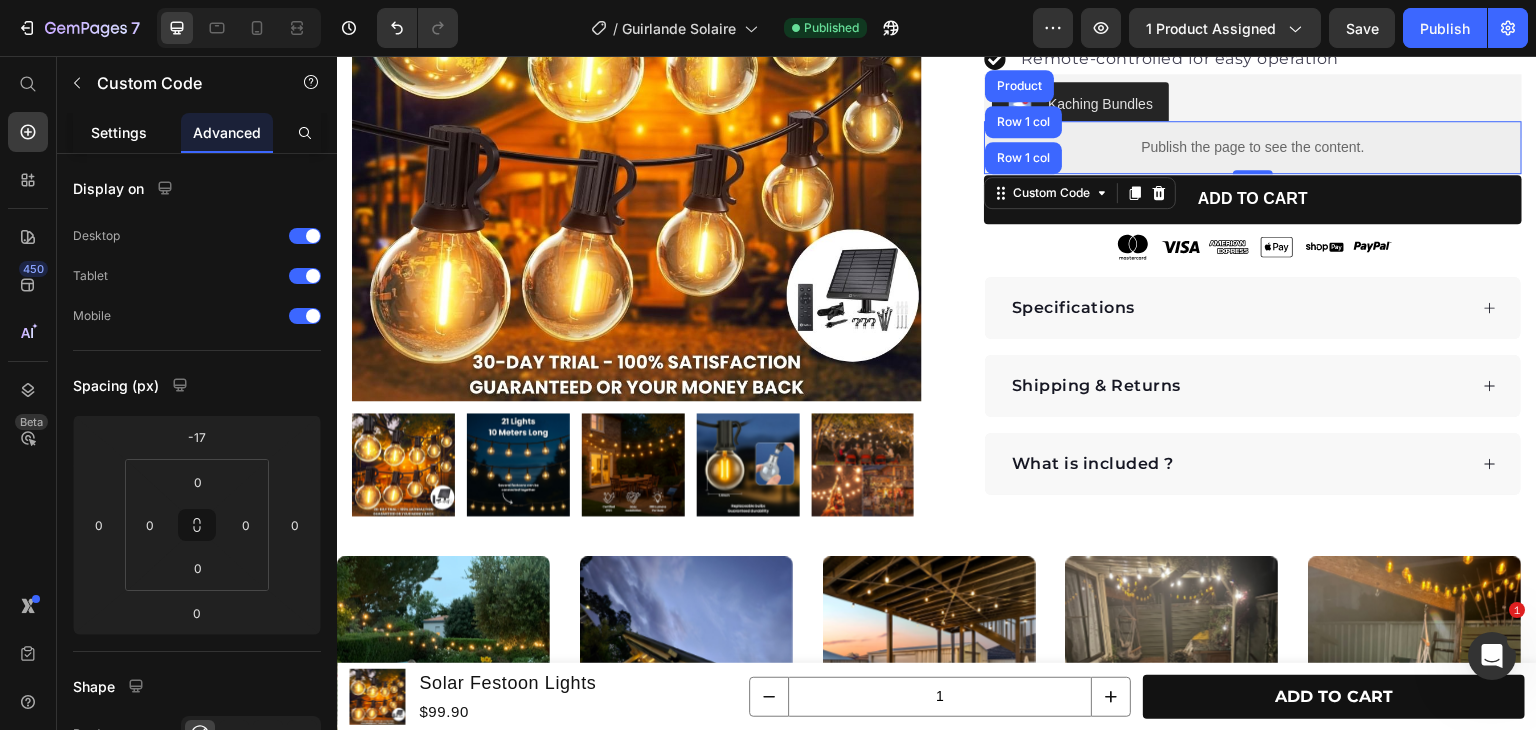 click on "Settings" at bounding box center (119, 132) 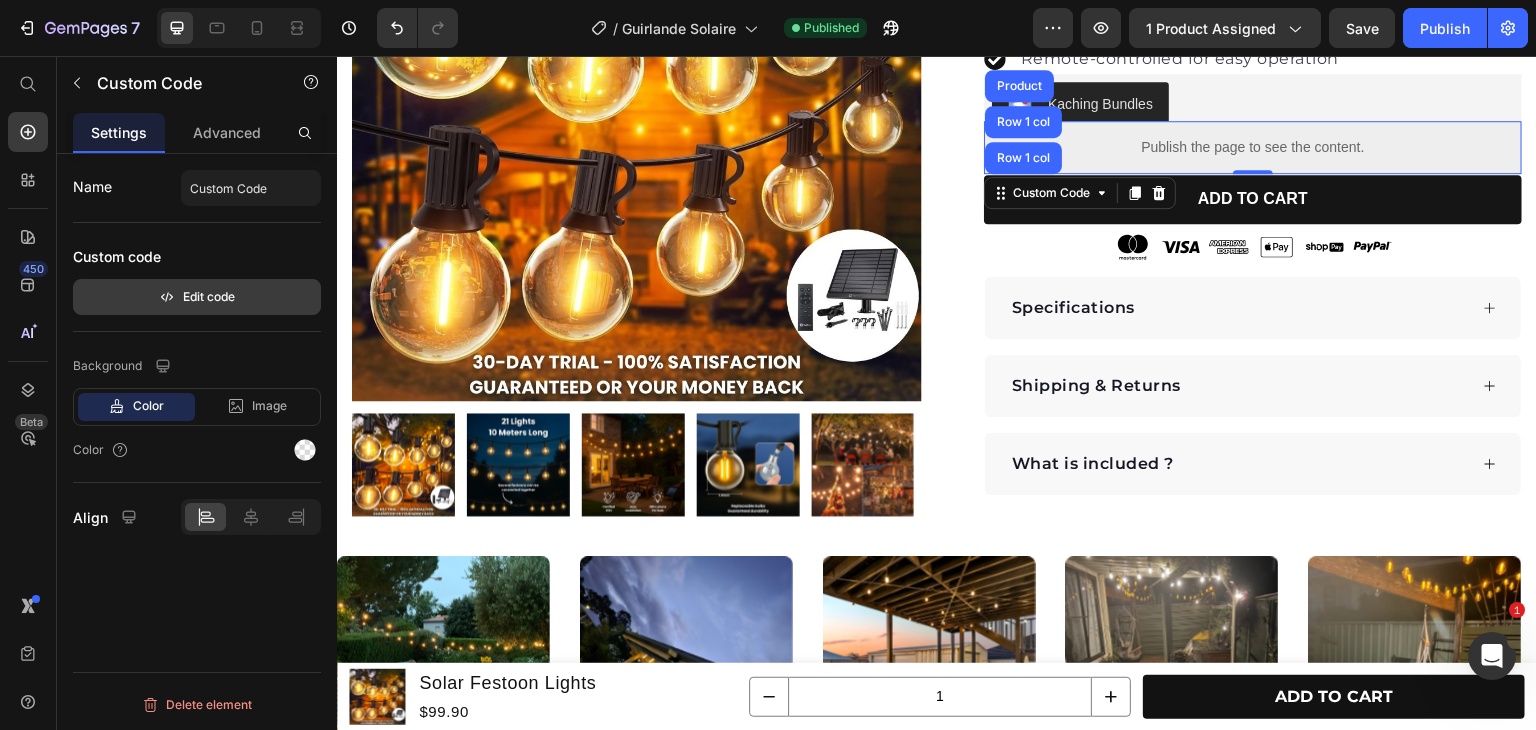 click on "Edit code" at bounding box center [197, 297] 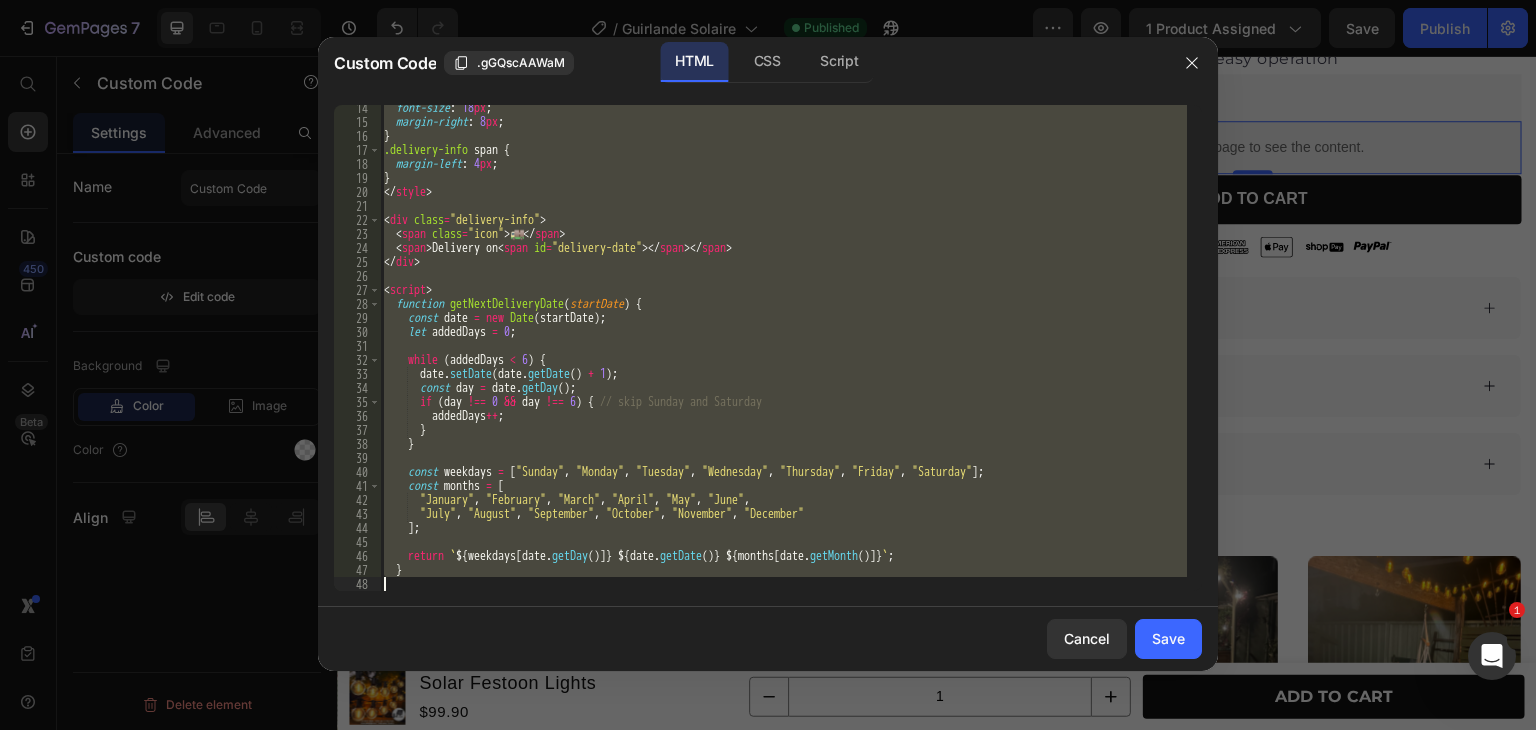 scroll, scrollTop: 228, scrollLeft: 0, axis: vertical 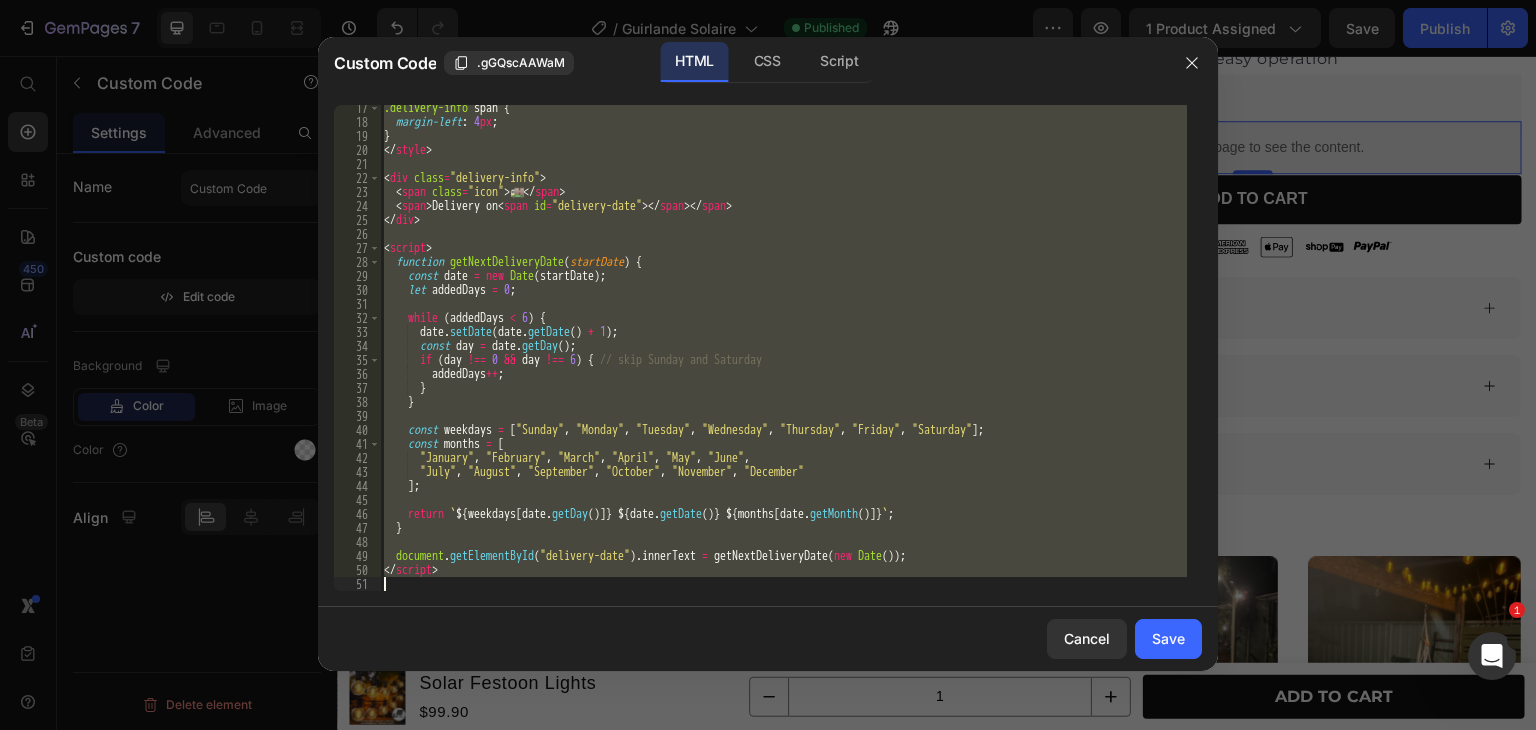 drag, startPoint x: 386, startPoint y: 106, endPoint x: 839, endPoint y: 667, distance: 721.0617 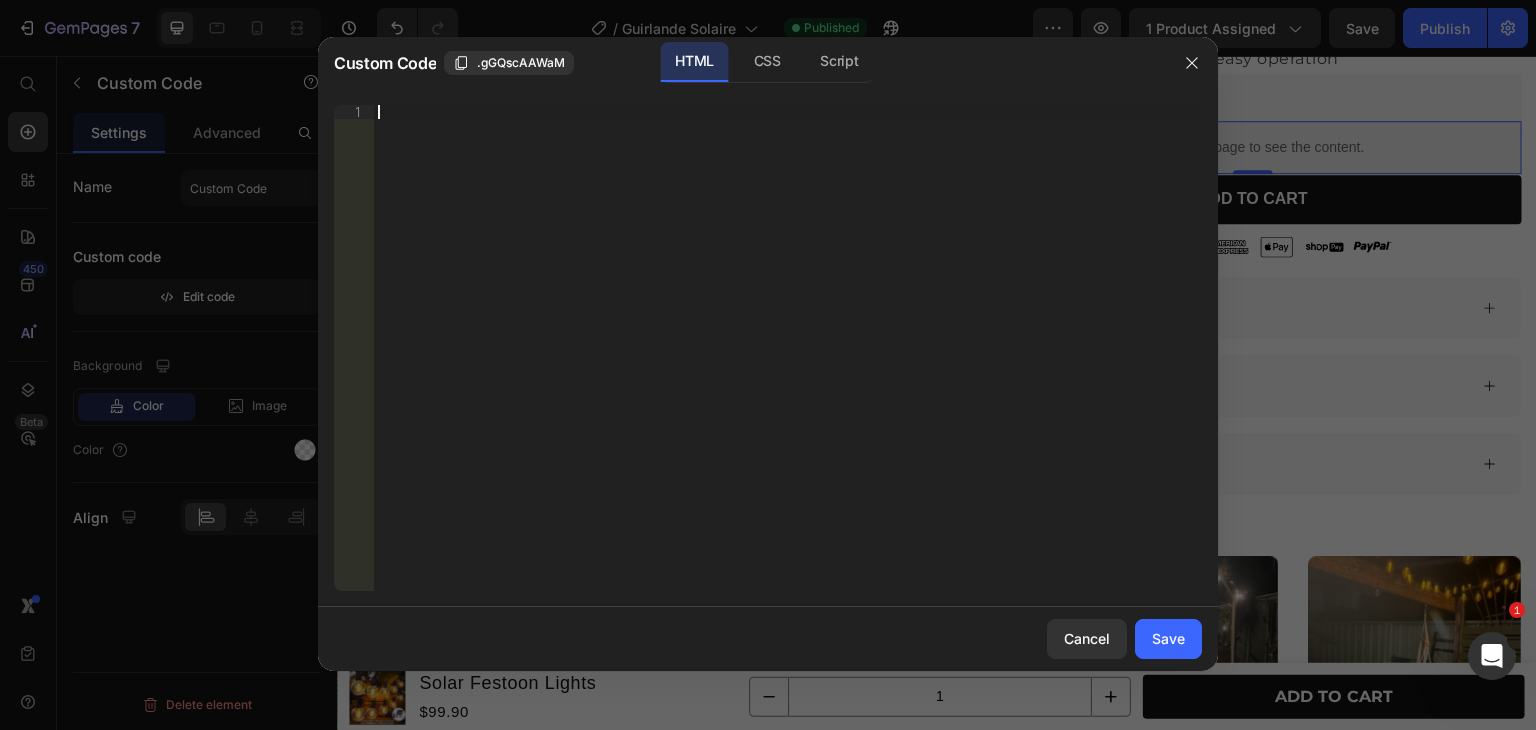 scroll, scrollTop: 368, scrollLeft: 0, axis: vertical 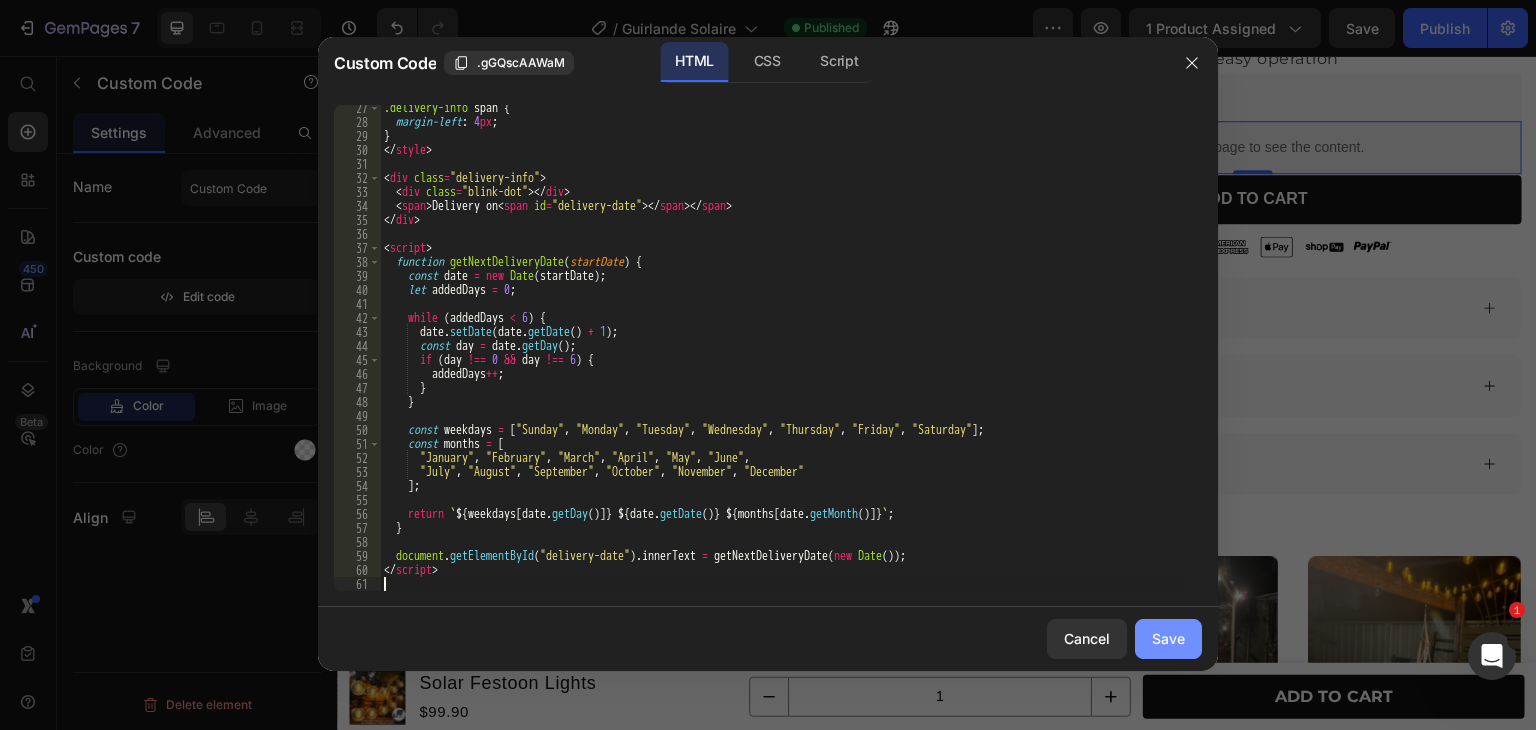 click on "Save" at bounding box center (1168, 638) 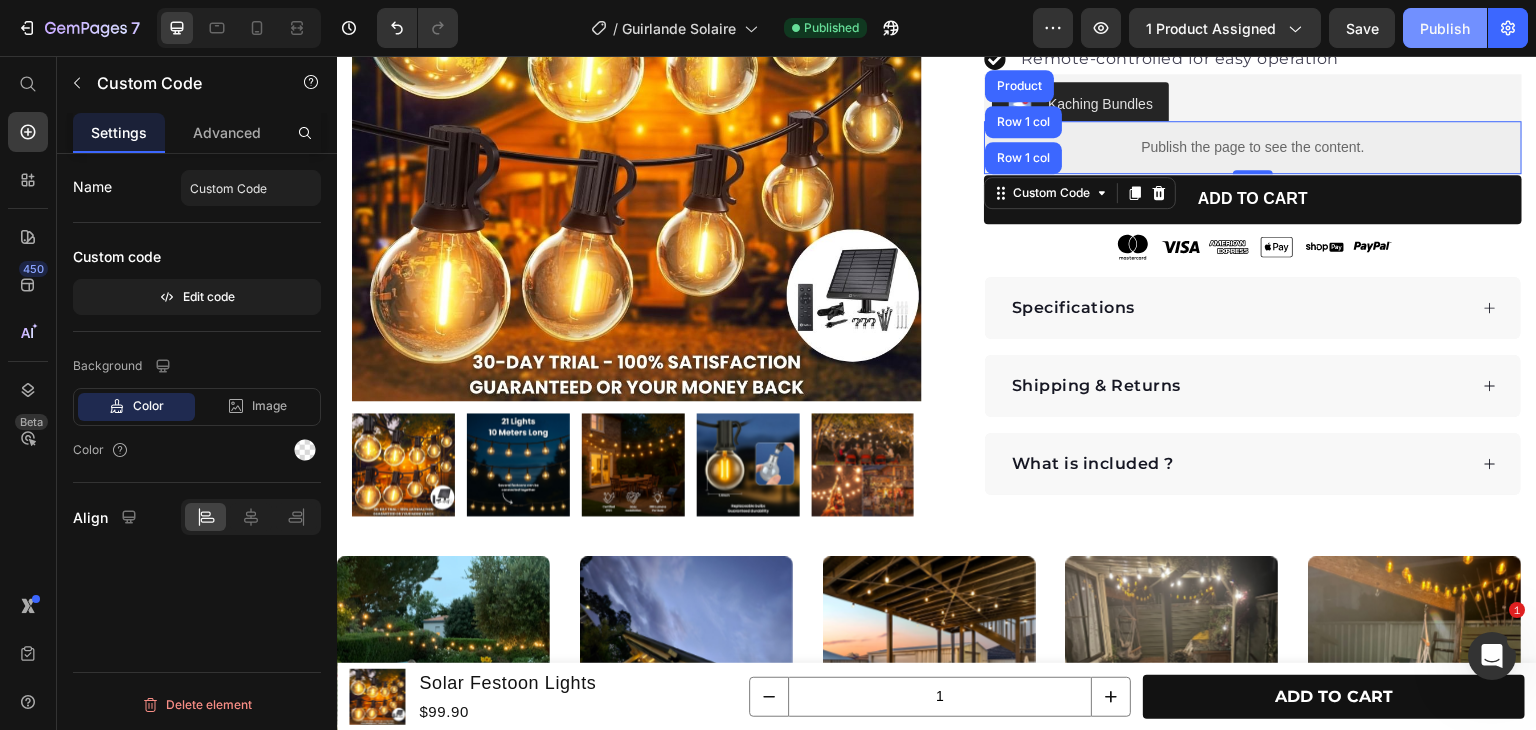 click on "Publish" 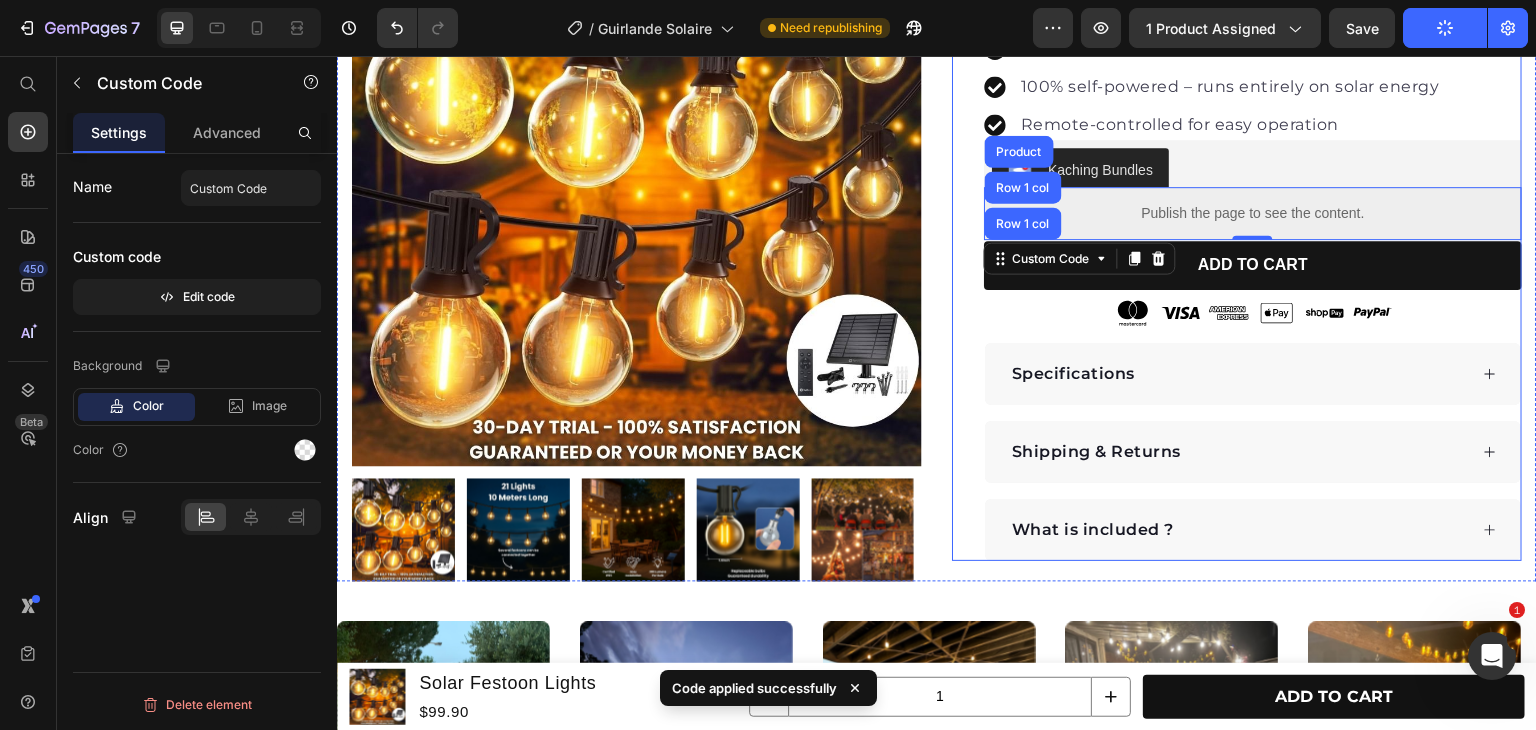 scroll, scrollTop: 186, scrollLeft: 0, axis: vertical 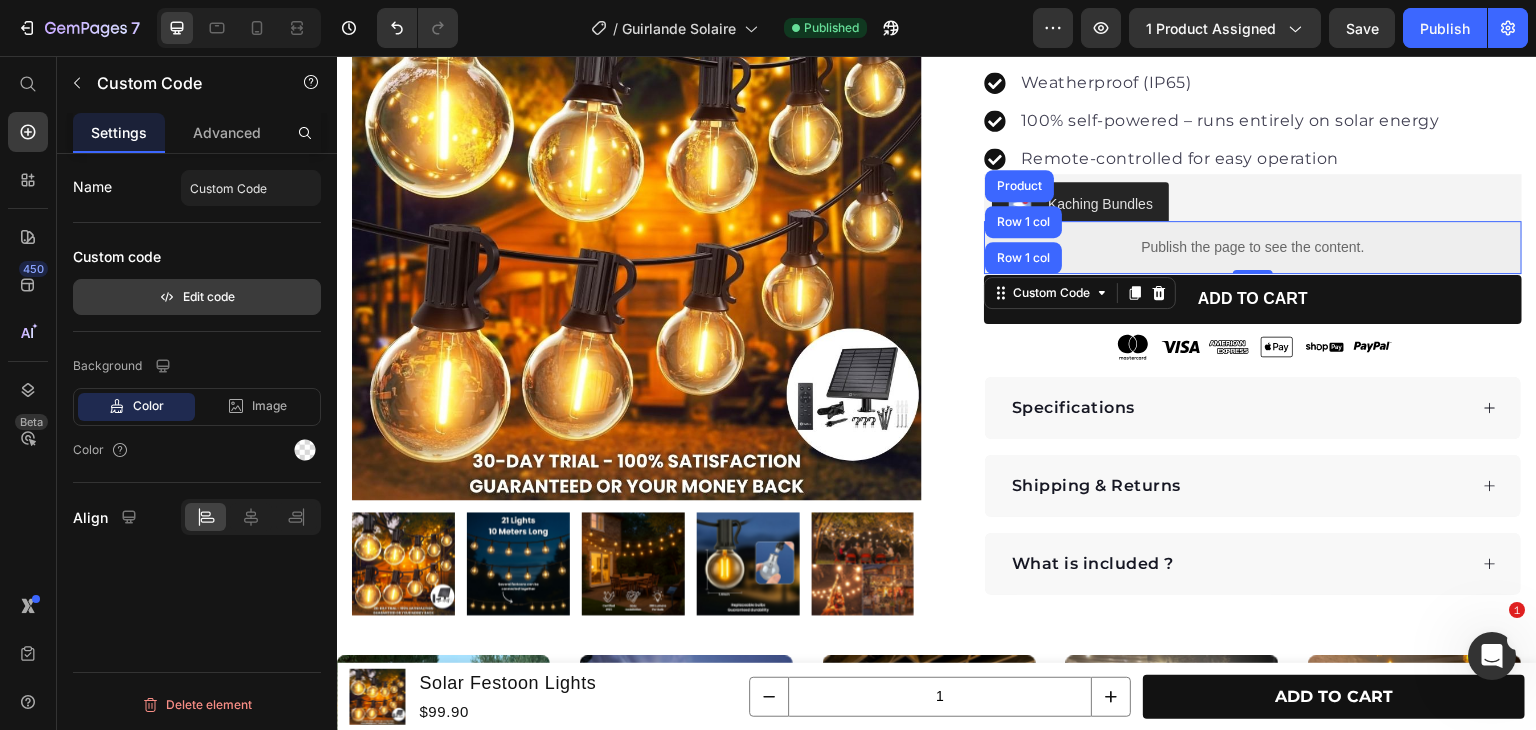 click on "Edit code" at bounding box center [197, 297] 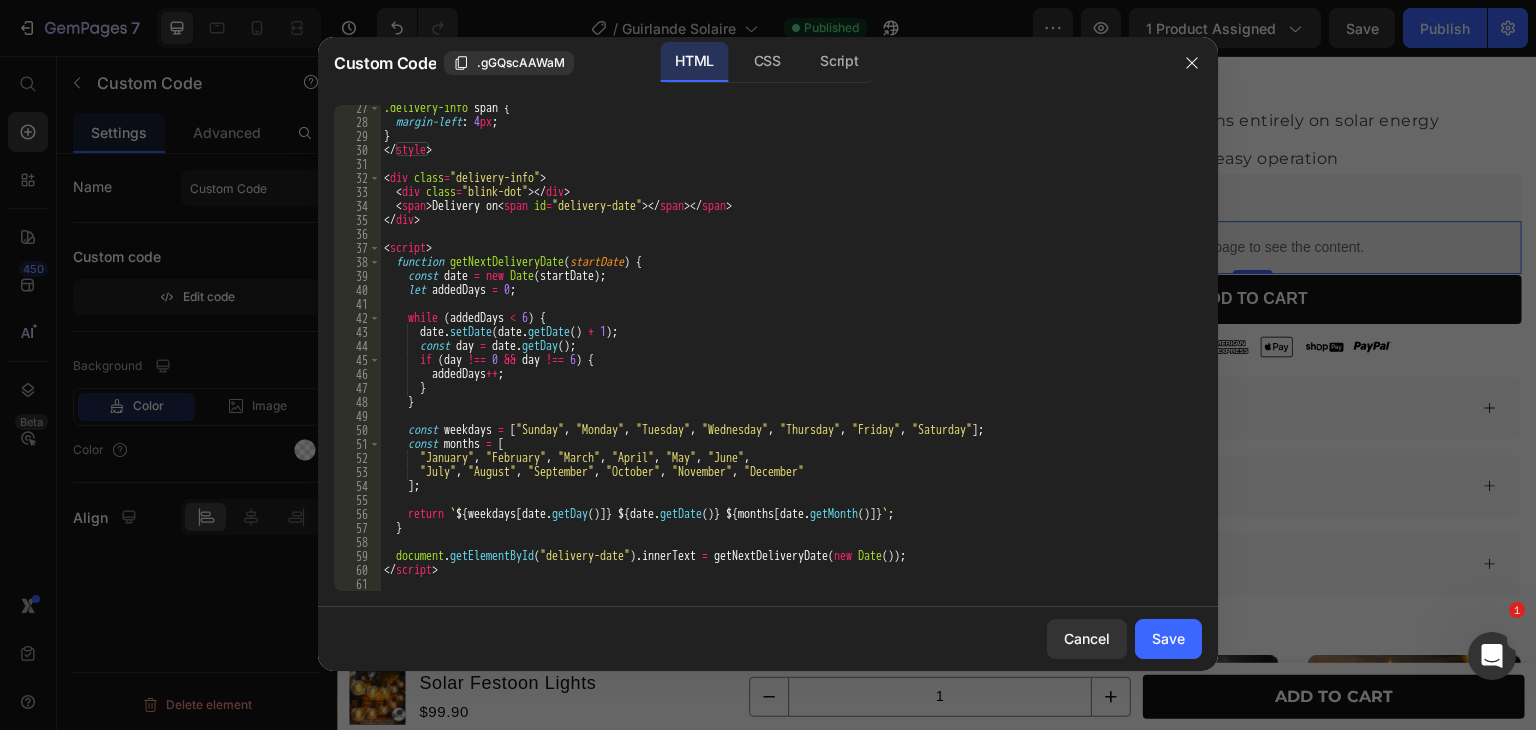 scroll, scrollTop: 368, scrollLeft: 0, axis: vertical 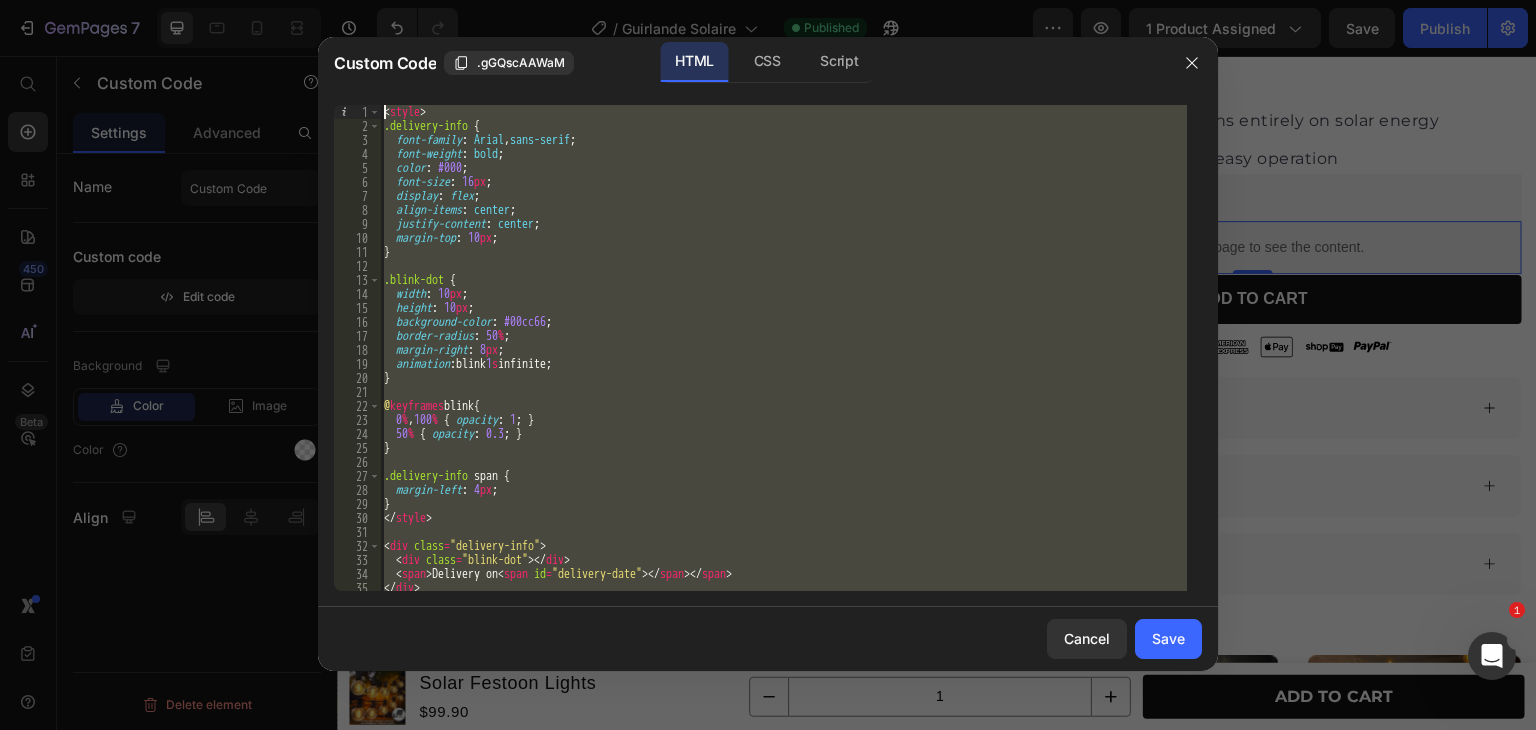 drag, startPoint x: 570, startPoint y: 571, endPoint x: 373, endPoint y: 36, distance: 570.11755 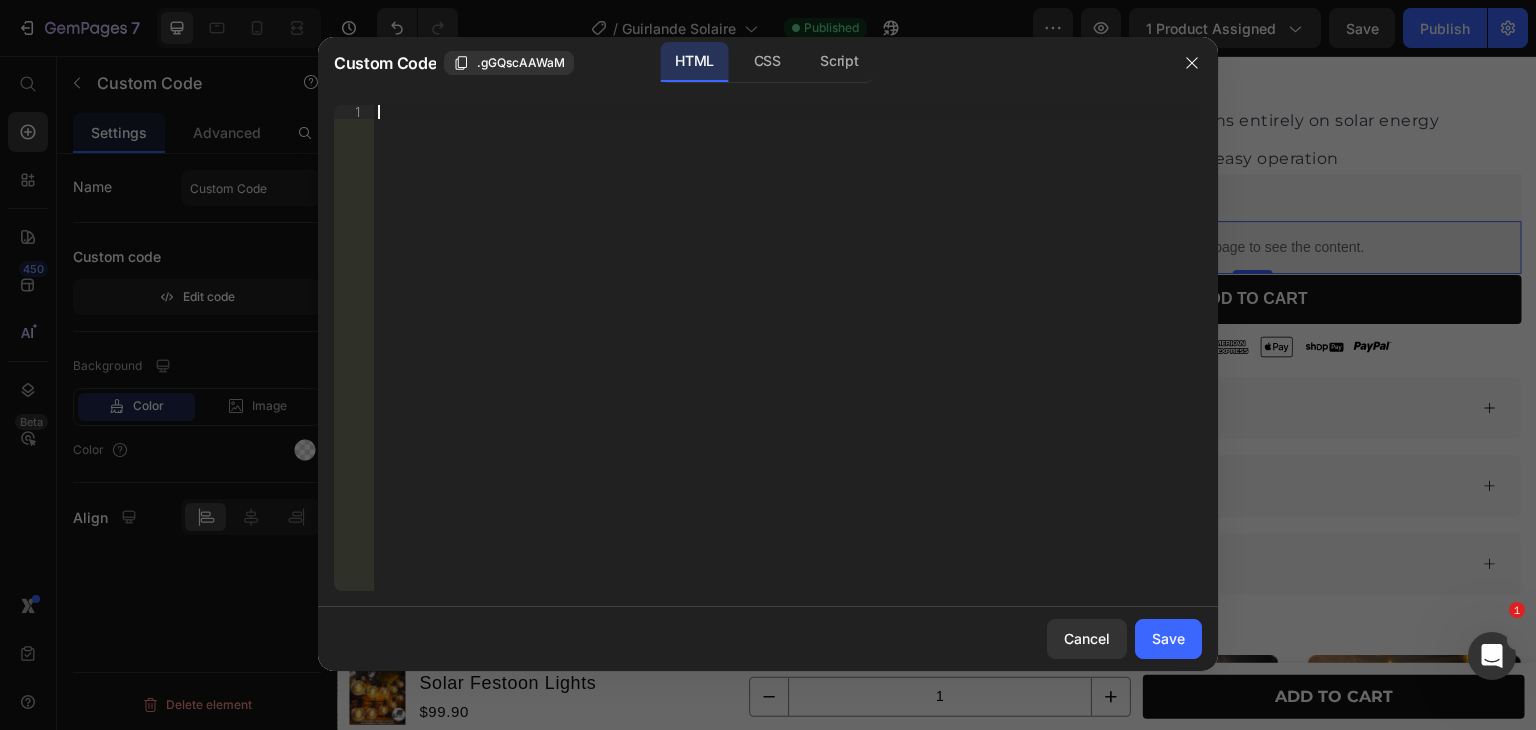 scroll, scrollTop: 326, scrollLeft: 0, axis: vertical 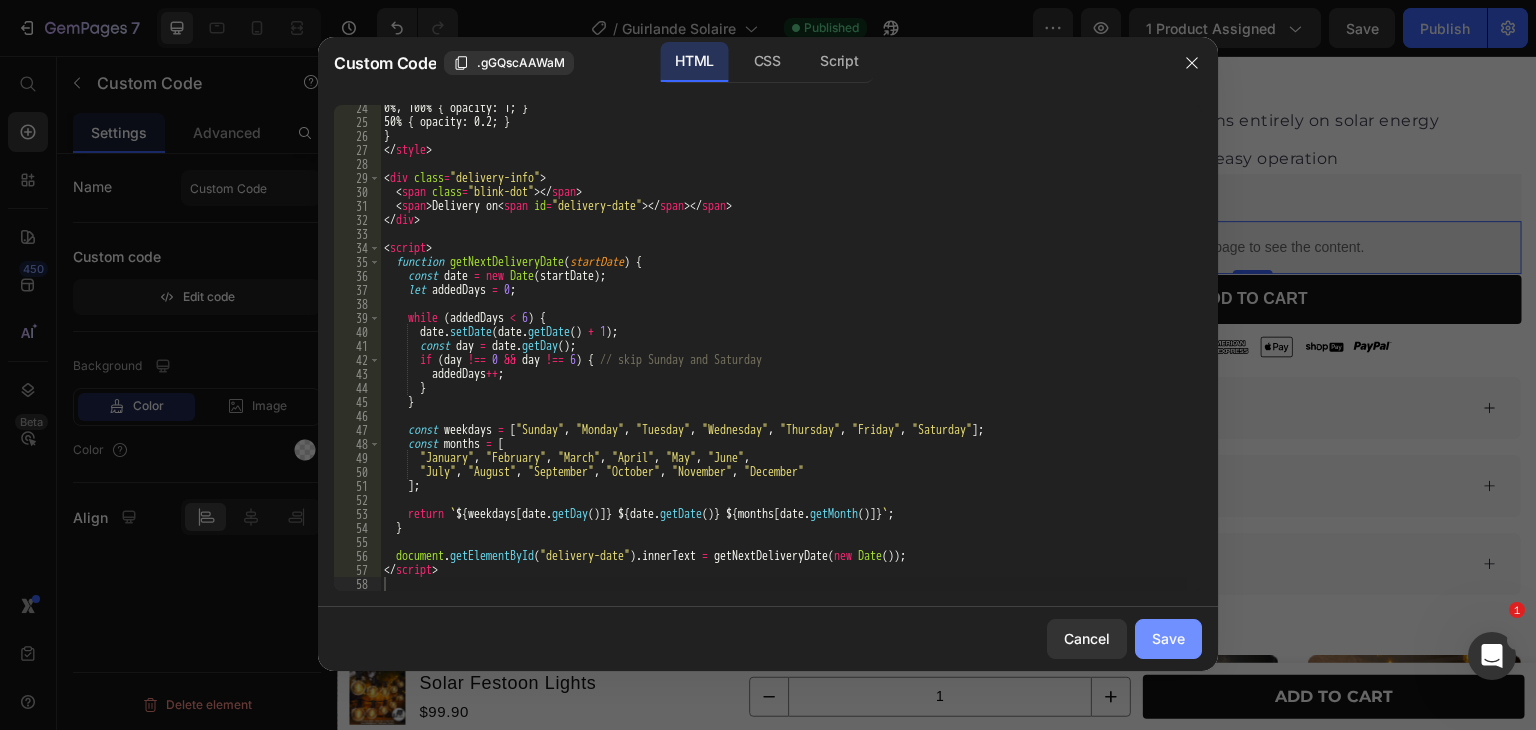 click on "Save" at bounding box center [1168, 638] 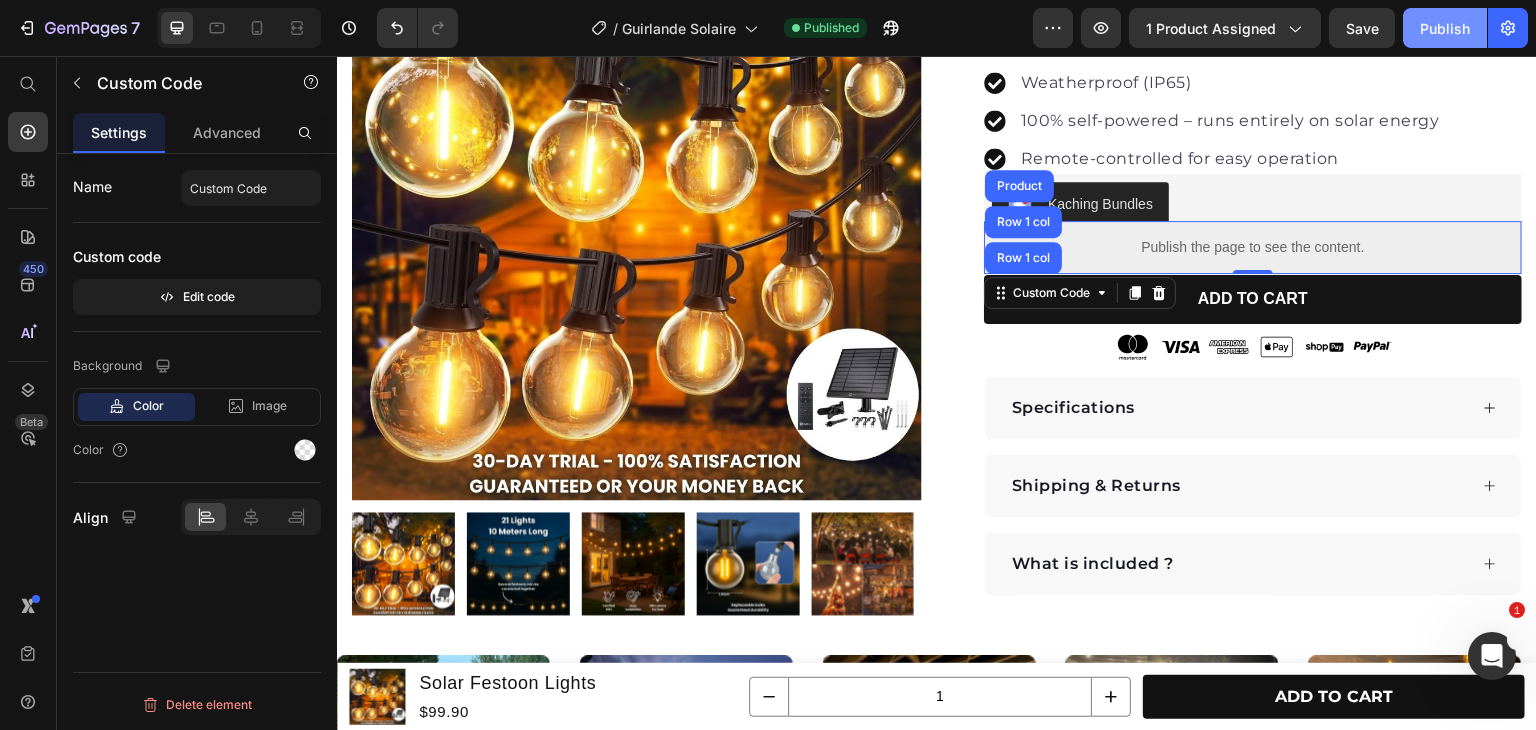 click on "Publish" at bounding box center (1445, 28) 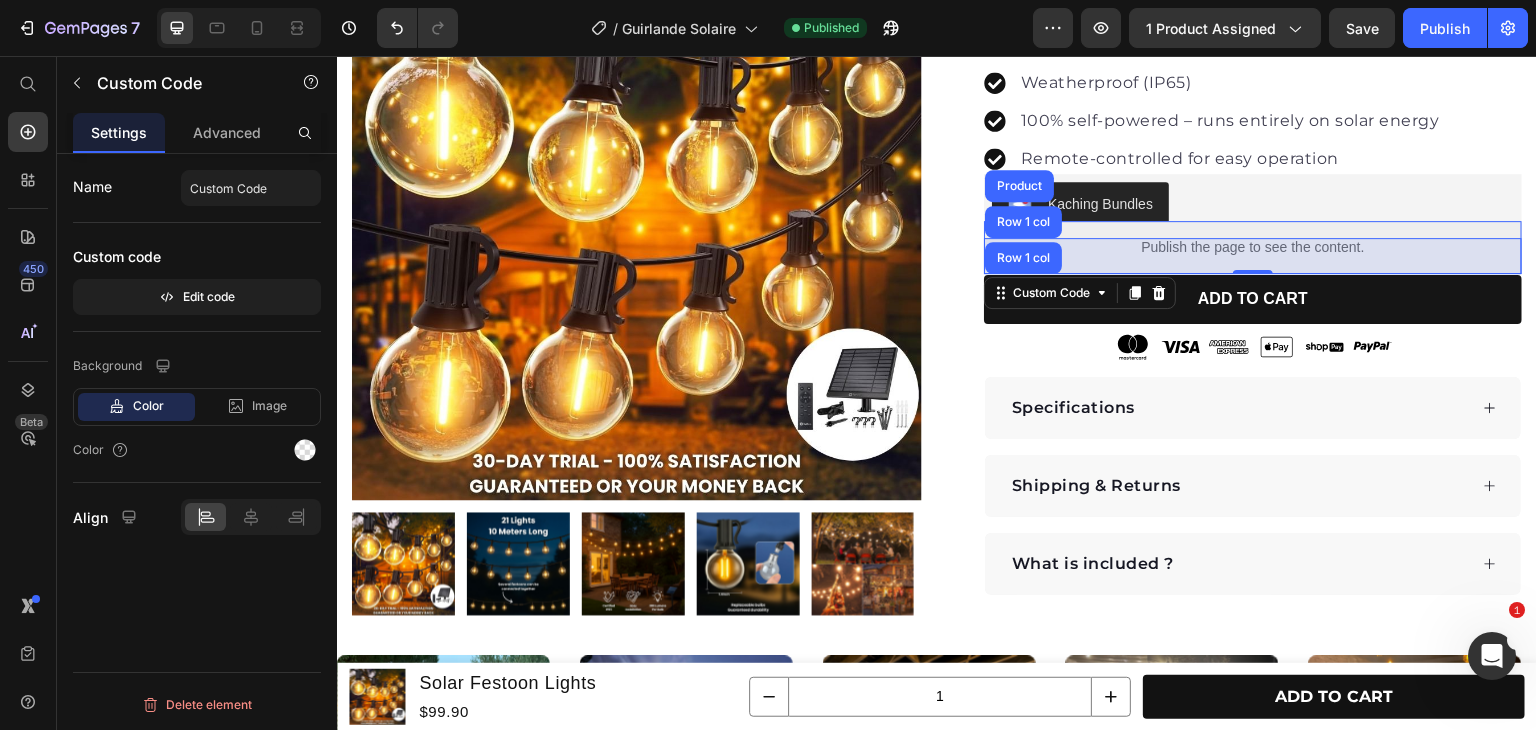 click on "Row 1 col" at bounding box center [1023, 258] 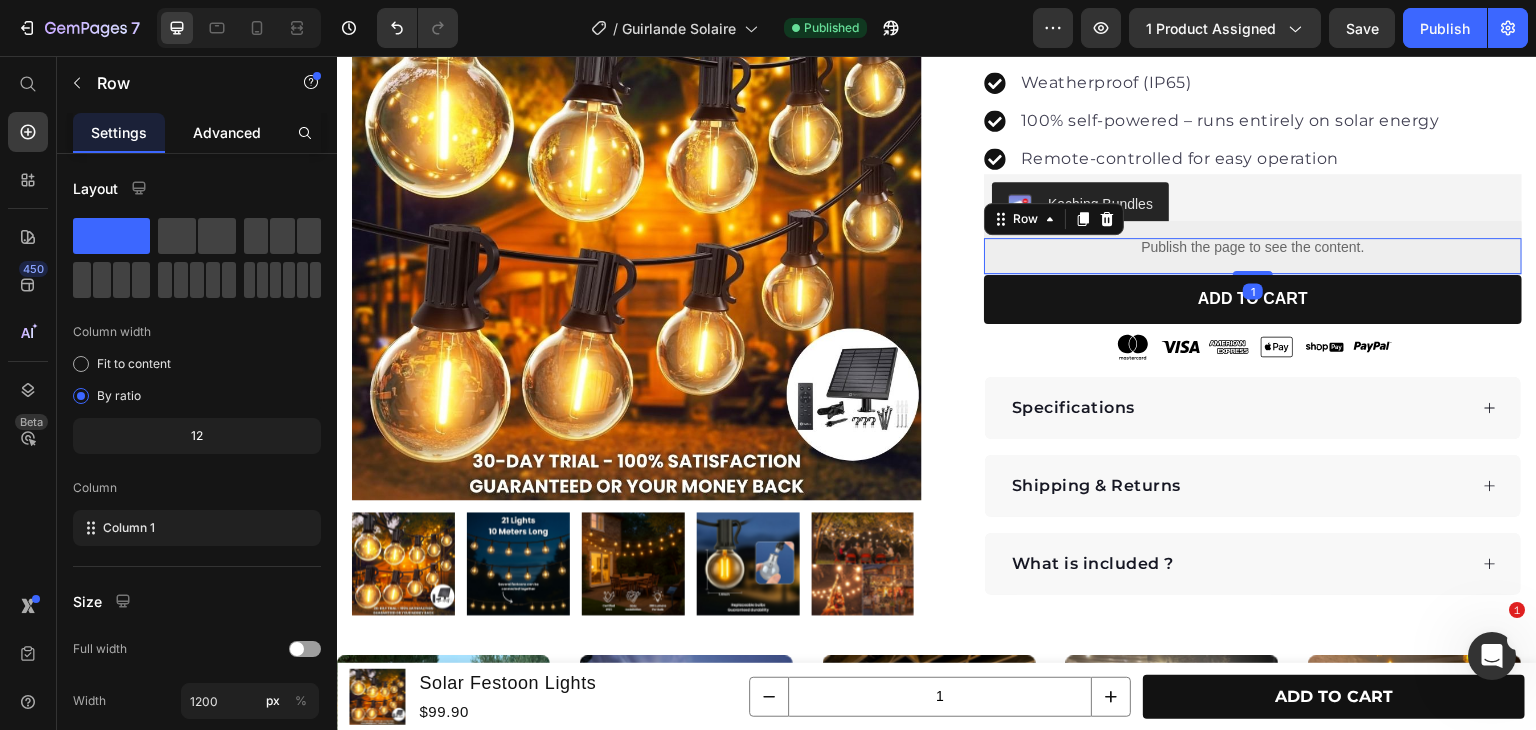 click on "Advanced" at bounding box center (227, 132) 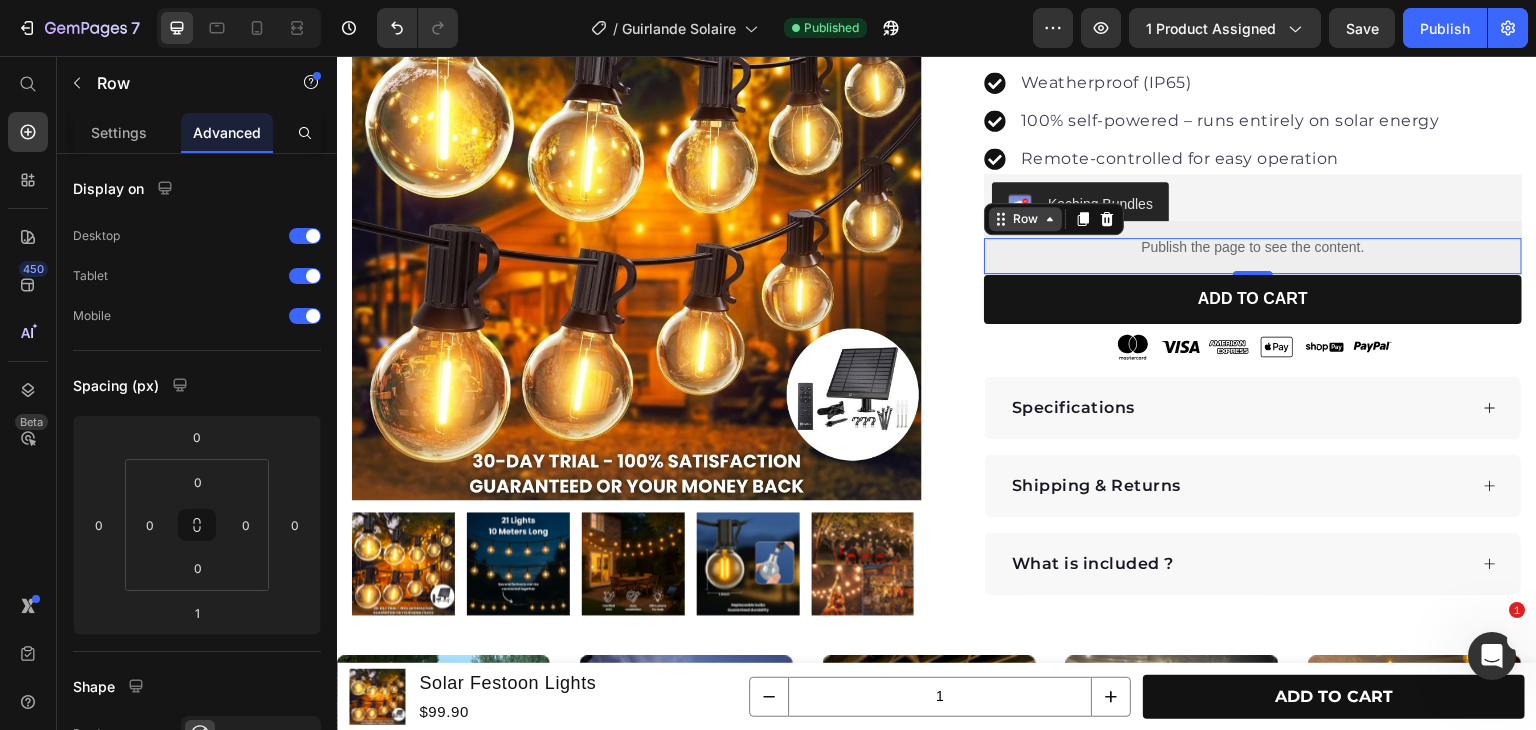 click 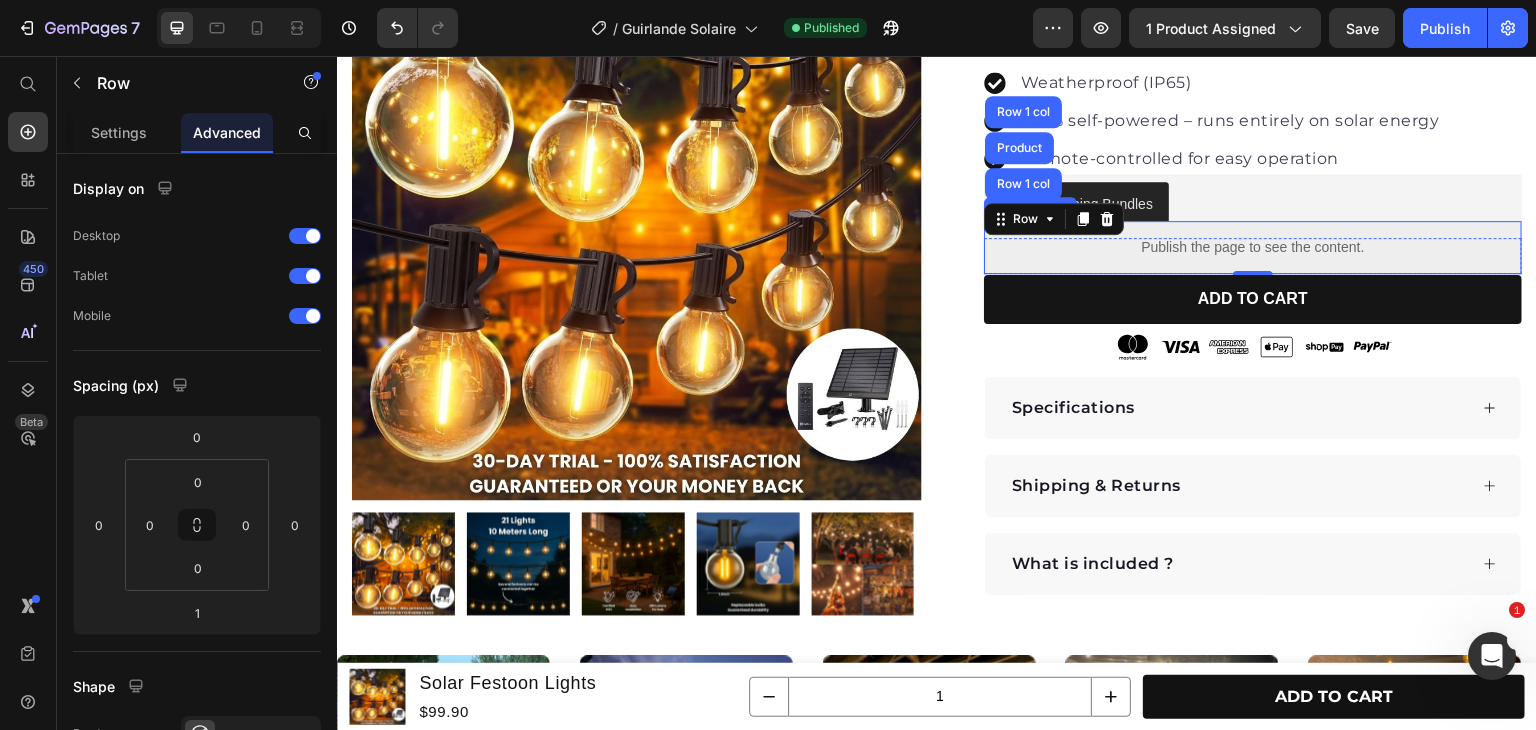 click on "Publish the page to see the content." at bounding box center (1253, 247) 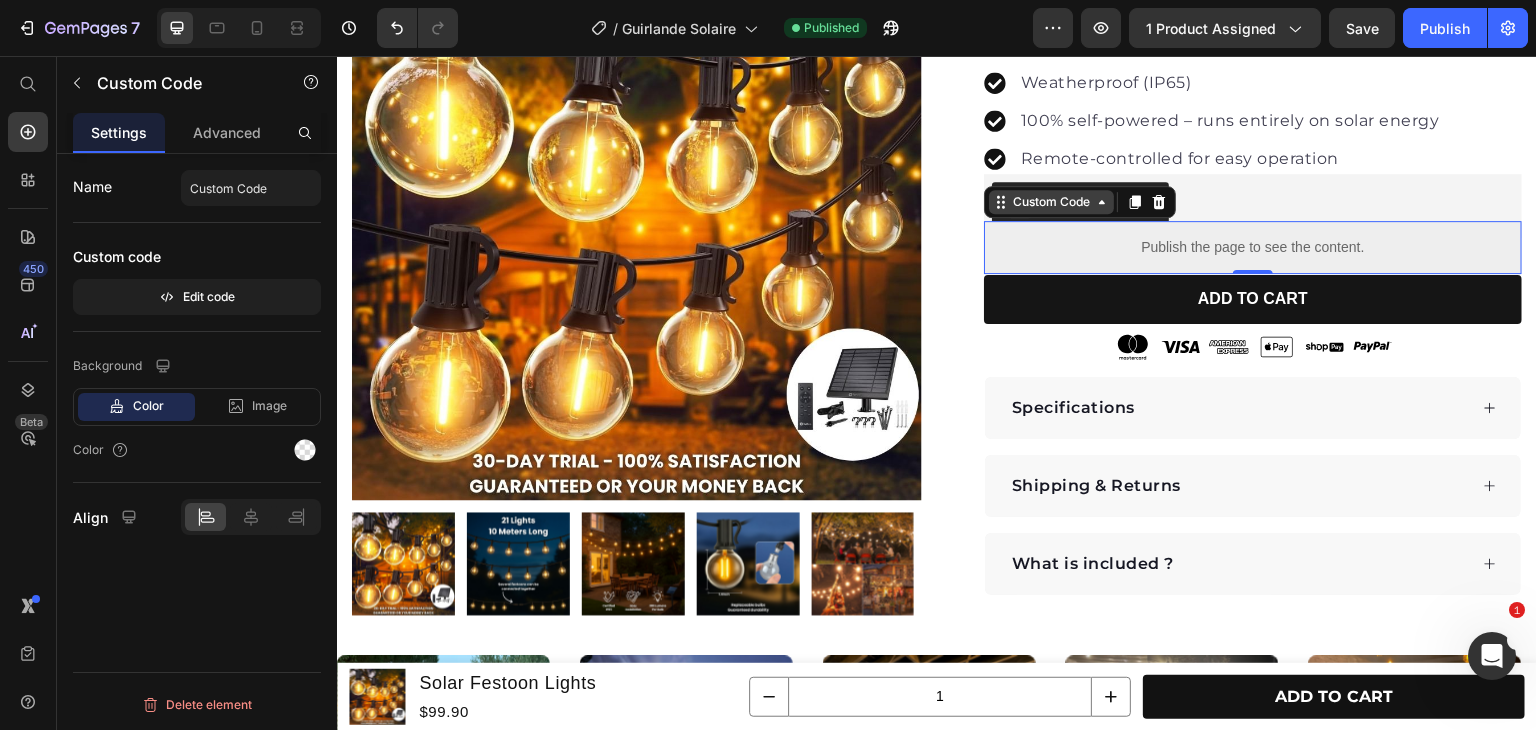 click on "Custom Code" at bounding box center (1051, 202) 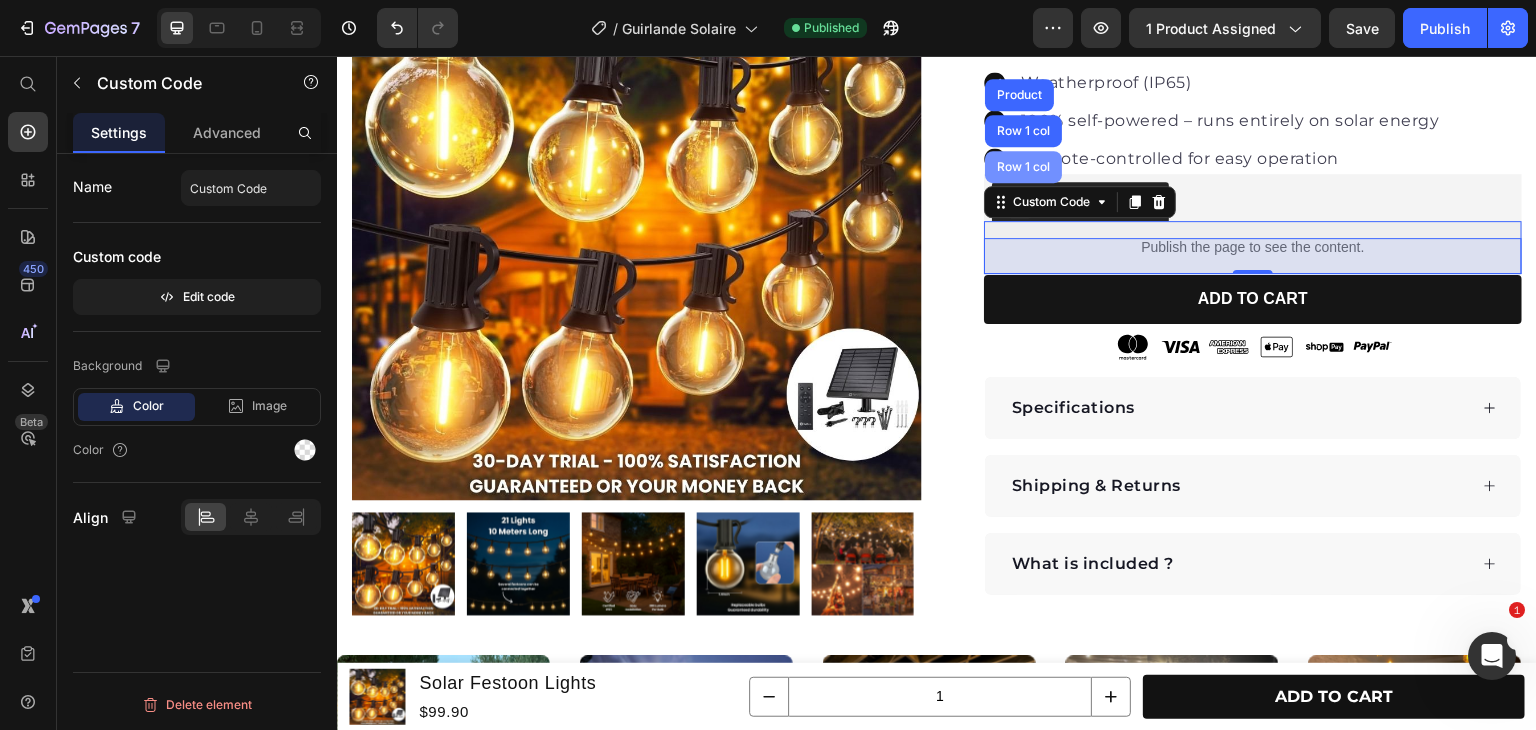 click on "Row 1 col" at bounding box center (1023, 167) 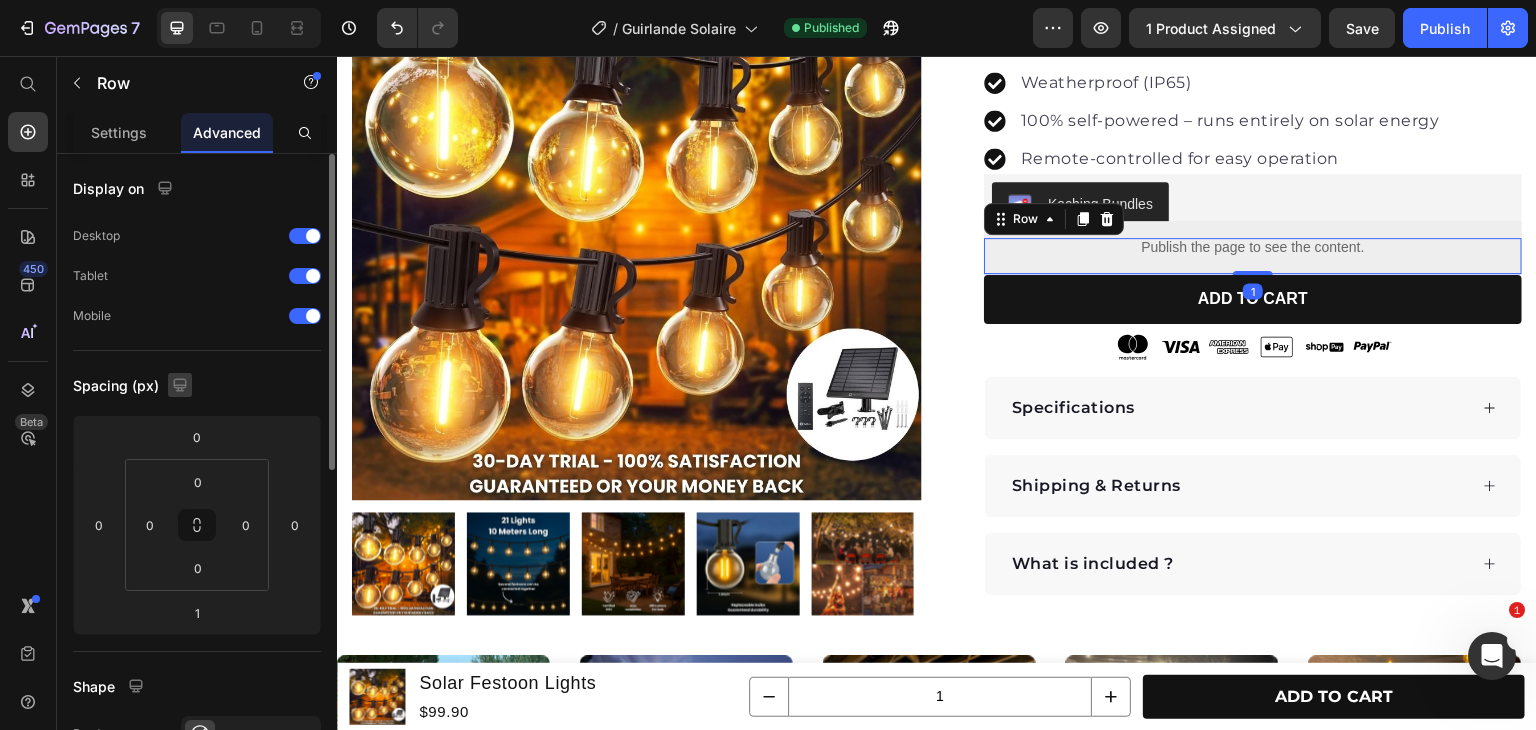 click 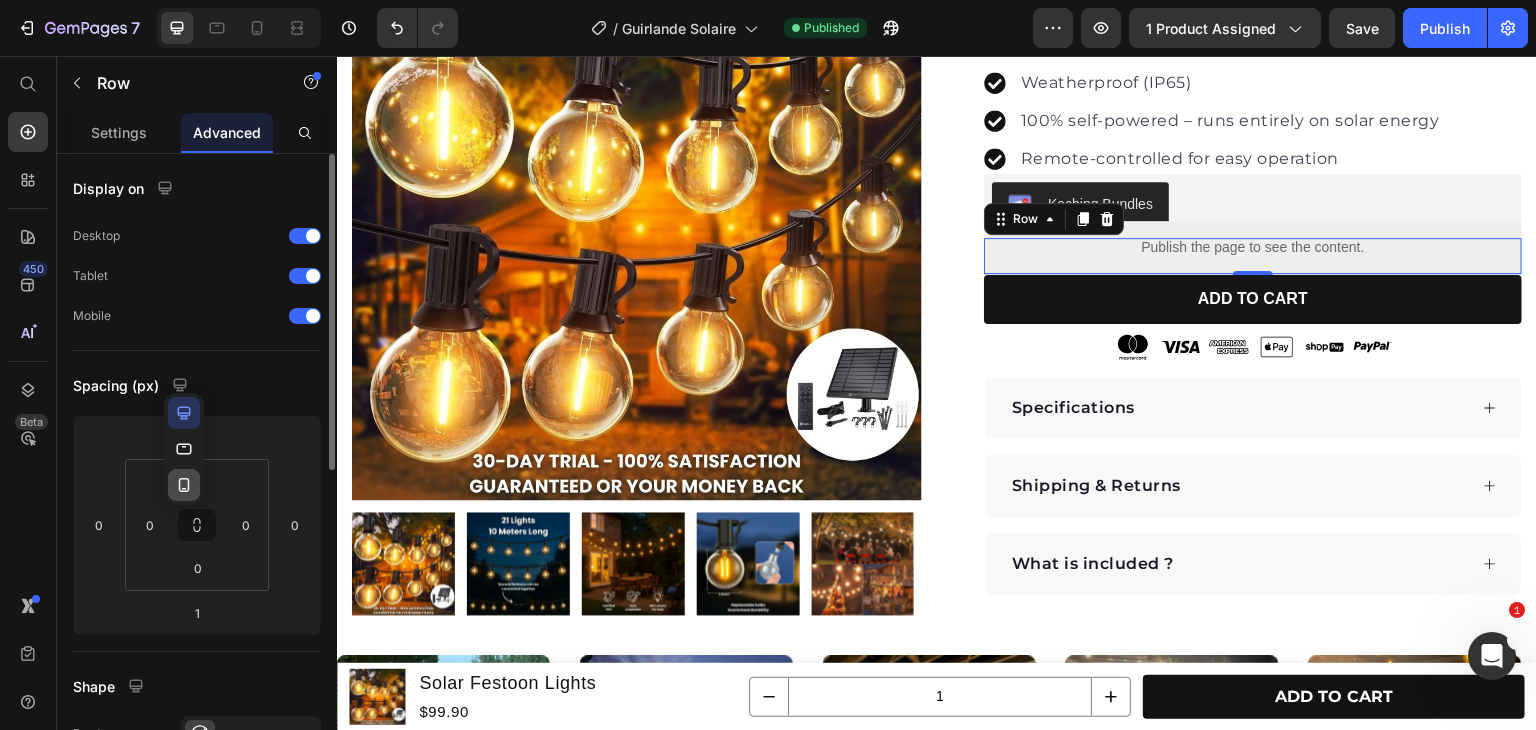 drag, startPoint x: 176, startPoint y: 479, endPoint x: 322, endPoint y: 229, distance: 289.50992 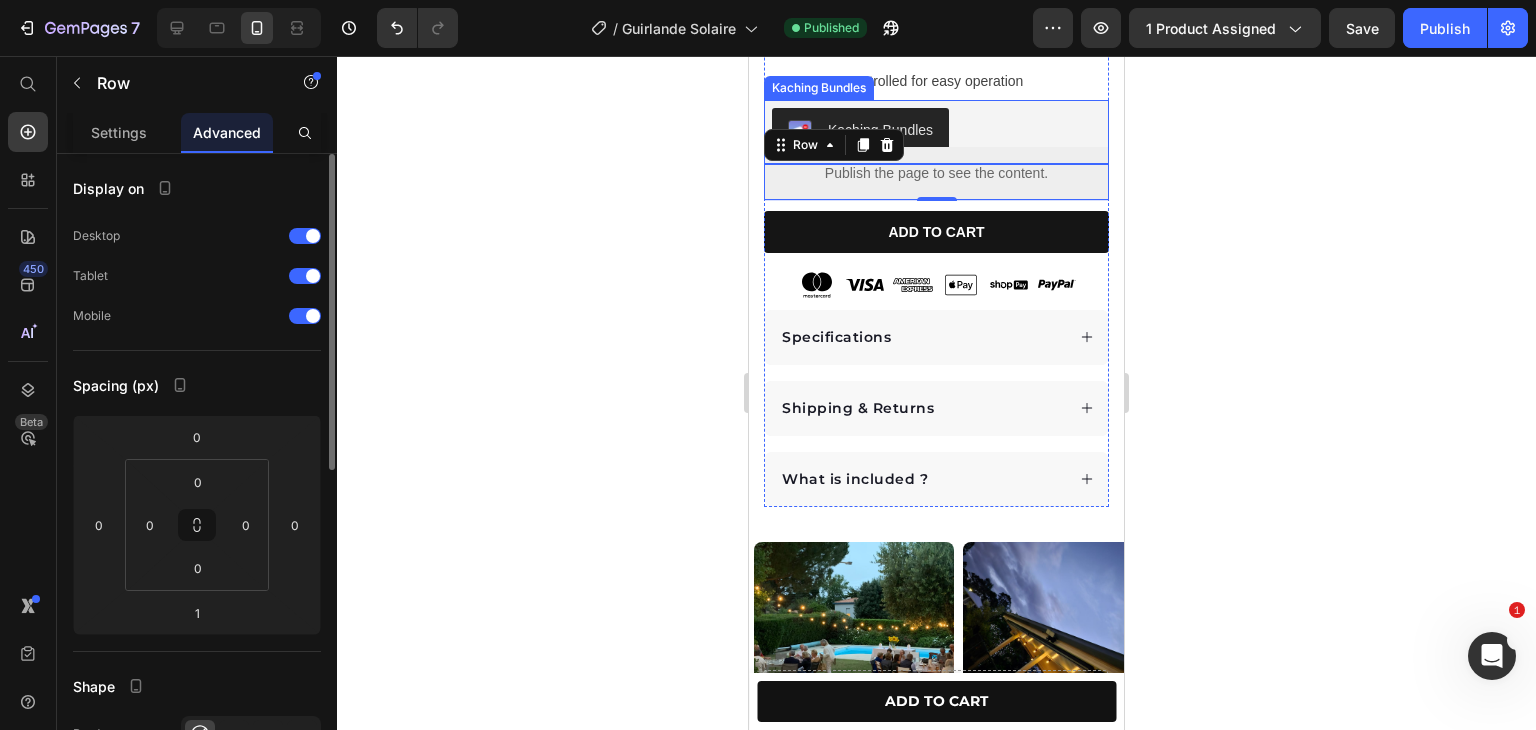 scroll, scrollTop: 699, scrollLeft: 0, axis: vertical 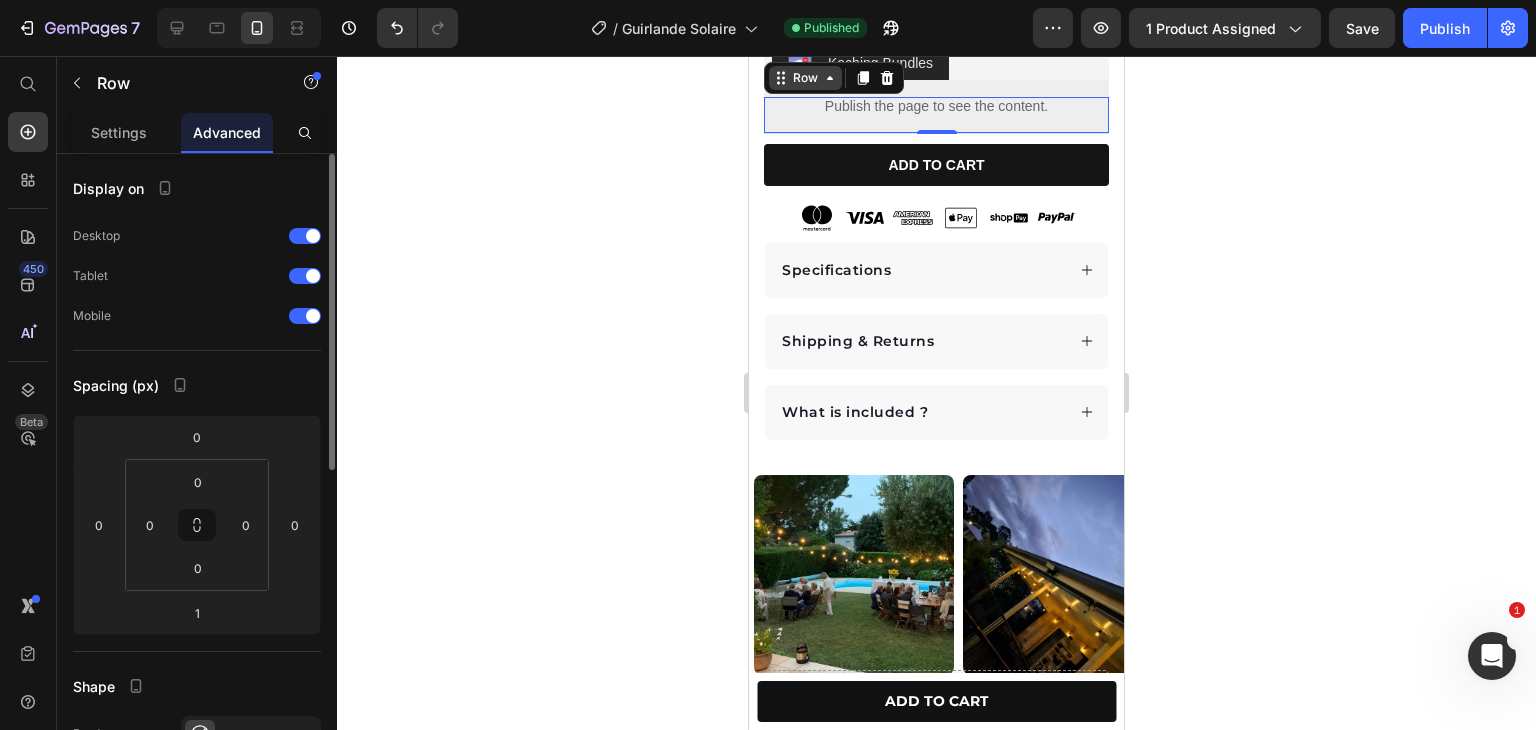 click on "Row" at bounding box center [805, 78] 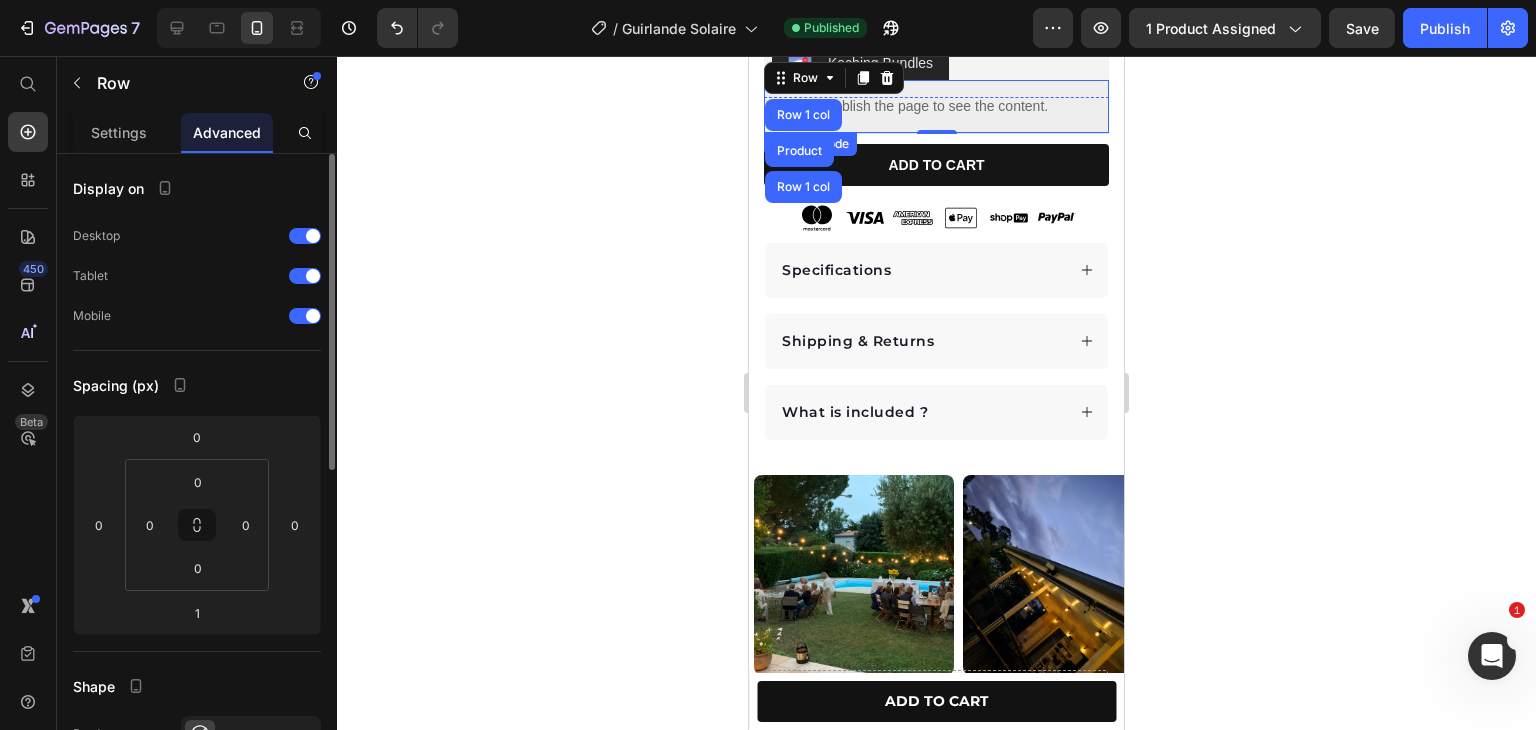 click on "Publish the page to see the content." at bounding box center (936, 106) 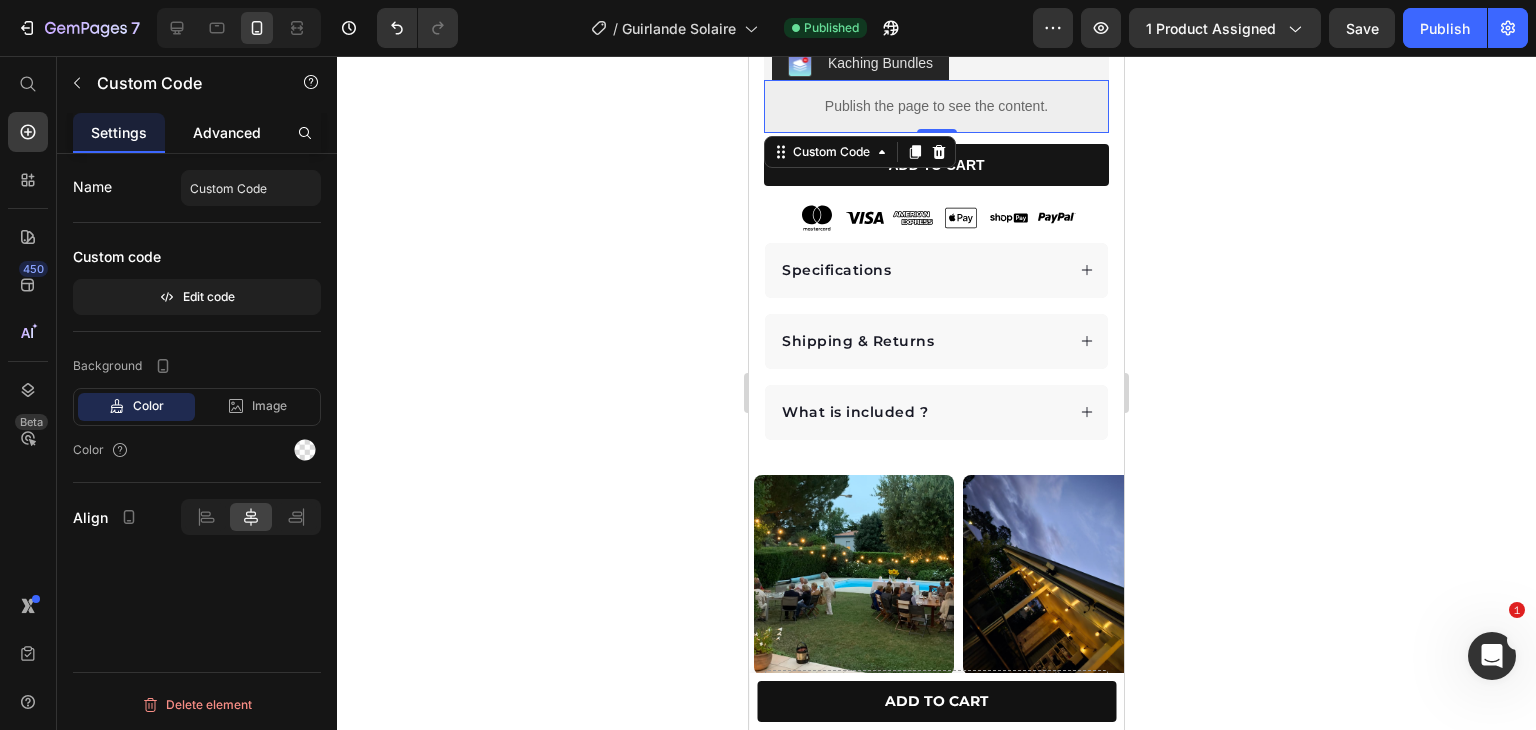 click on "Advanced" at bounding box center [227, 132] 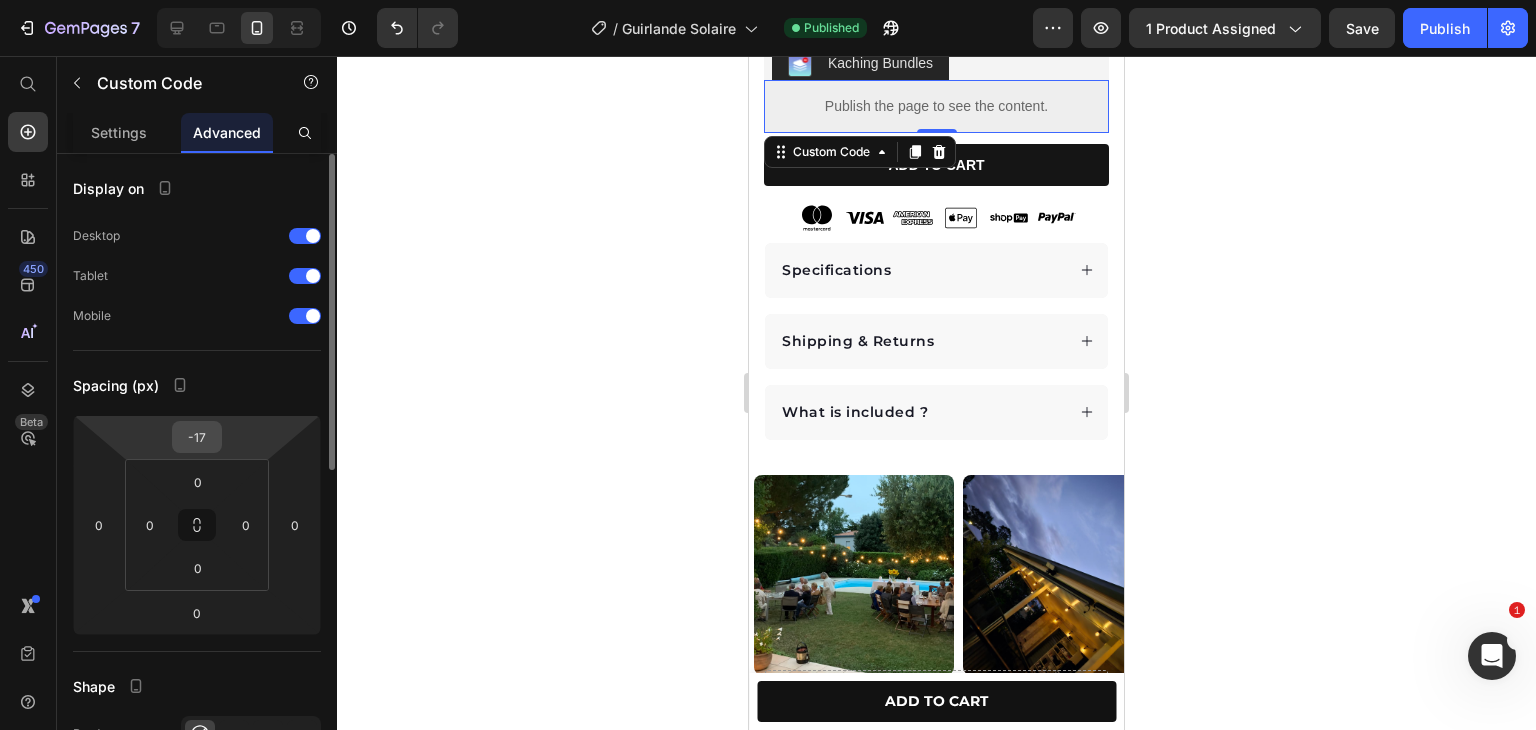 click on "-17" at bounding box center (197, 437) 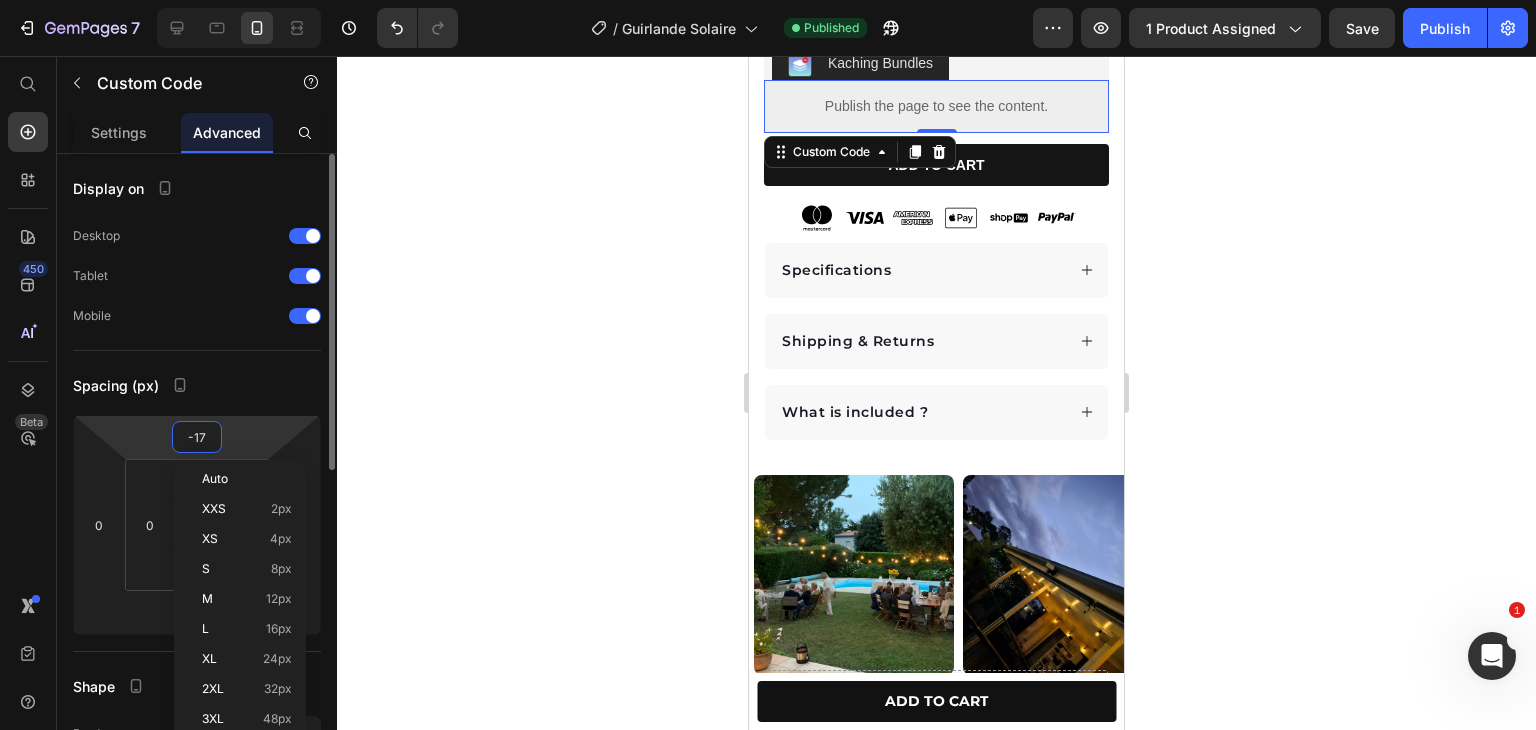 click on "-17" at bounding box center (197, 437) 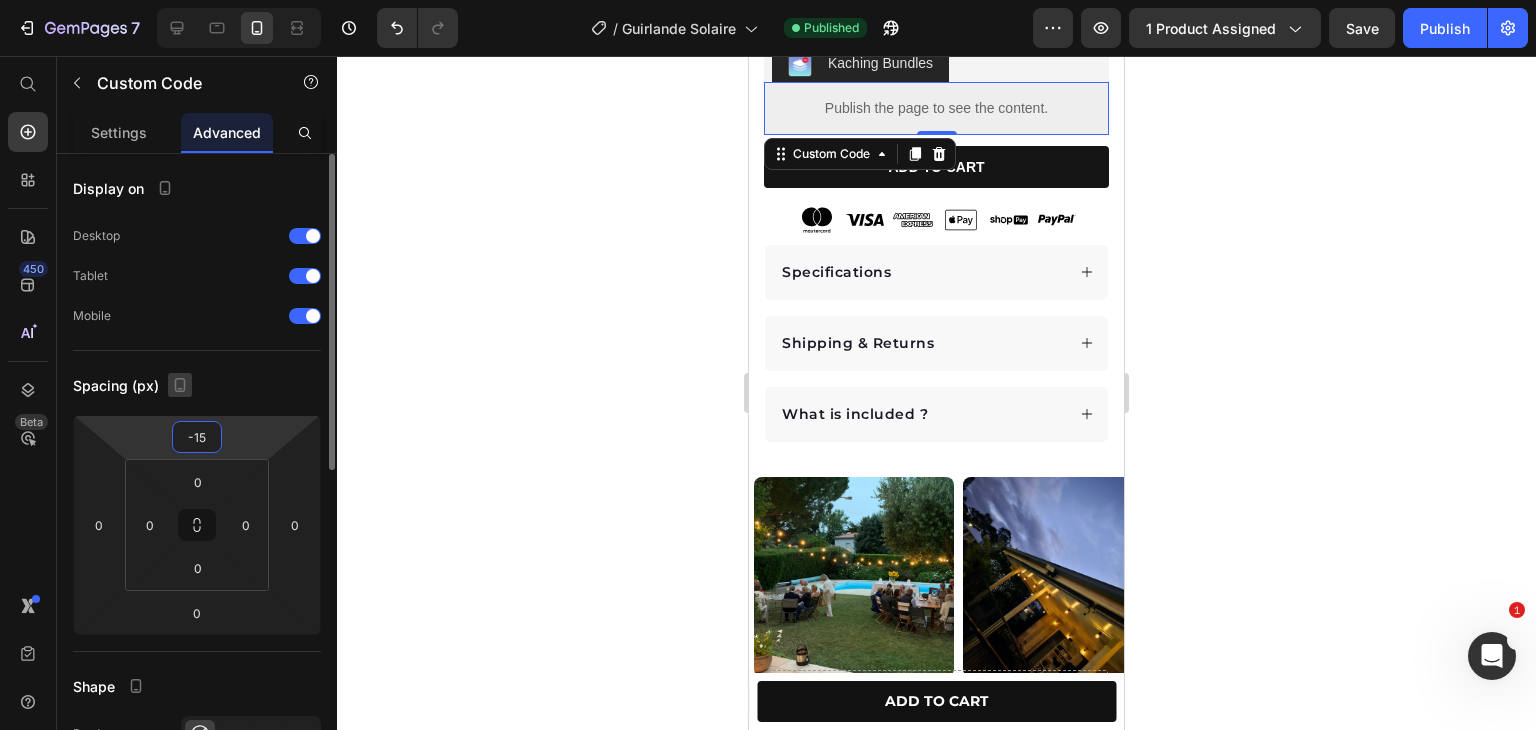 type on "-15" 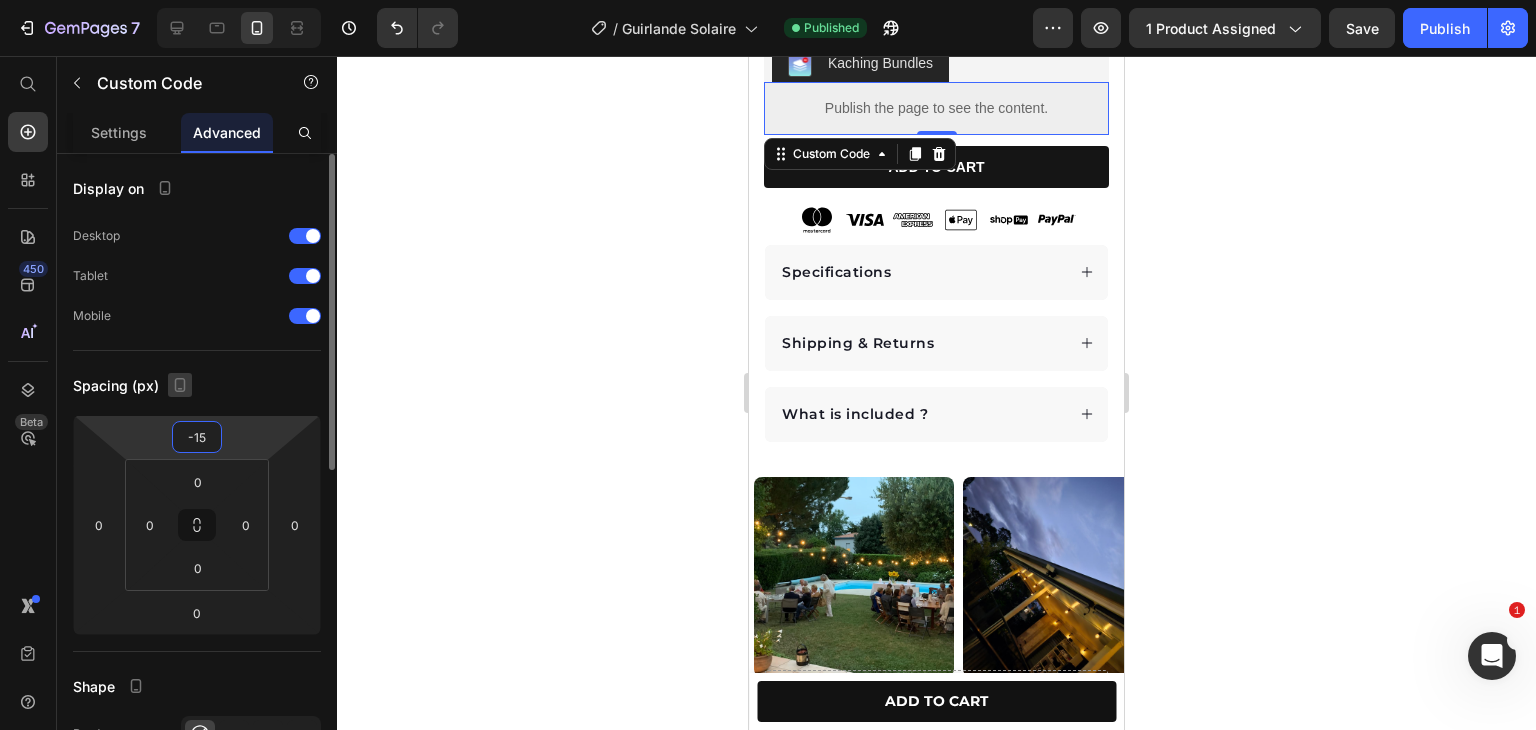 click 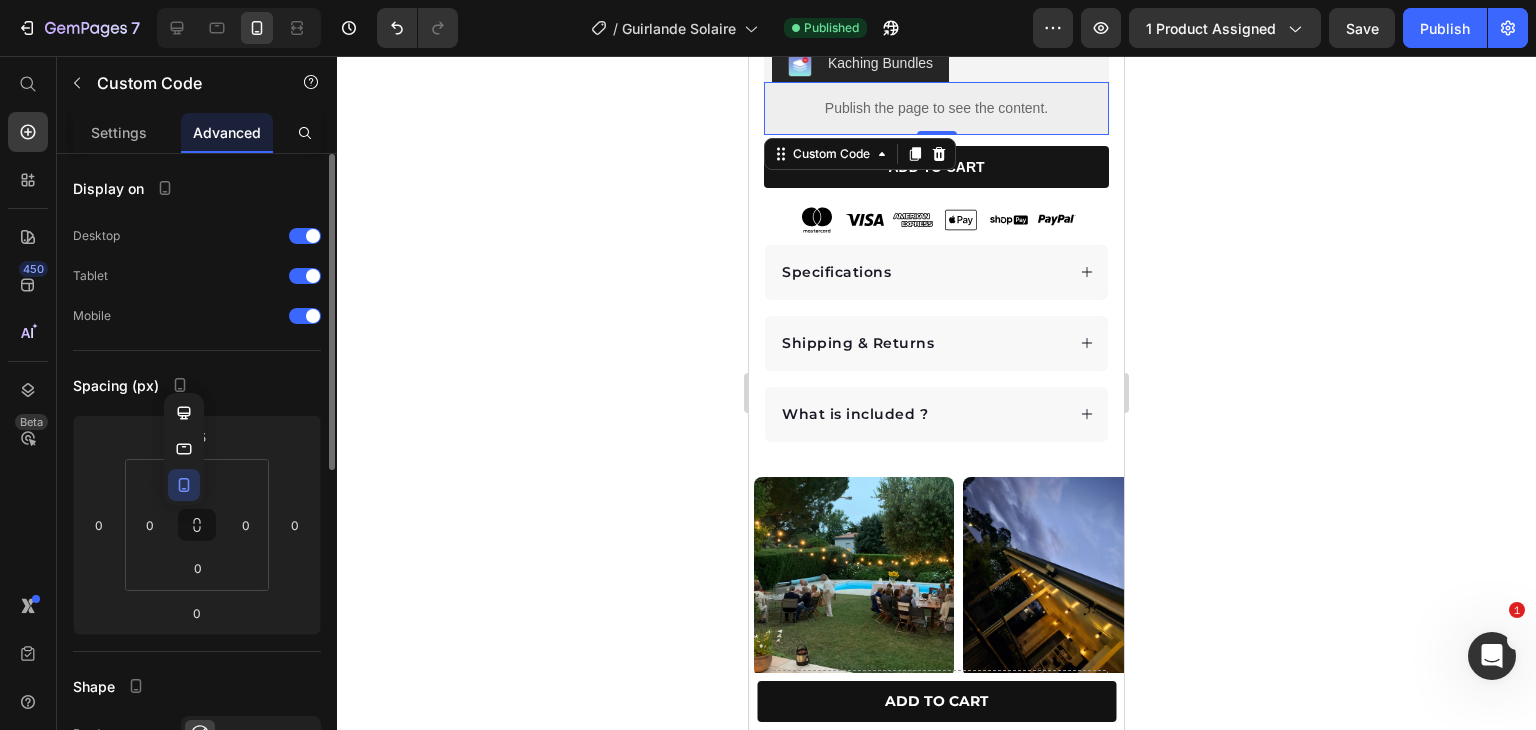 click on "Spacing (px)" at bounding box center (197, 385) 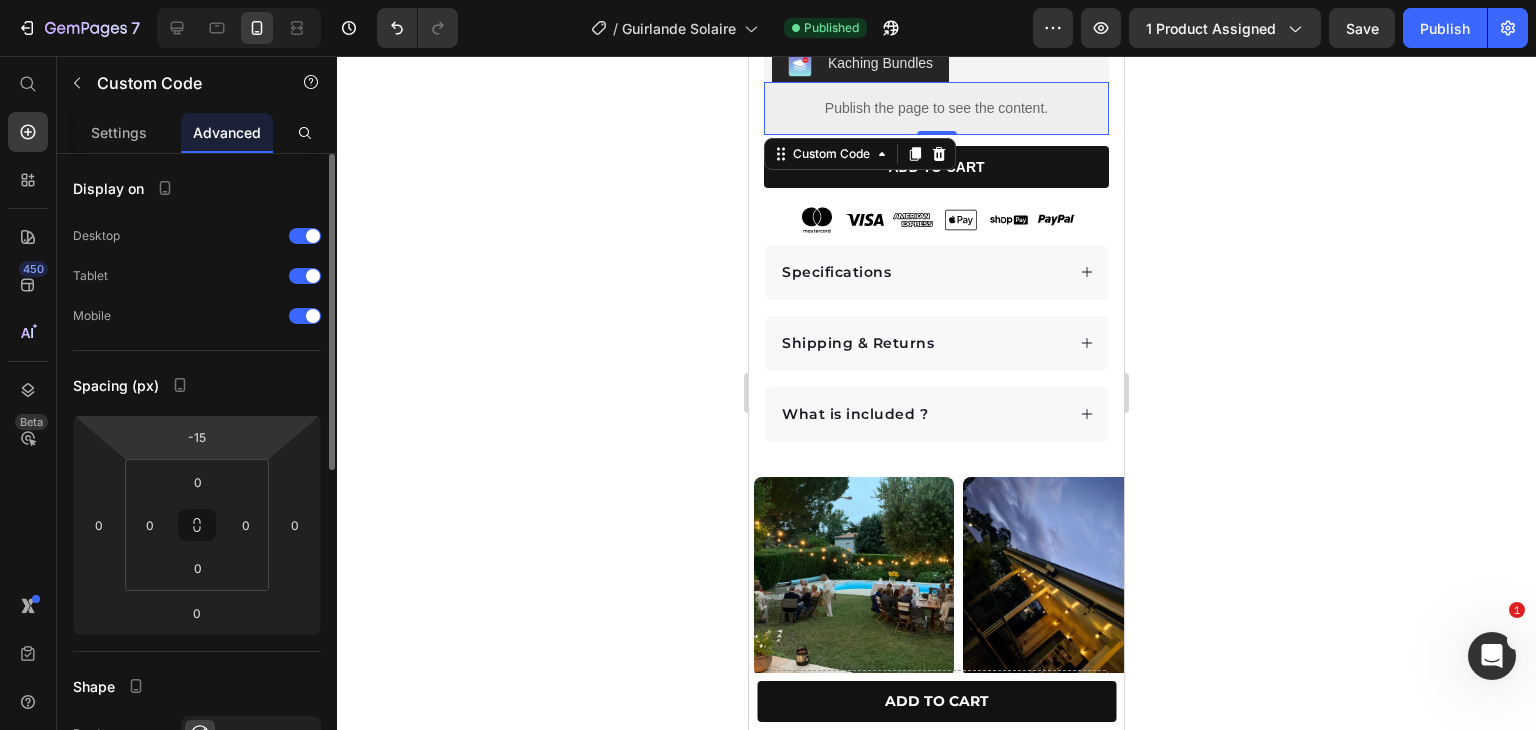 click on "Spacing (px)" at bounding box center [197, 385] 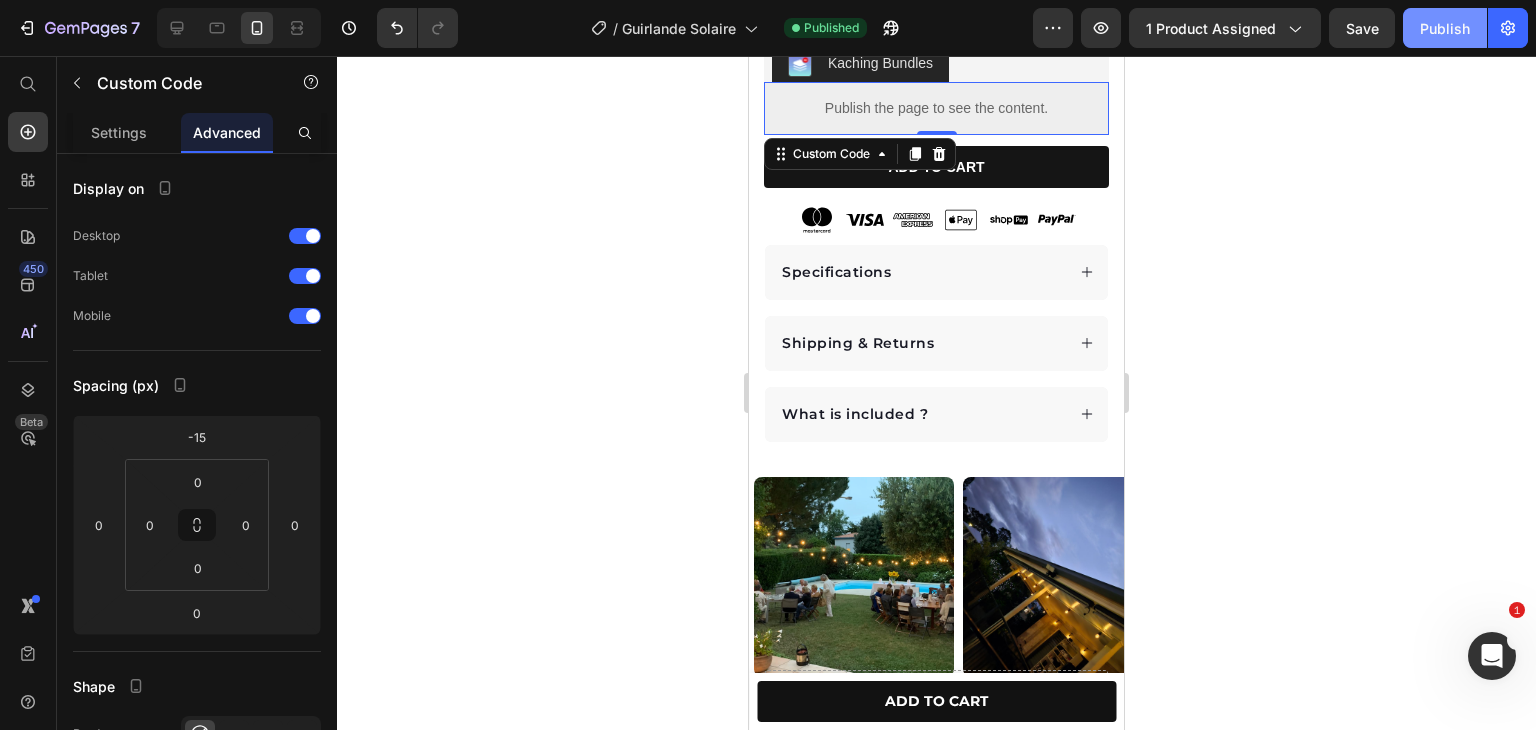 click on "Publish" 